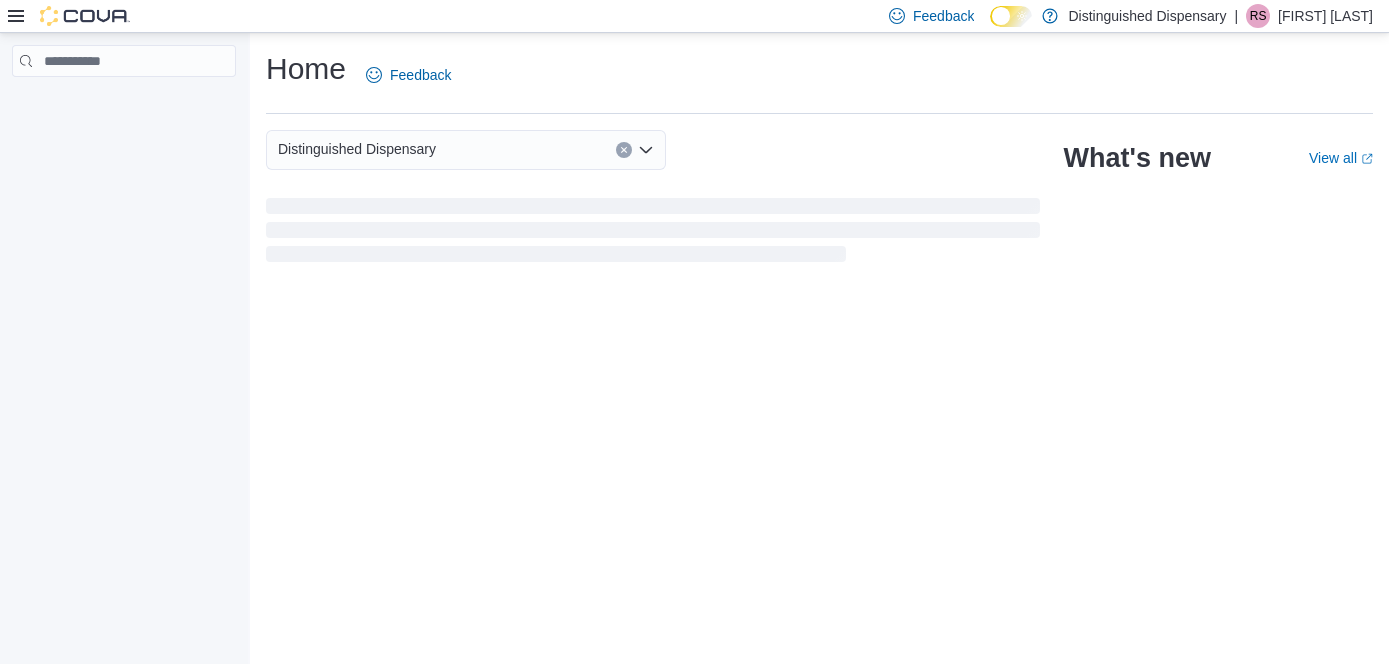 scroll, scrollTop: 0, scrollLeft: 0, axis: both 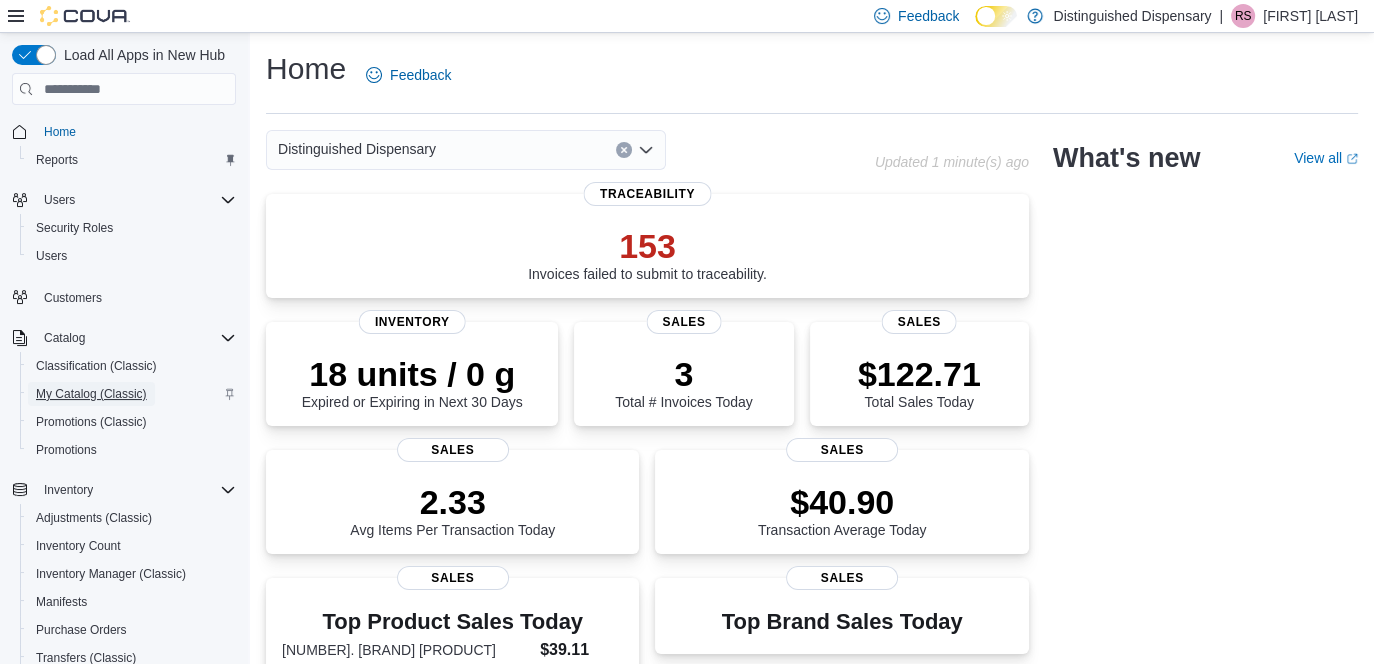 click on "My Catalog (Classic)" at bounding box center (91, 394) 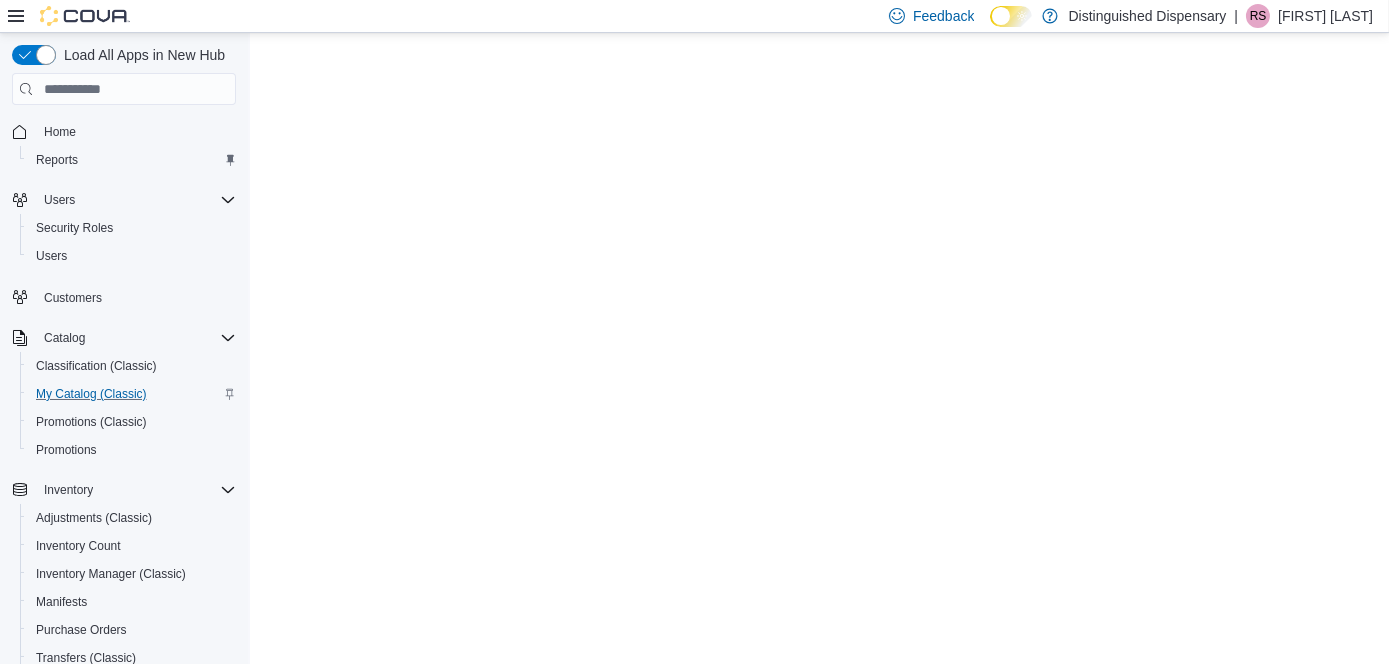 scroll, scrollTop: 0, scrollLeft: 0, axis: both 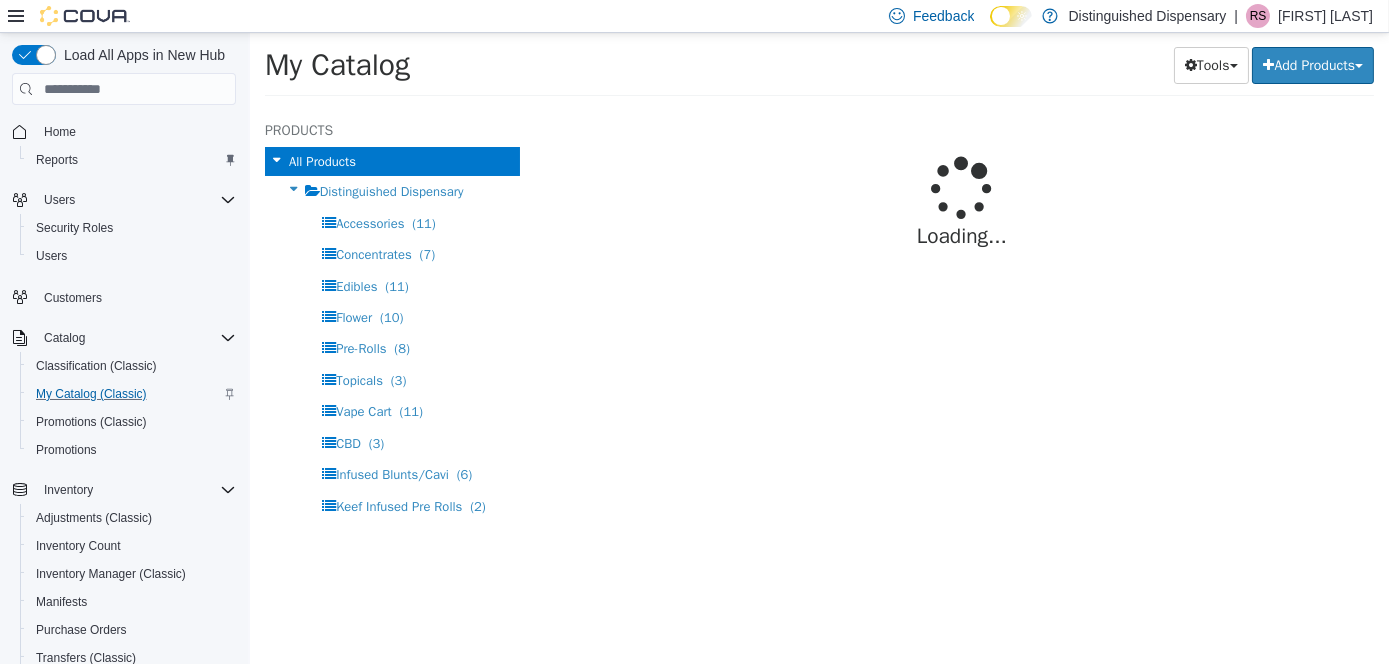 select on "**********" 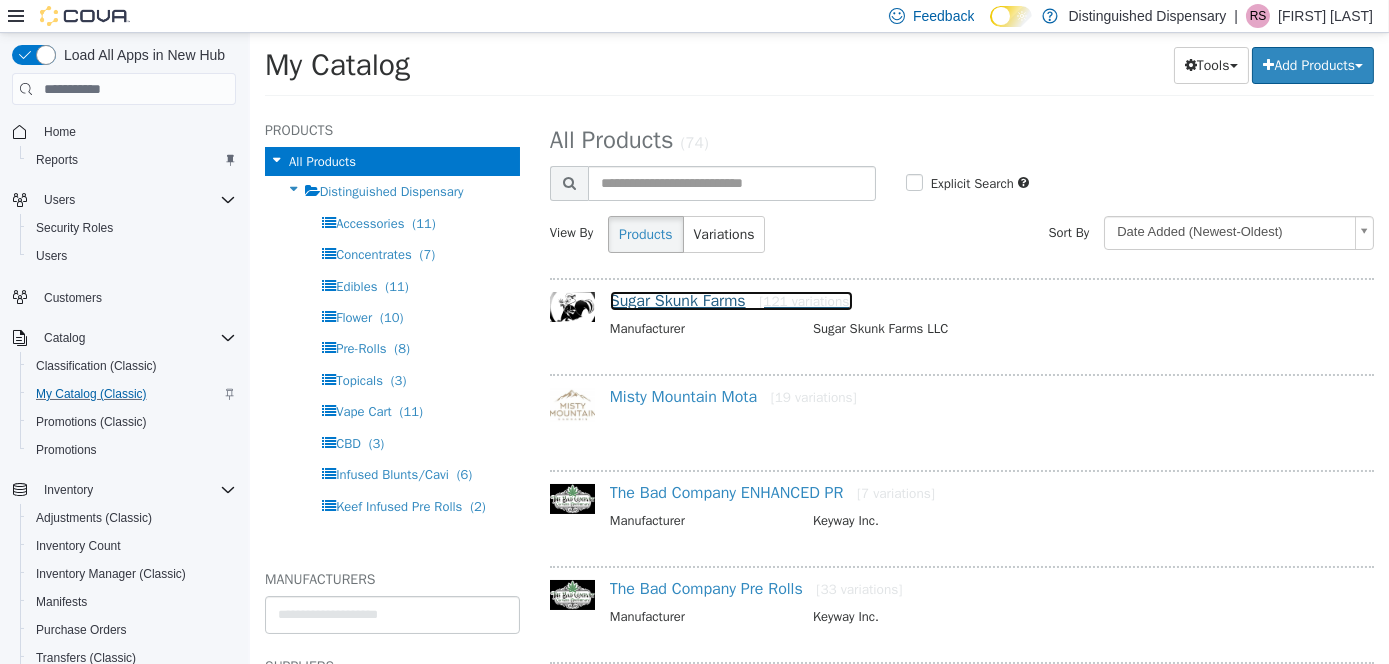 click on "Sugar Skunk Farms
[121 variations]" at bounding box center [731, 301] 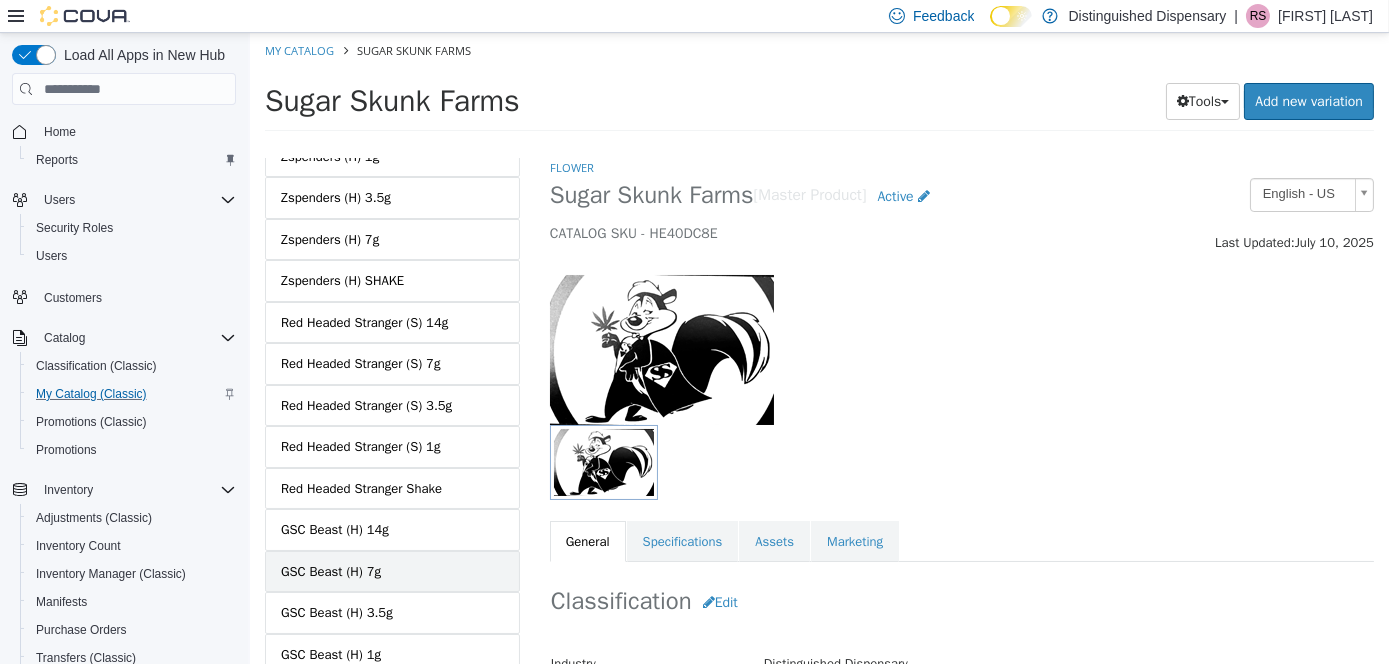 scroll, scrollTop: 4802, scrollLeft: 0, axis: vertical 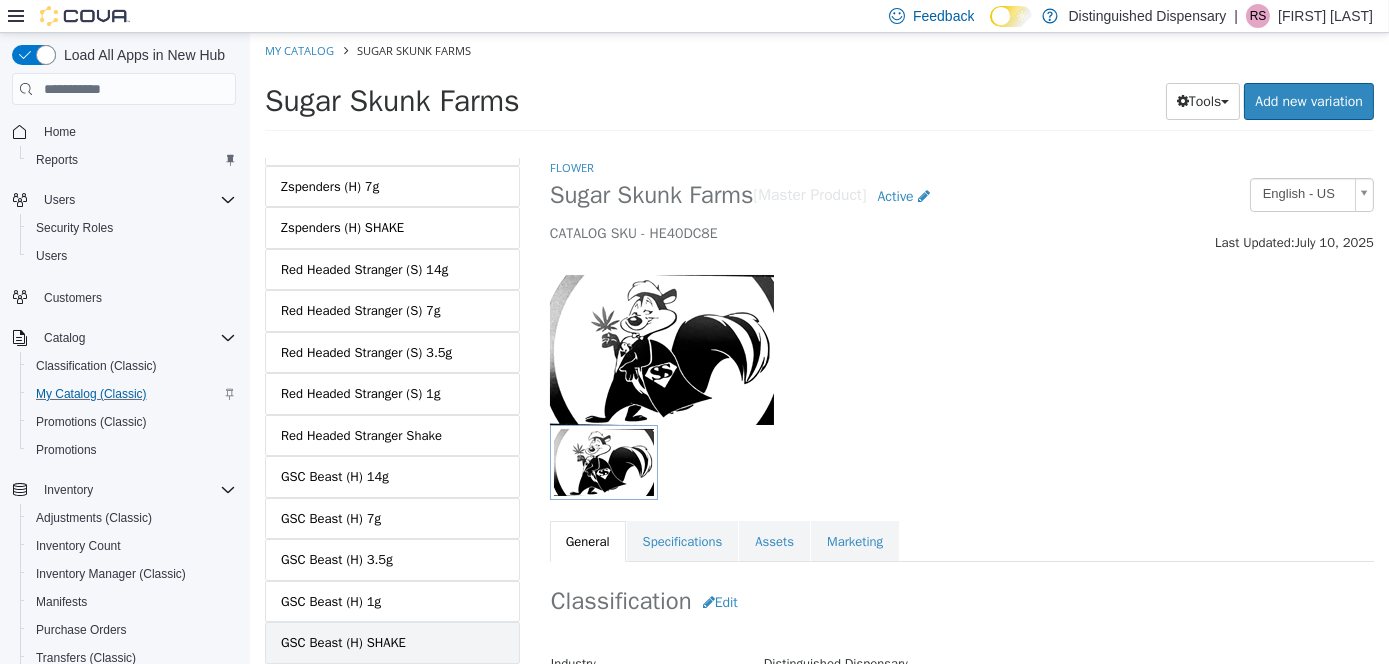 click on "GSC Beast (H) SHAKE" at bounding box center (342, 643) 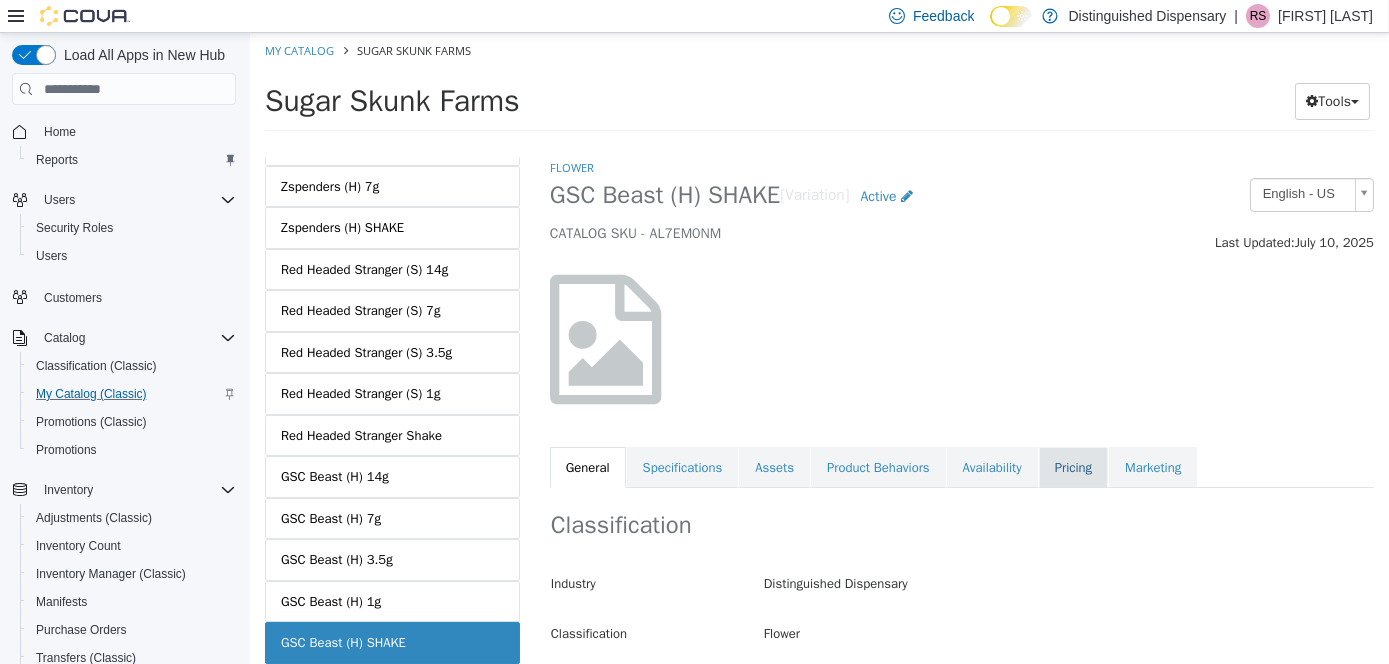 click on "Pricing" at bounding box center [1072, 468] 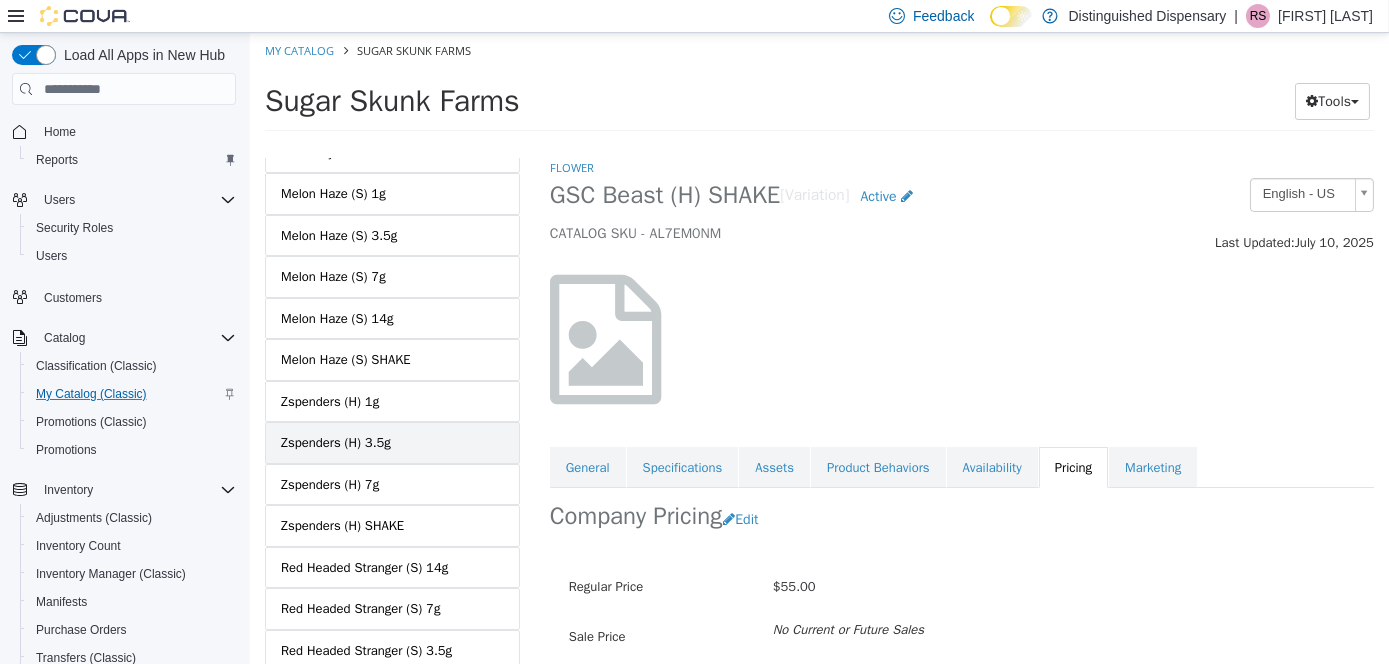 scroll, scrollTop: 4502, scrollLeft: 0, axis: vertical 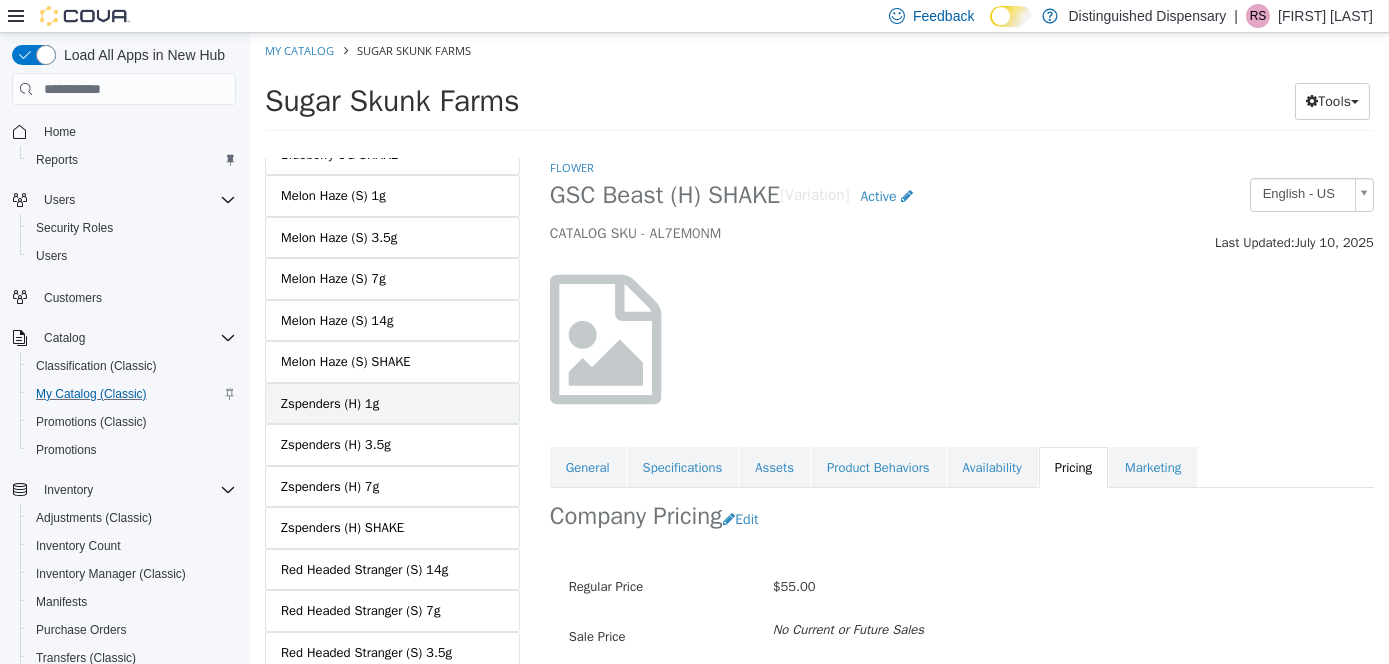click on "Zspenders (H) 1g" at bounding box center (391, 404) 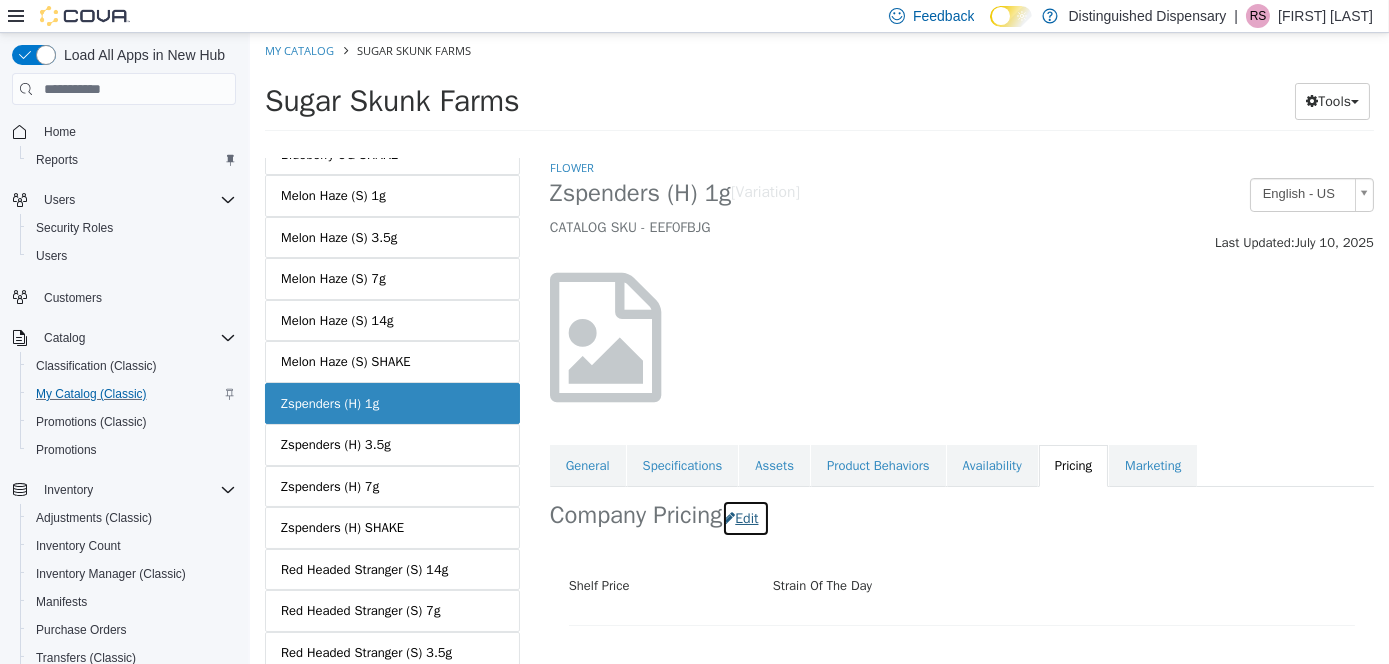 click on "Edit" at bounding box center (744, 518) 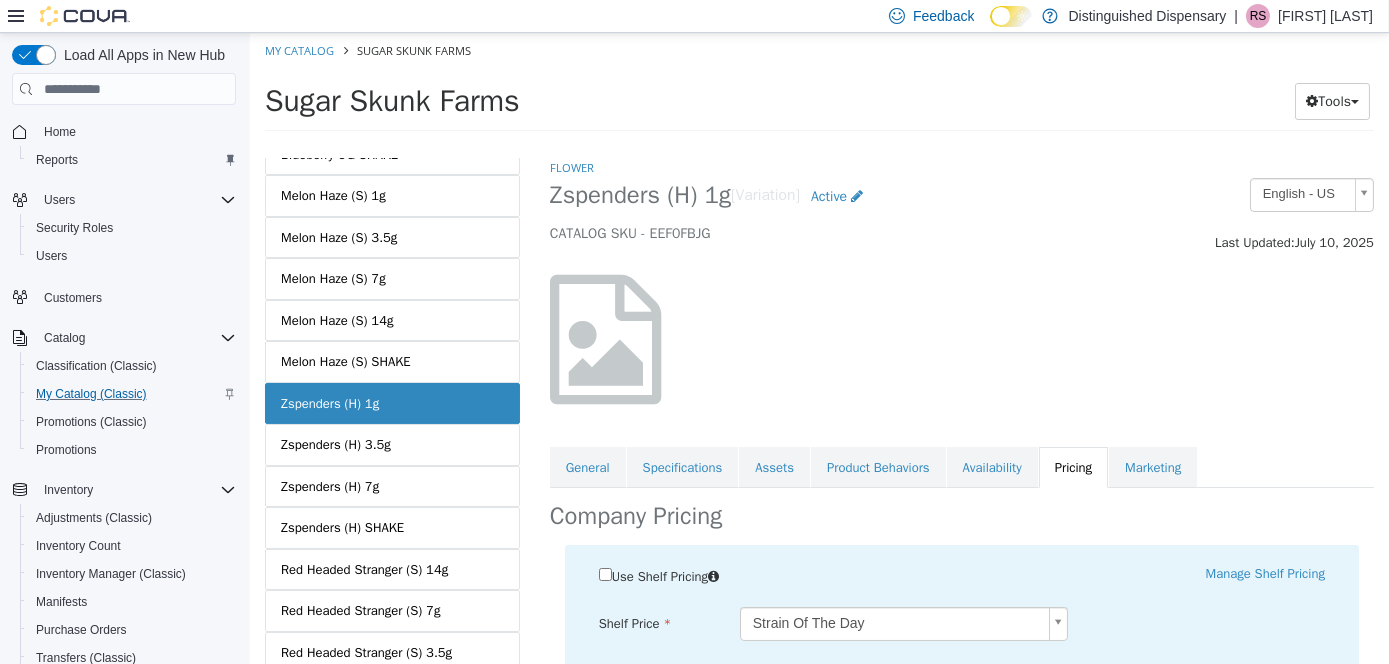 click on "Saving Bulk Changes...
×
My Catalog
Sugar Skunk Farms
Sugar Skunk Farms
Tools  Move Variations
Print Labels
MASTER PRODUCT
Sugar Skunk Farms
VARIATIONS
Alien OG 1 gram
Alien OG 3.5 gram
Alien OG 7 gram
Bubblicious 1gram
Bubblicious 3.5gram
Bubblicious 7gram
Grape OG 1g
Grape OG 3.5g
Grape OG 7g
Thin Mints 1g
Thin Mints 3.5g
Thin Mints 7g
SAMPLE FLOWER
Sugar Skunk Farm Bulk
Strawberry Bellini 1g
Strawberry Bellini 3.5g
Strawberry Bellini 7g
Strawberry Bellini Shake
Grape Cake 1g (S)
Grape Cake 3.5g (S)
Grape Cake 7g (S)
Grape Cake Shake
Sour Diesel 1g
Sour Diesel 3.5g
Sour Diesel 7g
Sour Diesel Shake
Tricopath (SH) 7g
Tricopath (SH) 3.5g
Tricopath (SH) 1g" at bounding box center (818, 88) 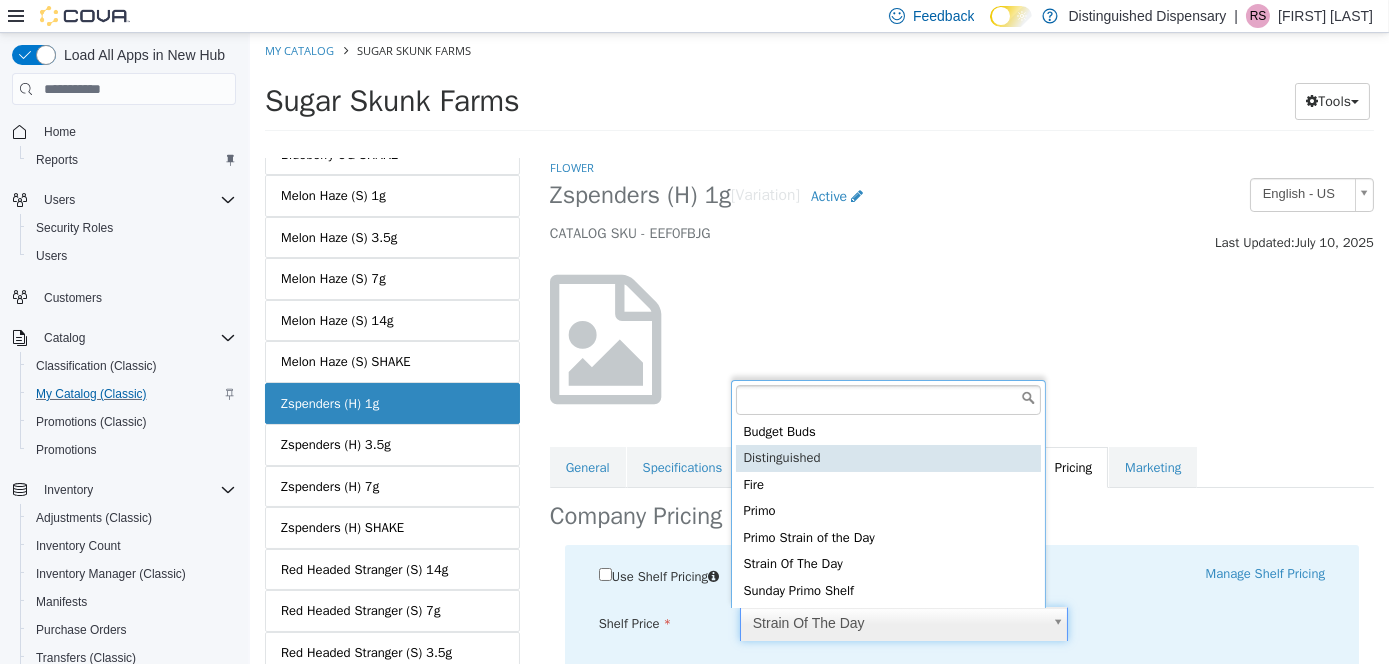 type on "****" 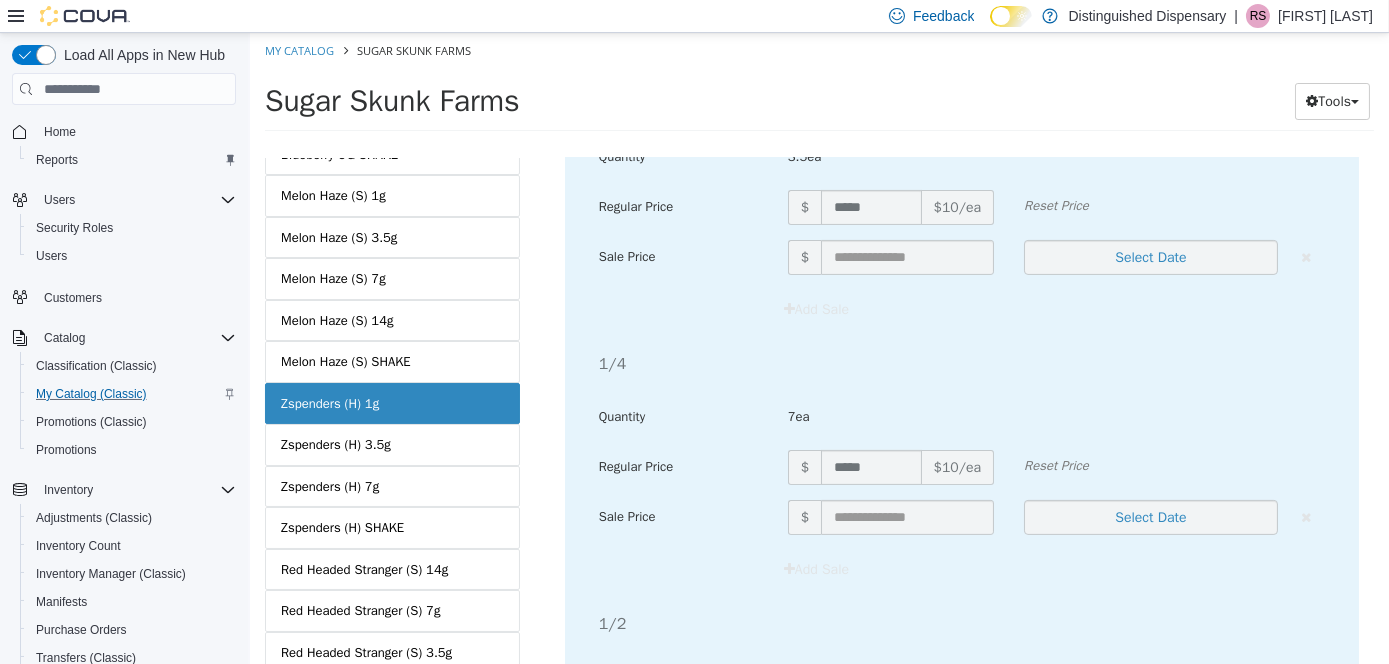 scroll, scrollTop: 1764, scrollLeft: 0, axis: vertical 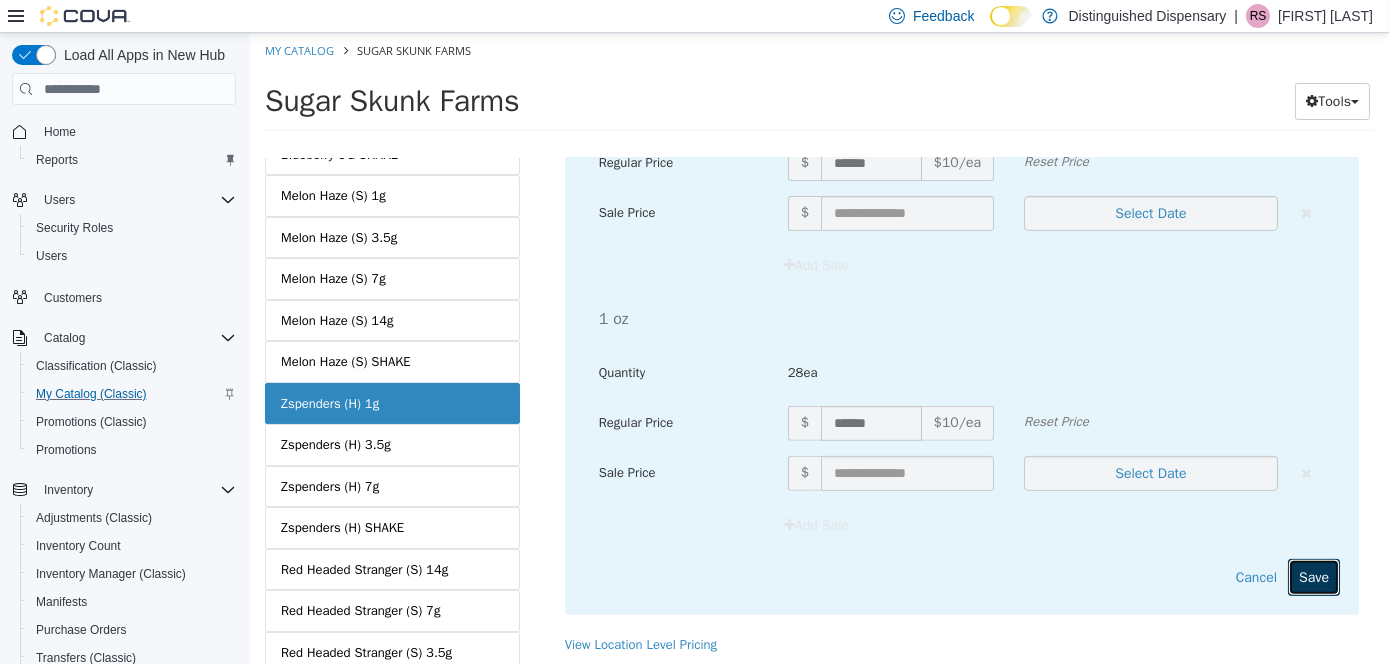 click on "Save" at bounding box center (1313, 577) 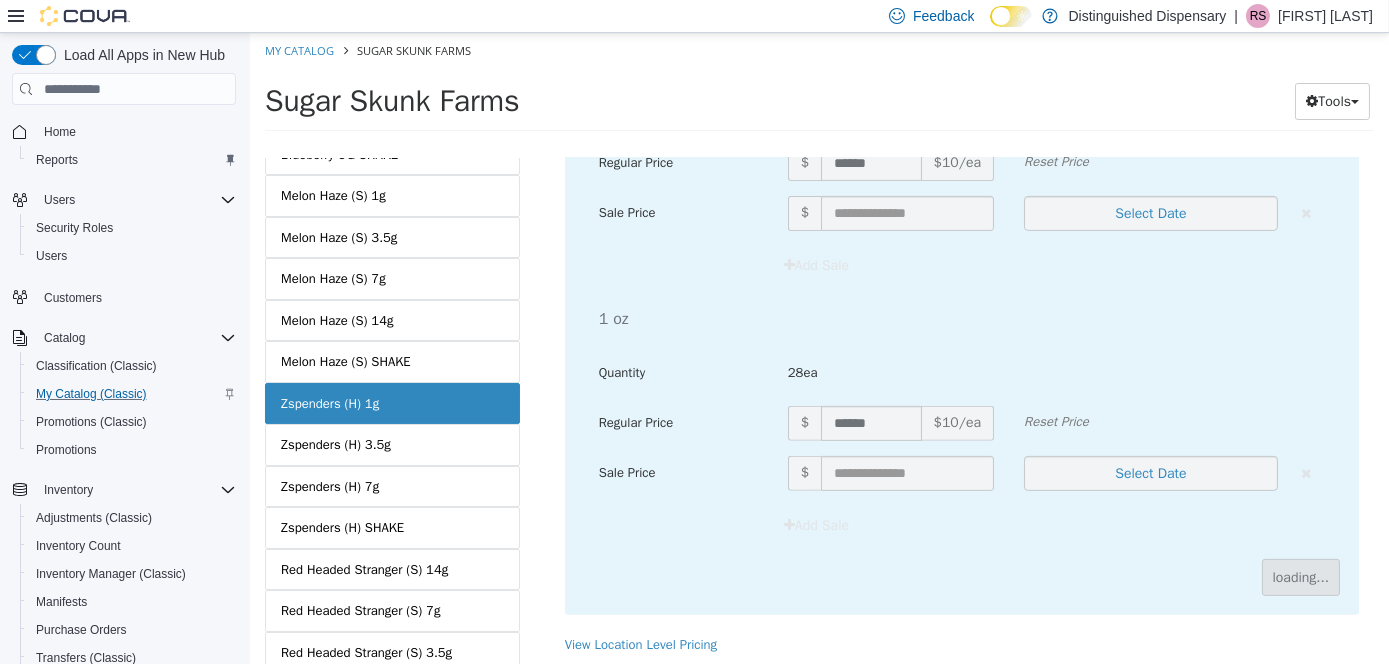 scroll, scrollTop: 231, scrollLeft: 0, axis: vertical 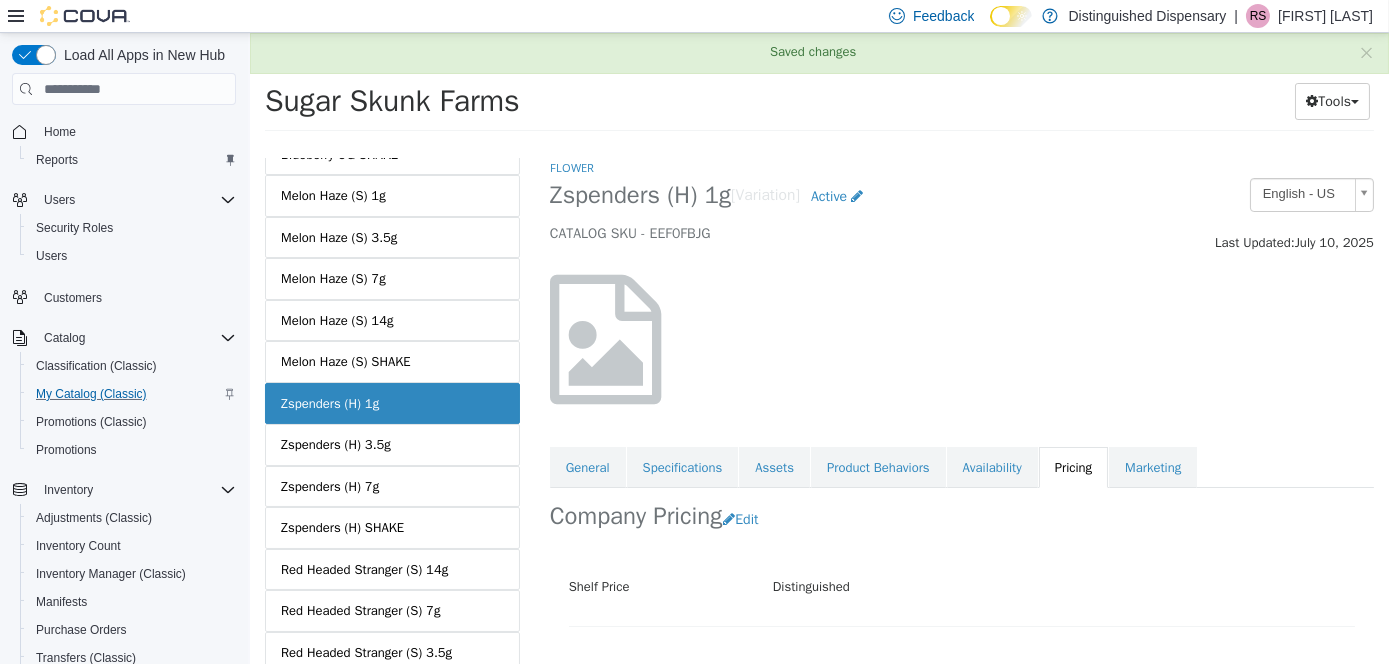 click on "Flower" at bounding box center [571, 168] 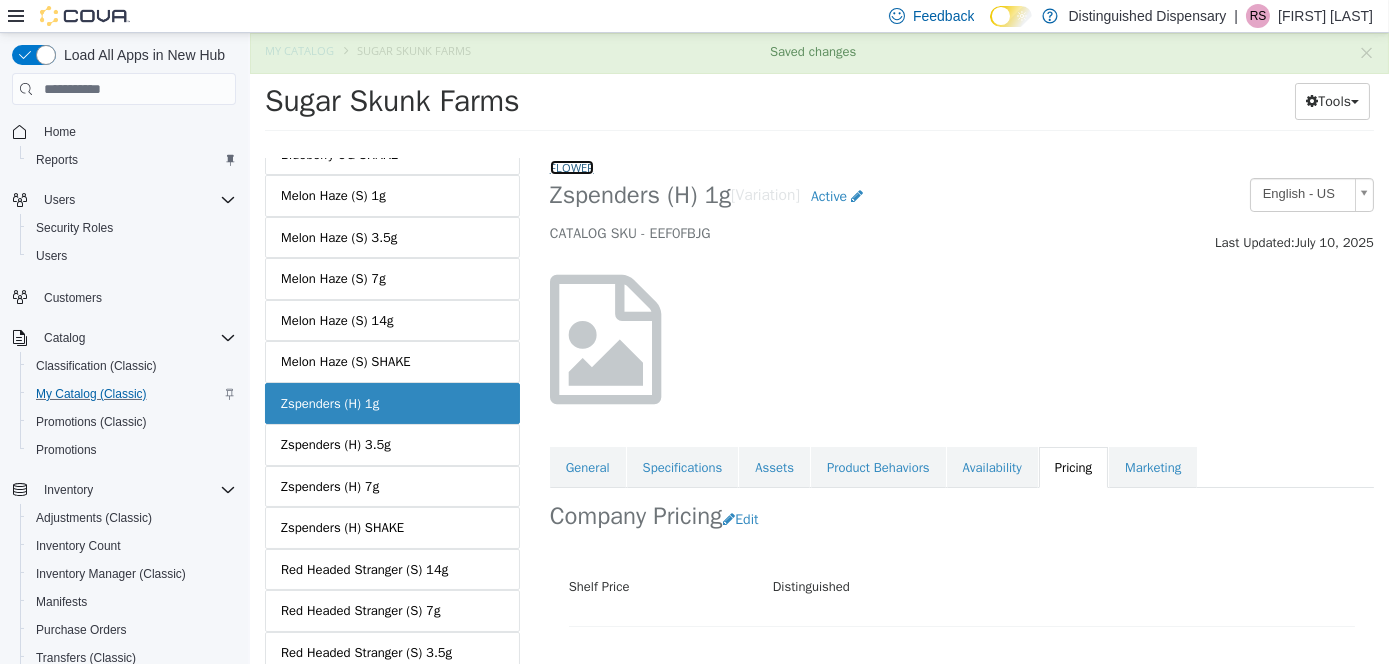 click on "Flower" at bounding box center (571, 167) 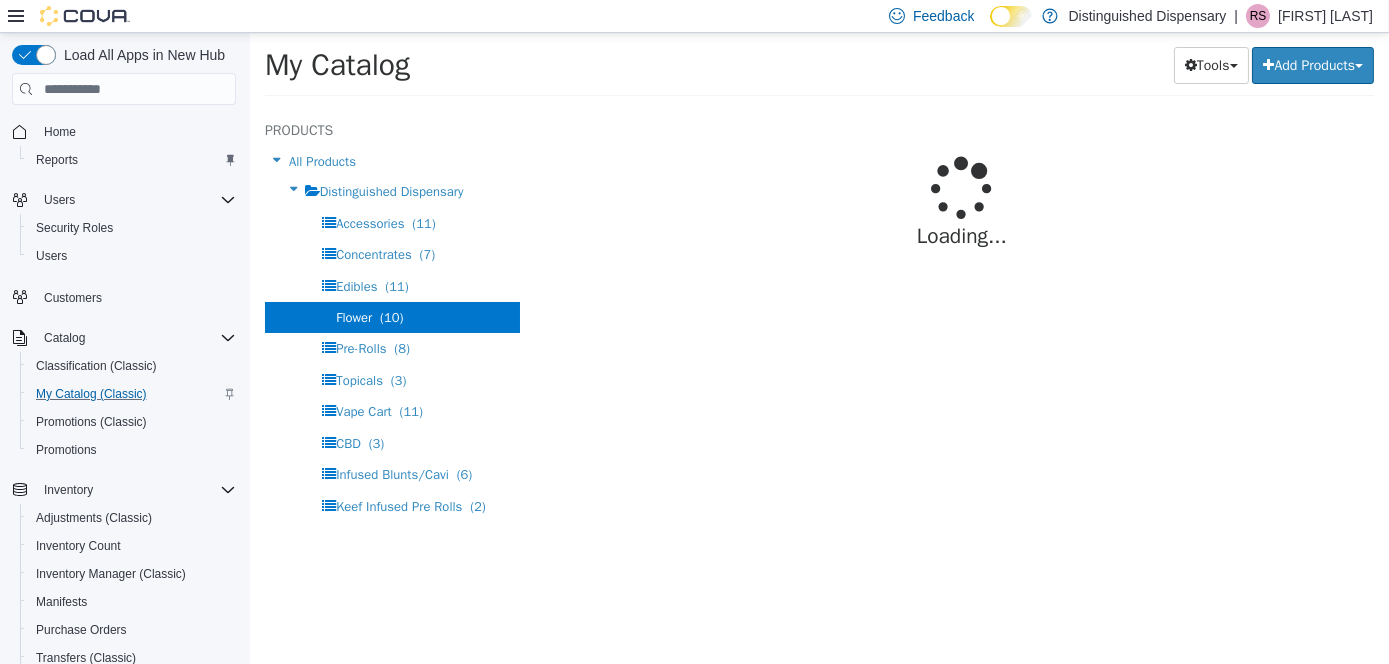 select on "**********" 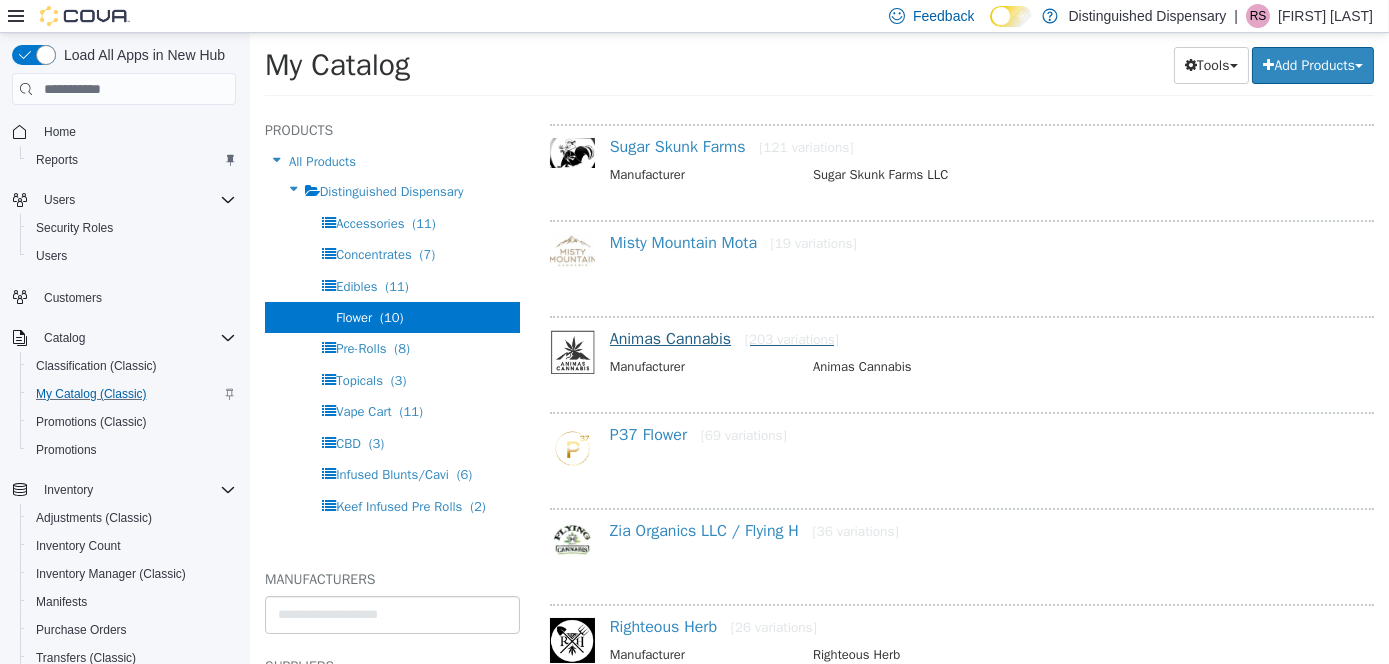 scroll, scrollTop: 200, scrollLeft: 0, axis: vertical 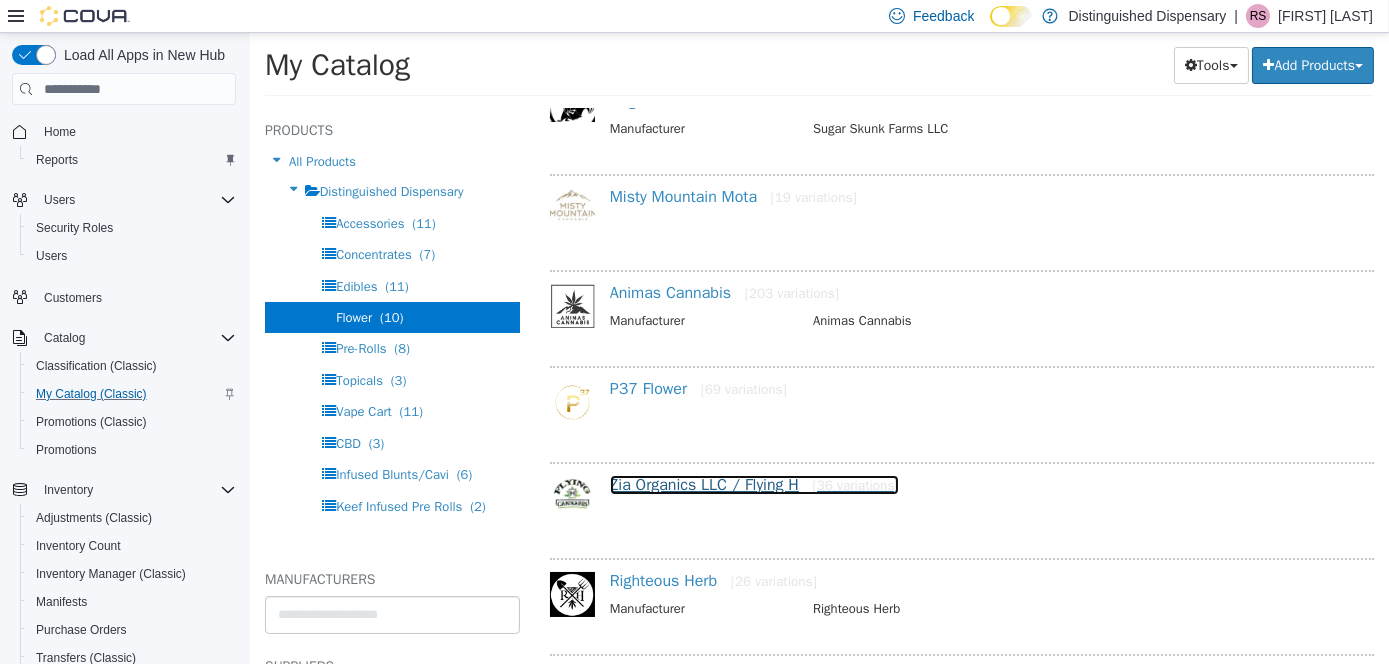 click on "Zia Organics LLC / Flying H
[36 variations]" at bounding box center [753, 485] 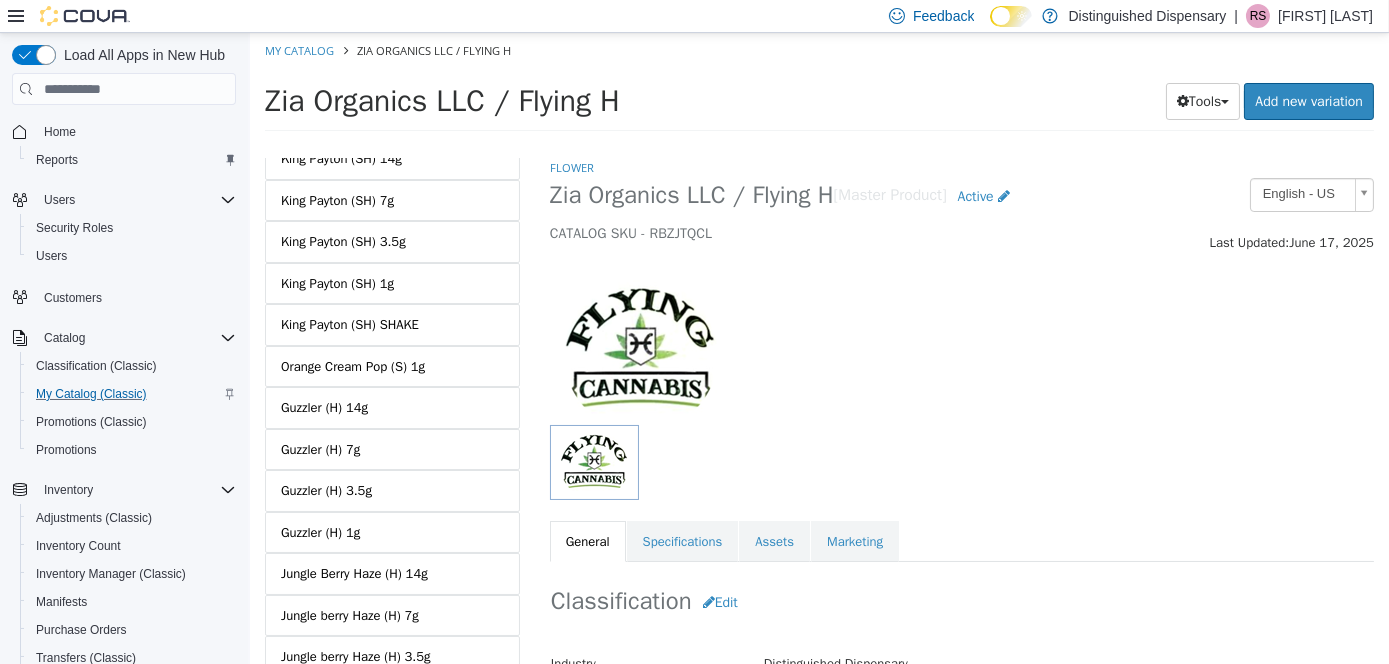 scroll, scrollTop: 1198, scrollLeft: 0, axis: vertical 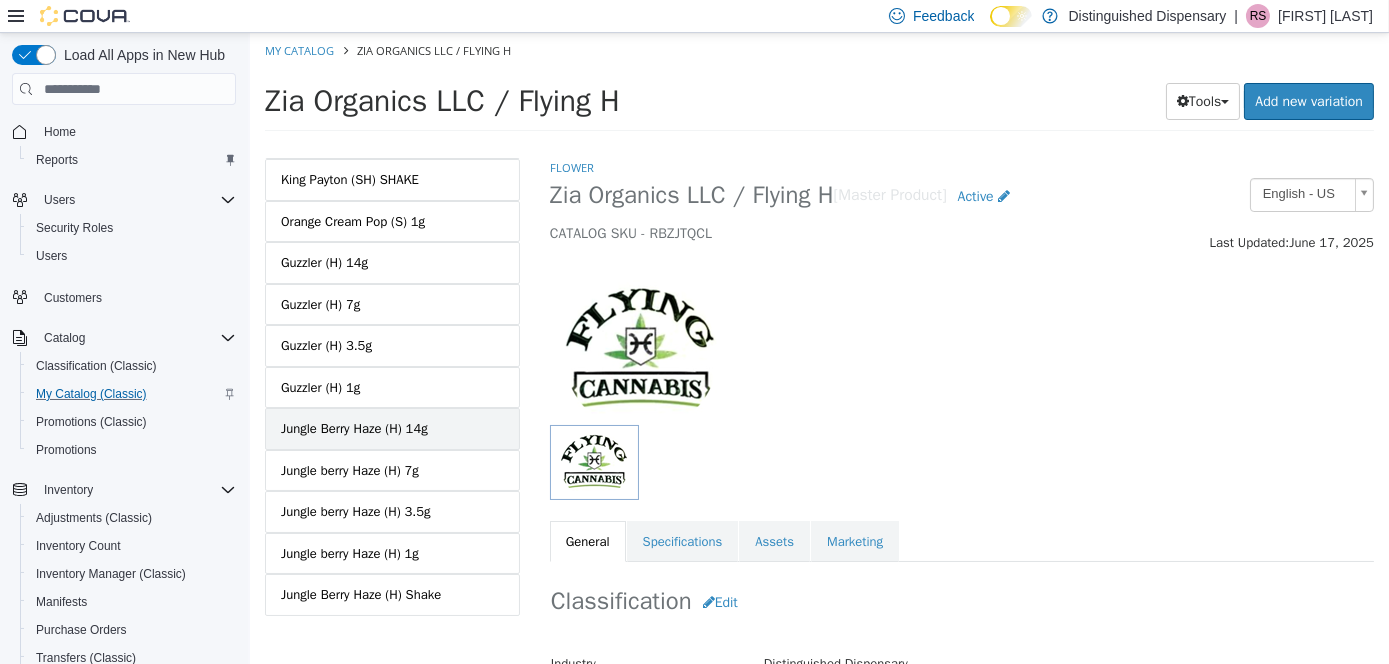 click on "Jungle Berry Haze (H) 14g" at bounding box center [391, 429] 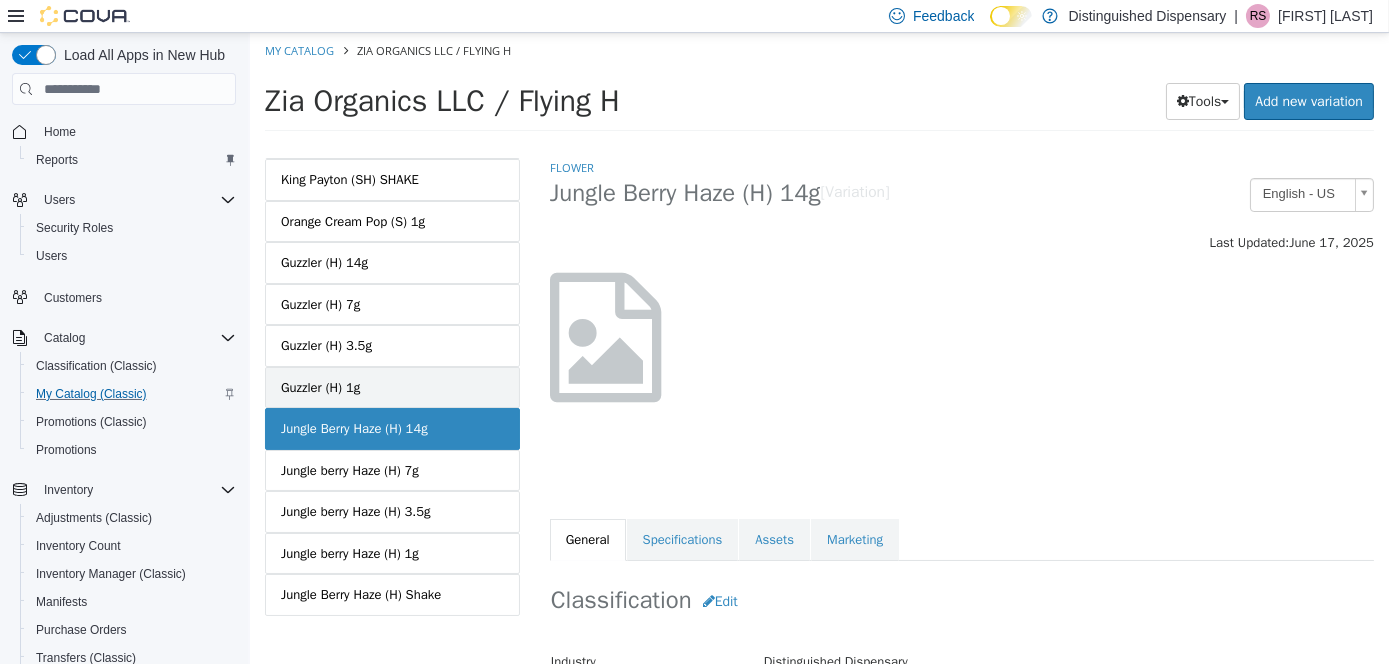 click on "Guzzler (H) 1g" at bounding box center [391, 388] 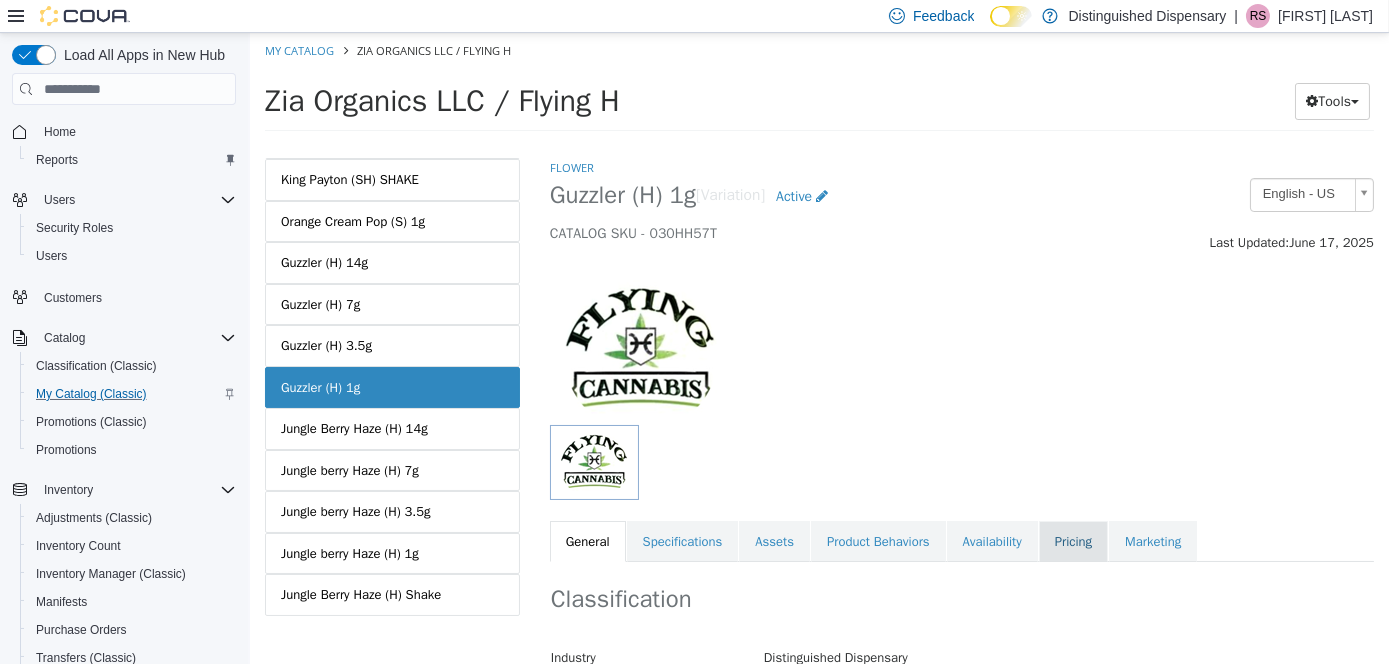 click on "Pricing" at bounding box center [1072, 542] 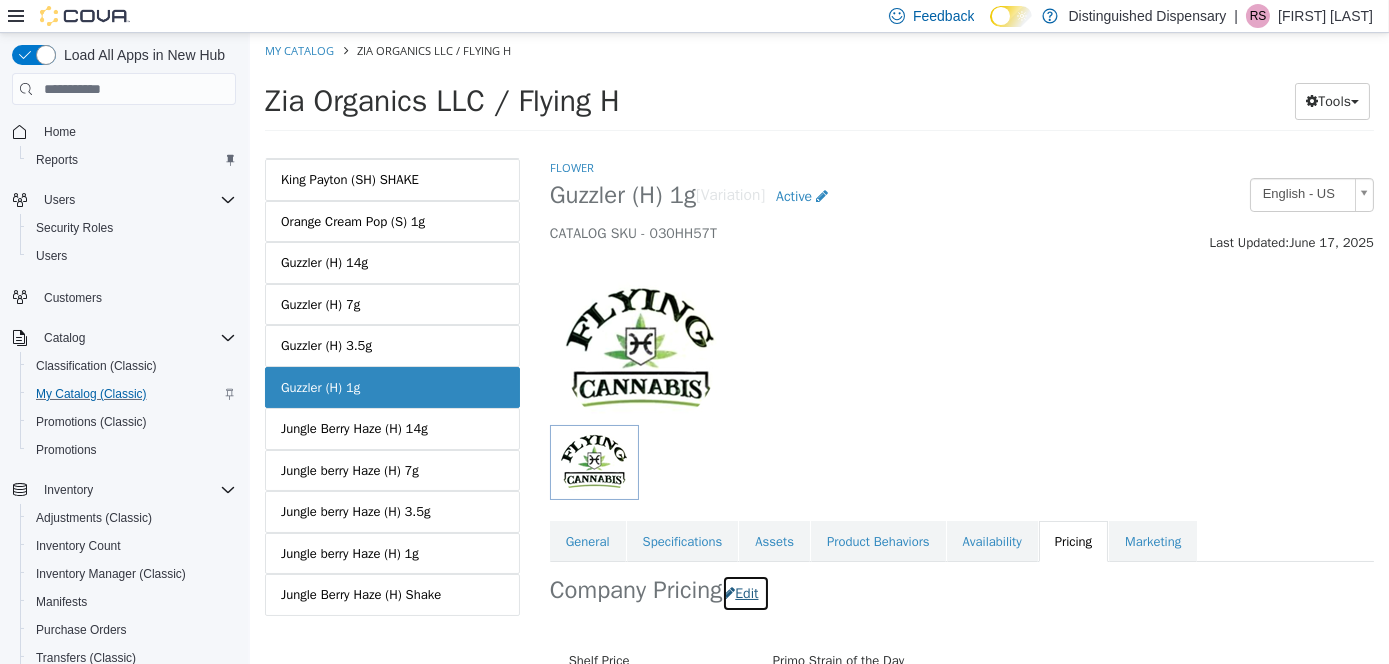 click on "Edit" at bounding box center [744, 593] 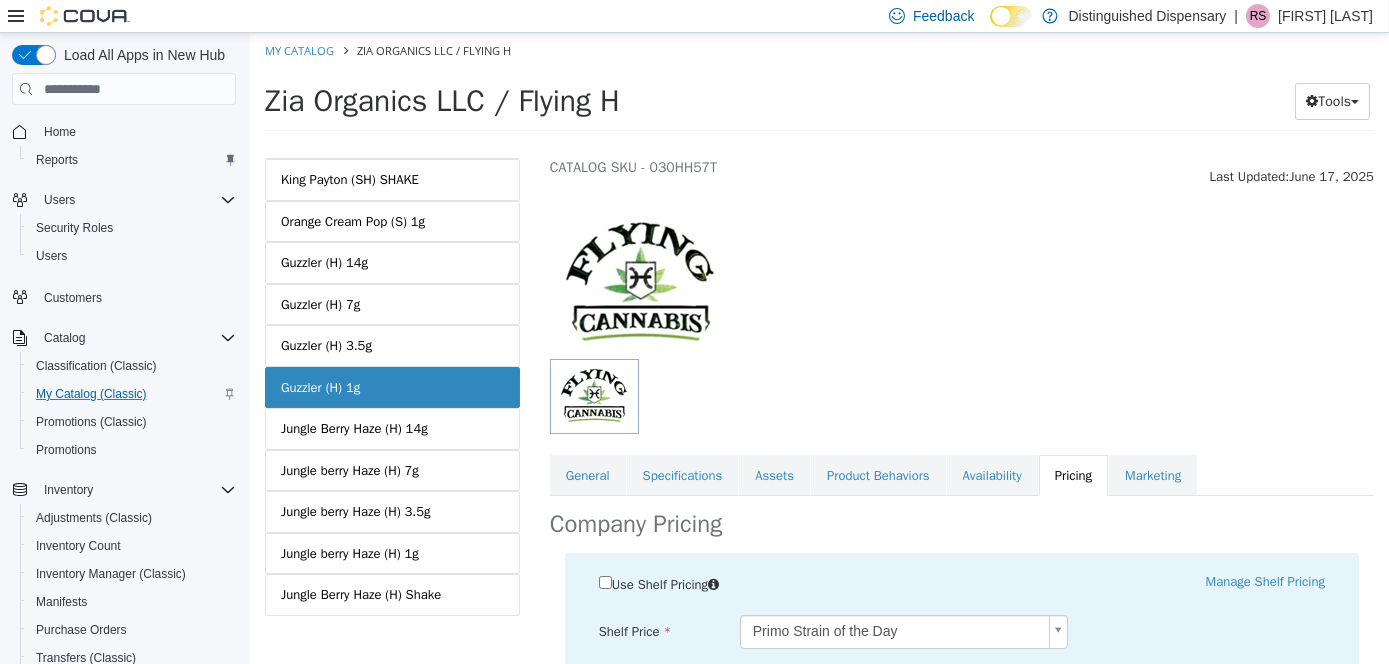 scroll, scrollTop: 100, scrollLeft: 0, axis: vertical 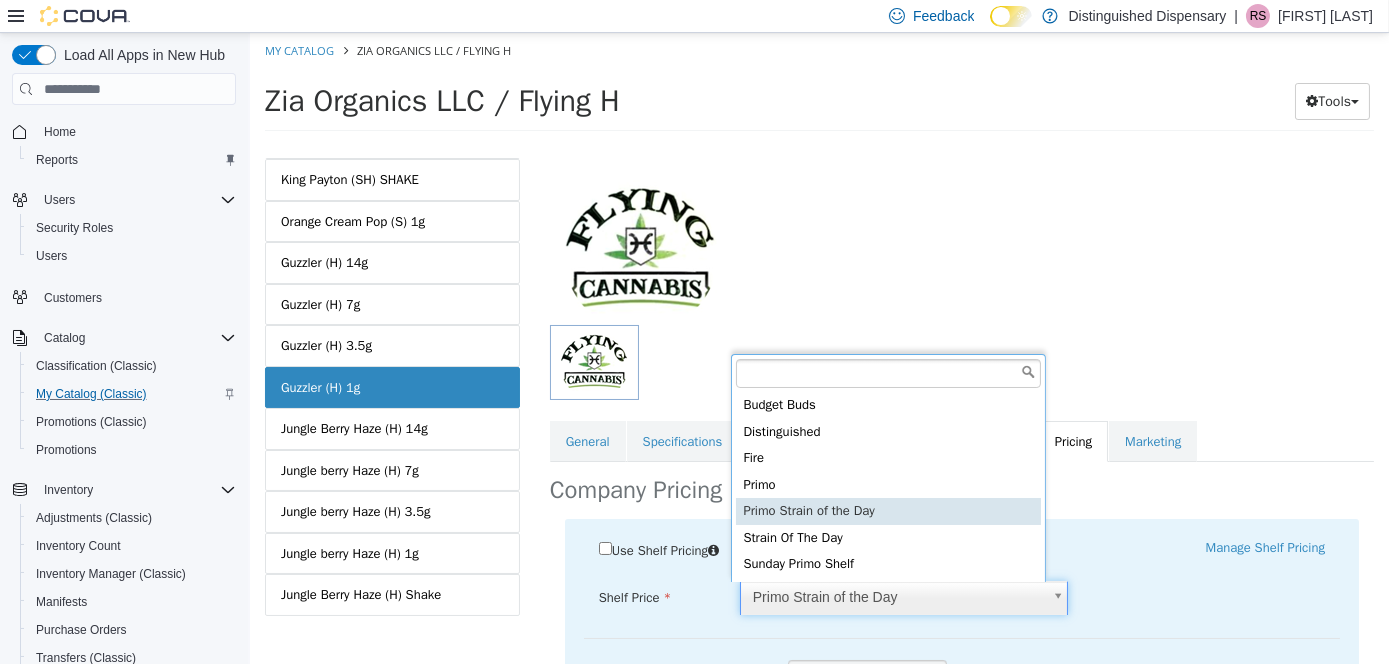 click on "Saving Bulk Changes...
×
Saved changes
My Catalog
Zia Organics LLC / Flying H
Zia Organics LLC / Flying H
Tools  Move Variations
Print Labels
MASTER PRODUCT
Zia Organics LLC / Flying H
VARIATIONS
Blueberry Cupcake (H) 1g
Blueberry Cupcake (H) 3.5g
Blueberry Cupcake (H) 7g
Blueberry Cupcake (H) 14g
Blueberry Cupcake (H) SHAKE
Apple Blossom (IH) 1g
Apple Blossom (IH) 3.5g
Apple Blossom (IH) 7g
Apple Blossom (IH) 14g
Farmers Daughter (S) 1g
Farmers Daughter (S) 3.5g
Farmers Daughter (S) 7g
Farmers Daughter (S) 14g
Orange Cream Pop (S) 1g
Orange Cream Pop (S) 3.5g
Orange Cream Pop (S) 7g
Orange Cream Pop (S) 14g
Apple Blossom (IH) SHAKE
Farmers Daughter (S) SHAKE
Orange Cream Pop (S) SHAKE
Farmers Daughter (H) 28g" at bounding box center (818, 88) 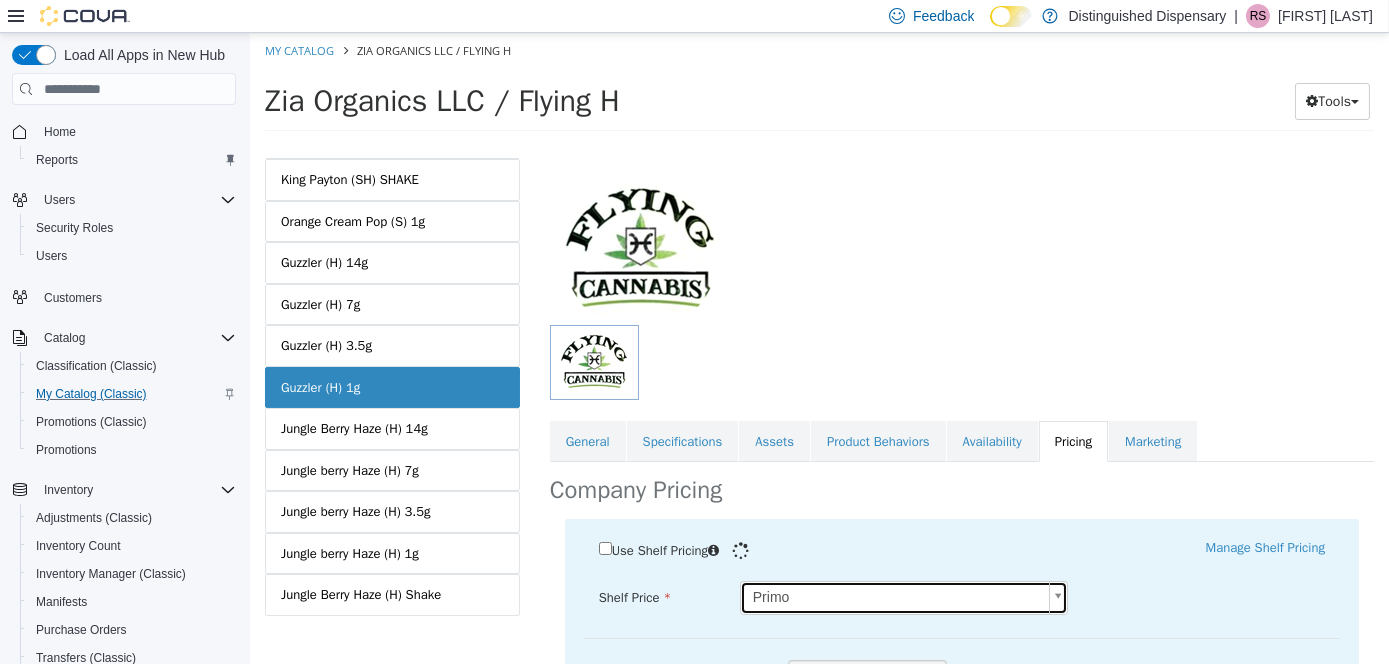 type on "****" 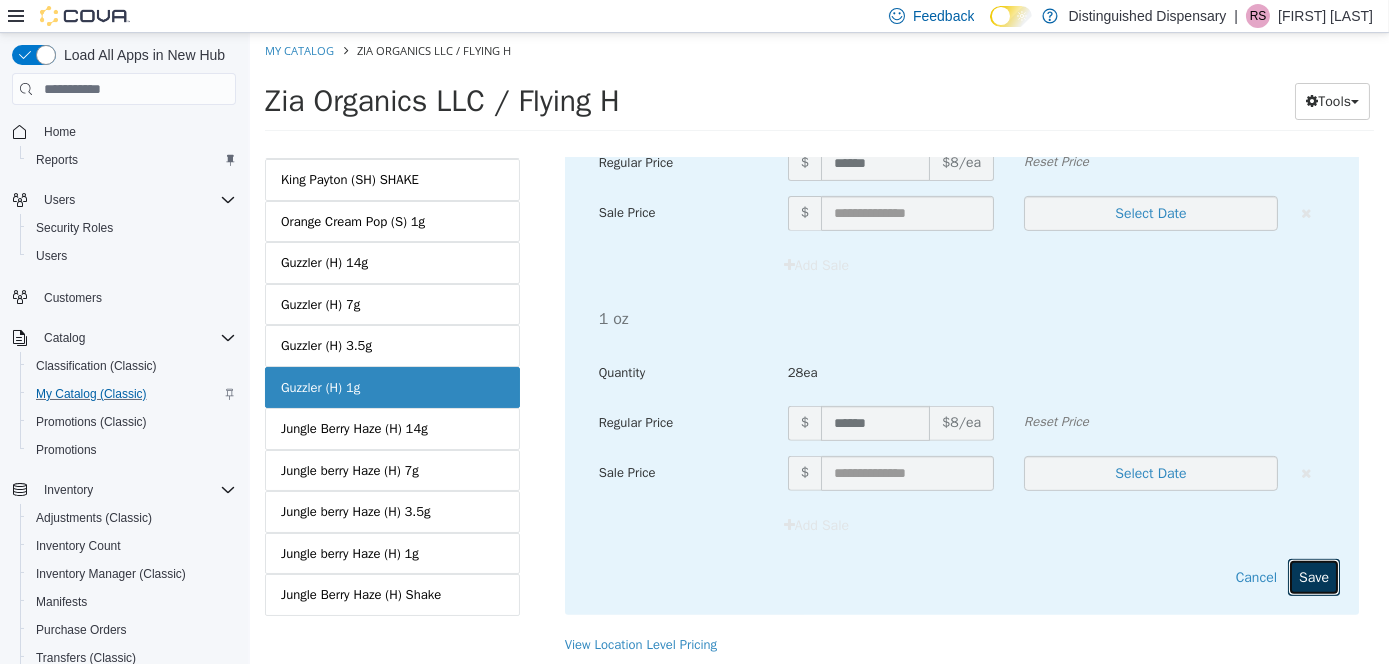 click on "Save" at bounding box center [1313, 577] 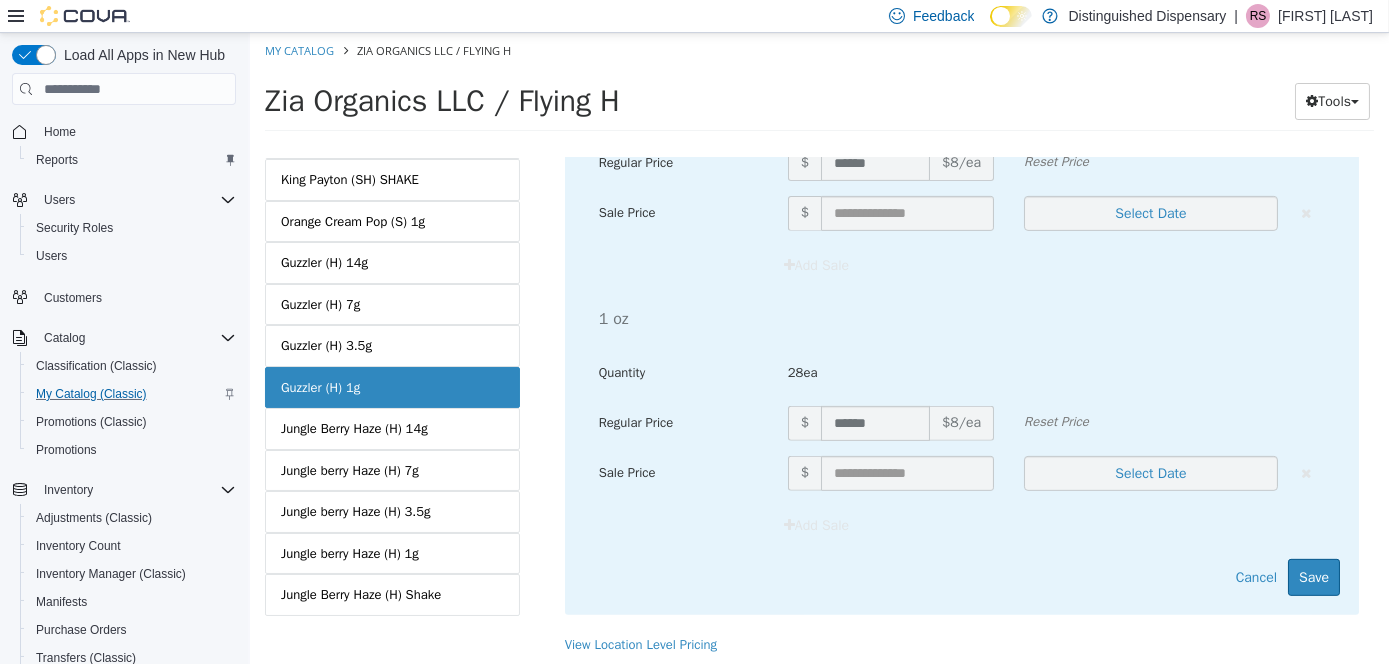 scroll, scrollTop: 304, scrollLeft: 0, axis: vertical 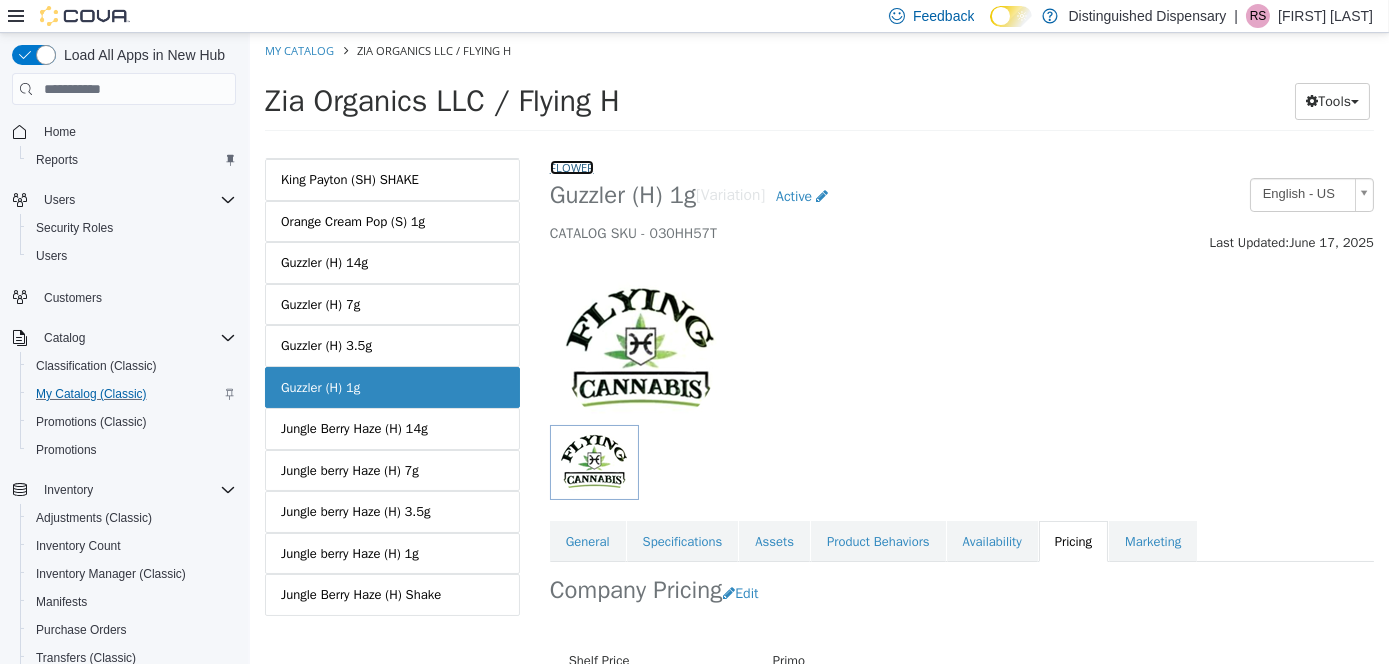 click on "Flower" at bounding box center (571, 167) 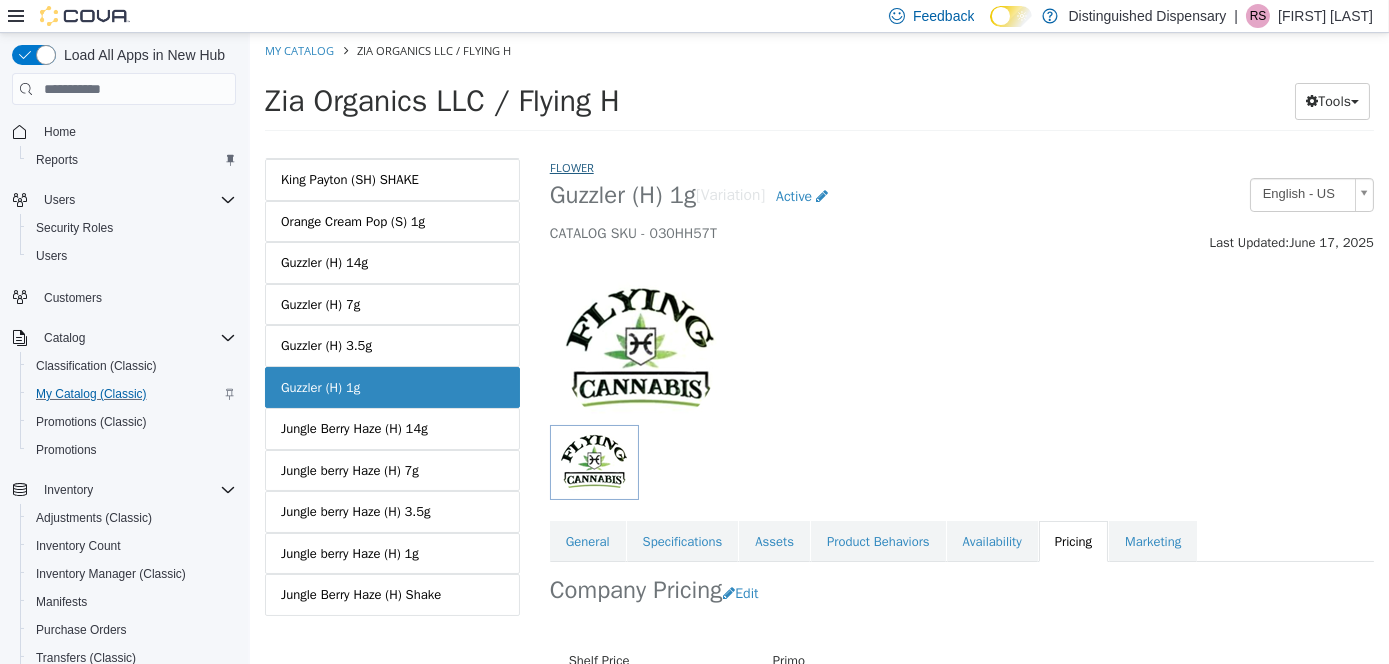 select on "**********" 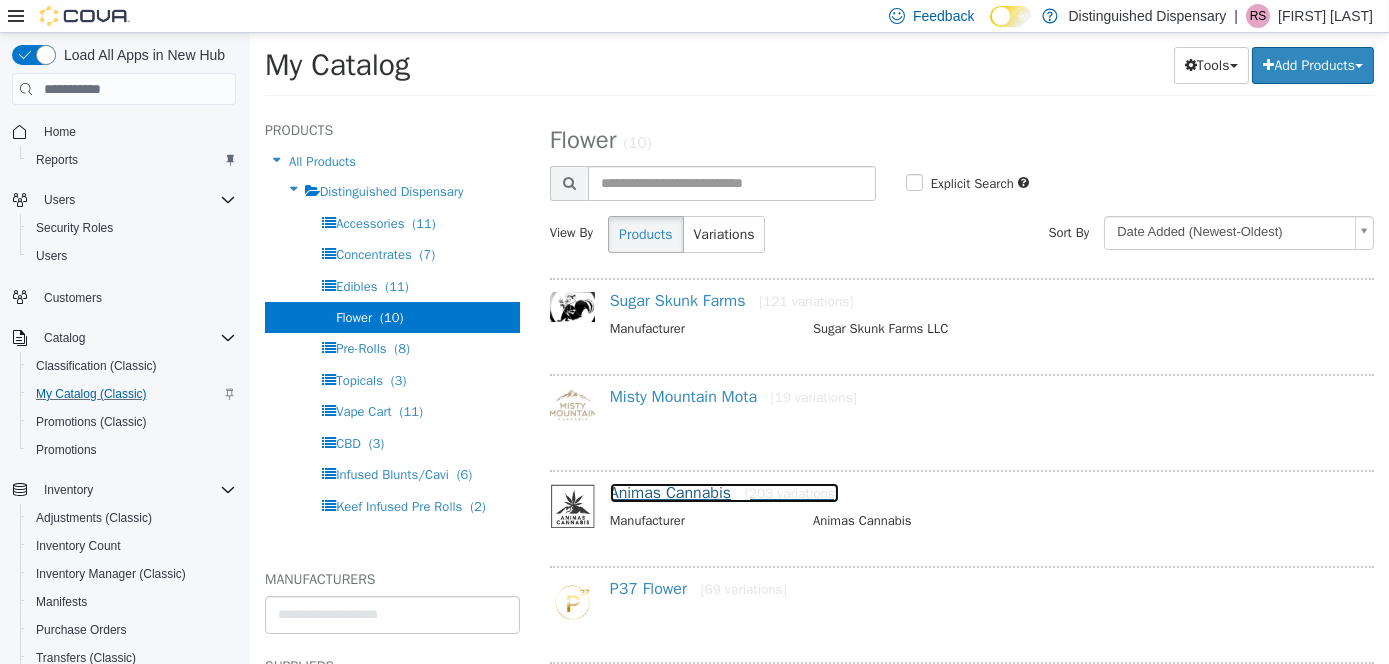 click on "Animas Cannabis
[203 variations]" at bounding box center [723, 493] 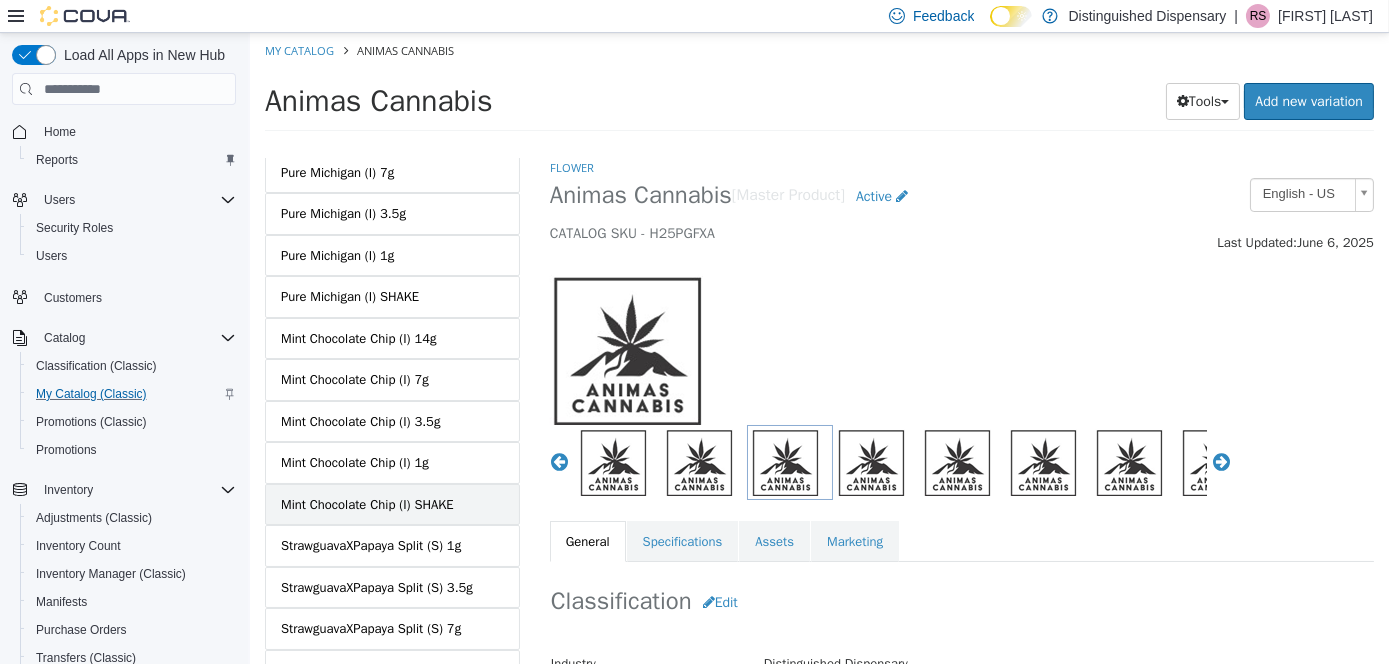 scroll, scrollTop: 7938, scrollLeft: 0, axis: vertical 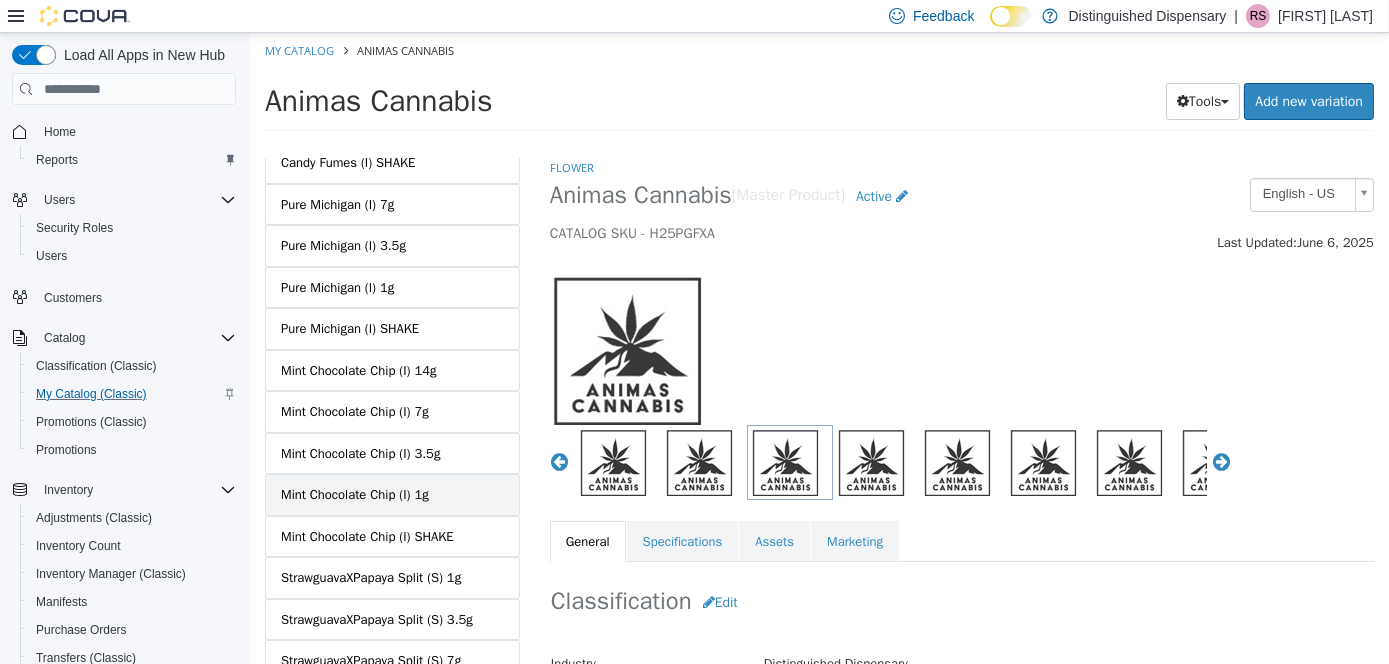 click on "Mint Chocolate Chip (I) 1g" at bounding box center (391, 495) 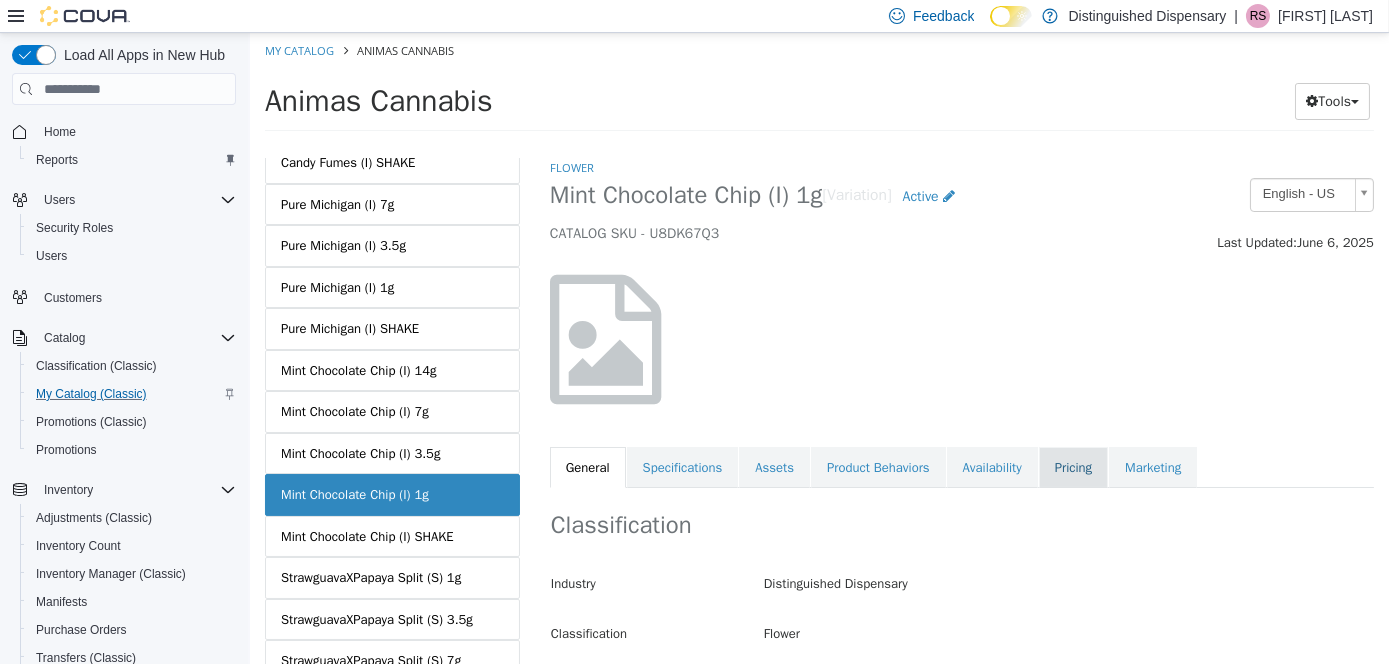 click on "Pricing" at bounding box center (1072, 468) 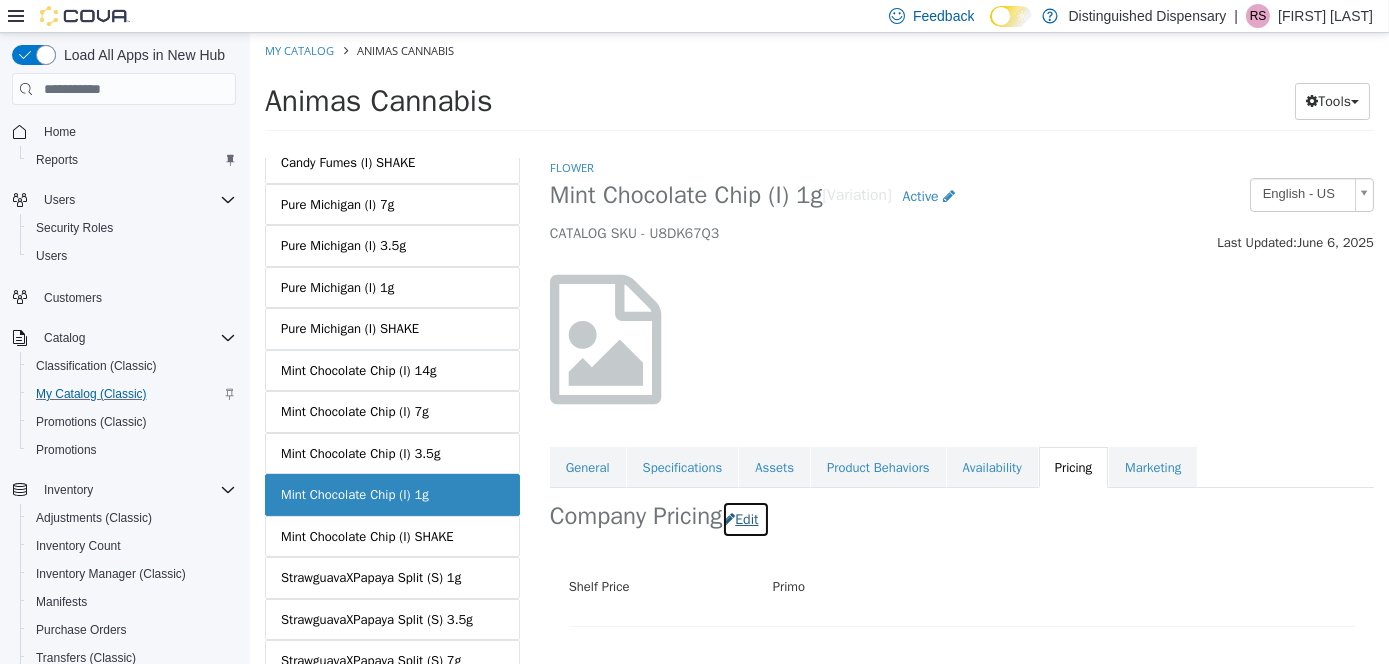 click on "Edit" at bounding box center (744, 519) 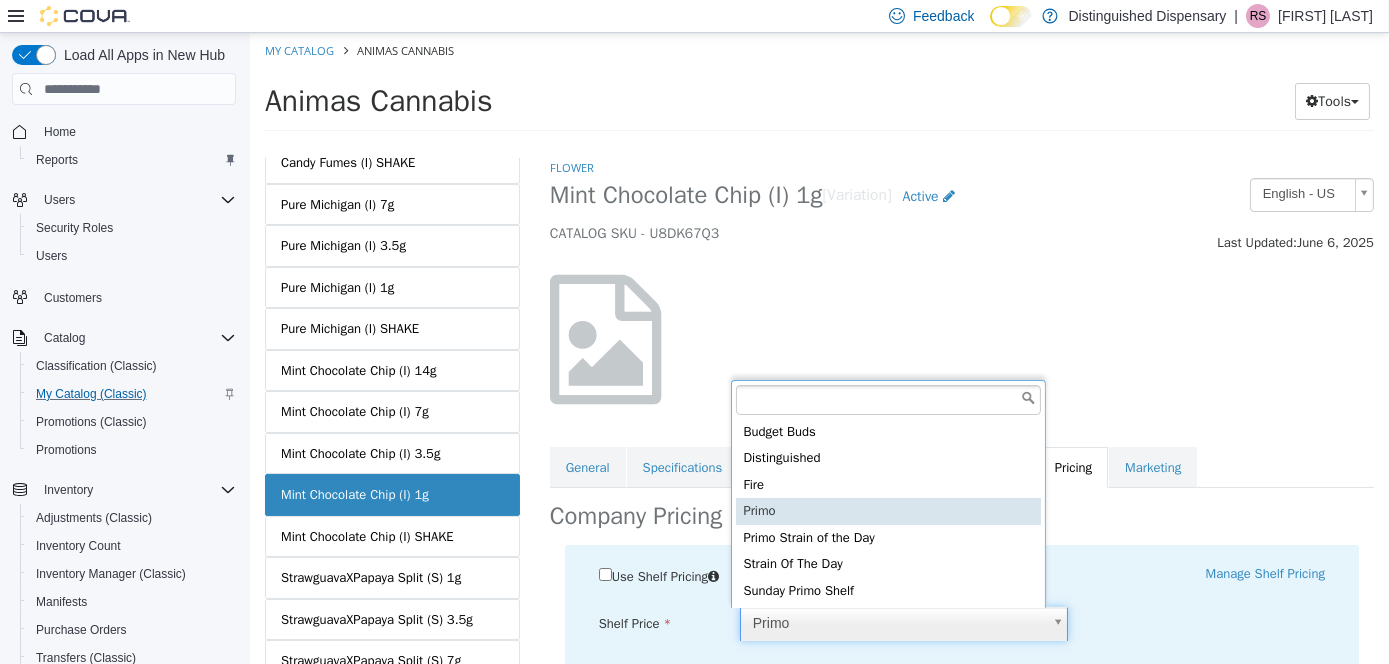 click on "Saving Bulk Changes...
×
Saved changes
My Catalog
Animas Cannabis
Animas Cannabis
Tools  Move Variations
Print Labels
MASTER PRODUCT
Animas Cannabis
VARIATIONS
Animas Cannabis BULK
Cherry West (S) 1g
Cherry West (S) 3.5g
Cherry West (S) 7g
Sensi Lime (SH) 1g
Sensi Lime (SH) 3.5g
Sensi Lime (SH) 7g
Banana Pie 1g
Banana Pie 3.5g
Banana Pie 7g
Bubba Cherry 1g
Bubba Cherry 3.5g
Bubba Cherry 7g
Sensi Lime 1oz
Banana Pie 14g
Agent Orange (H) 1g
Agent Orange (H) 3.5g
Agent Orange (H) 7g
Agent Orange Shake
Cherry Limeade (H) 1g
Cherry Limeade (H) 3.5g
Cherry Limeade (H) 7g
Lime Pie (H) 1g
Lime Pie (H) 3.5g
Lime Pie (H) 7g
Sensi Lime WCherry Truf (H) 1OZ
90's Sensi Star 1g" at bounding box center [818, 88] 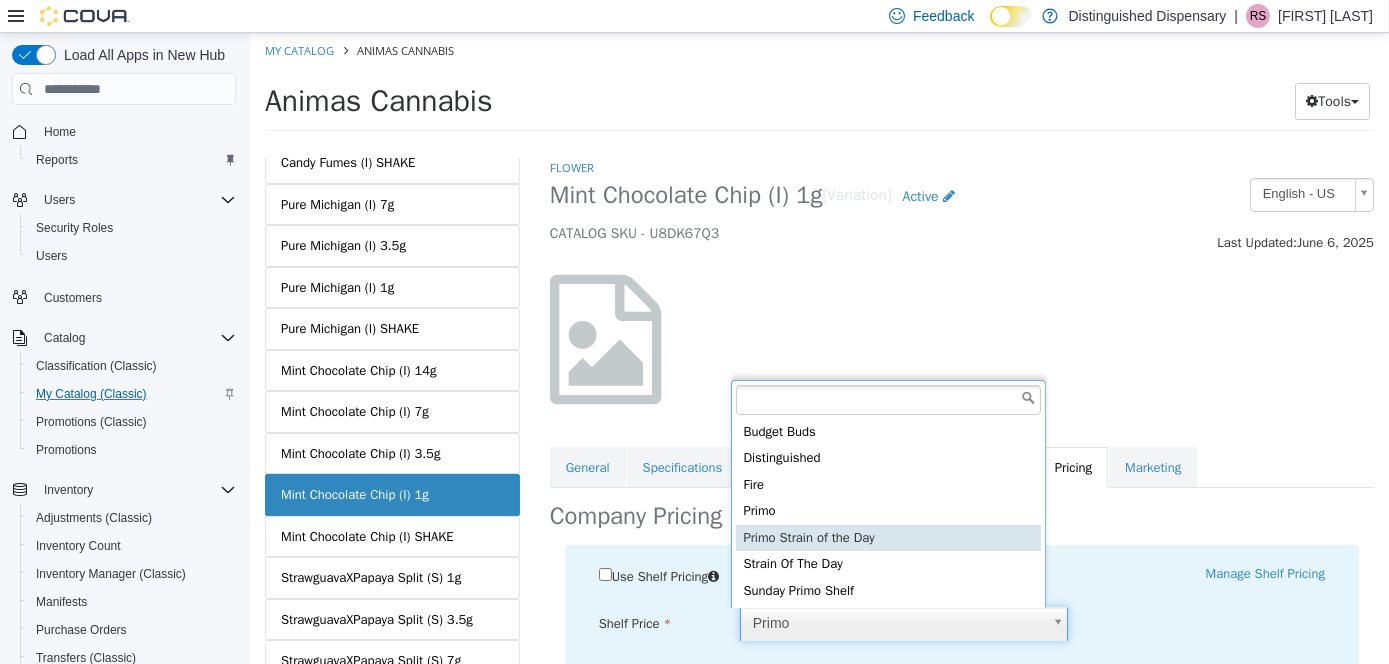 type on "*****" 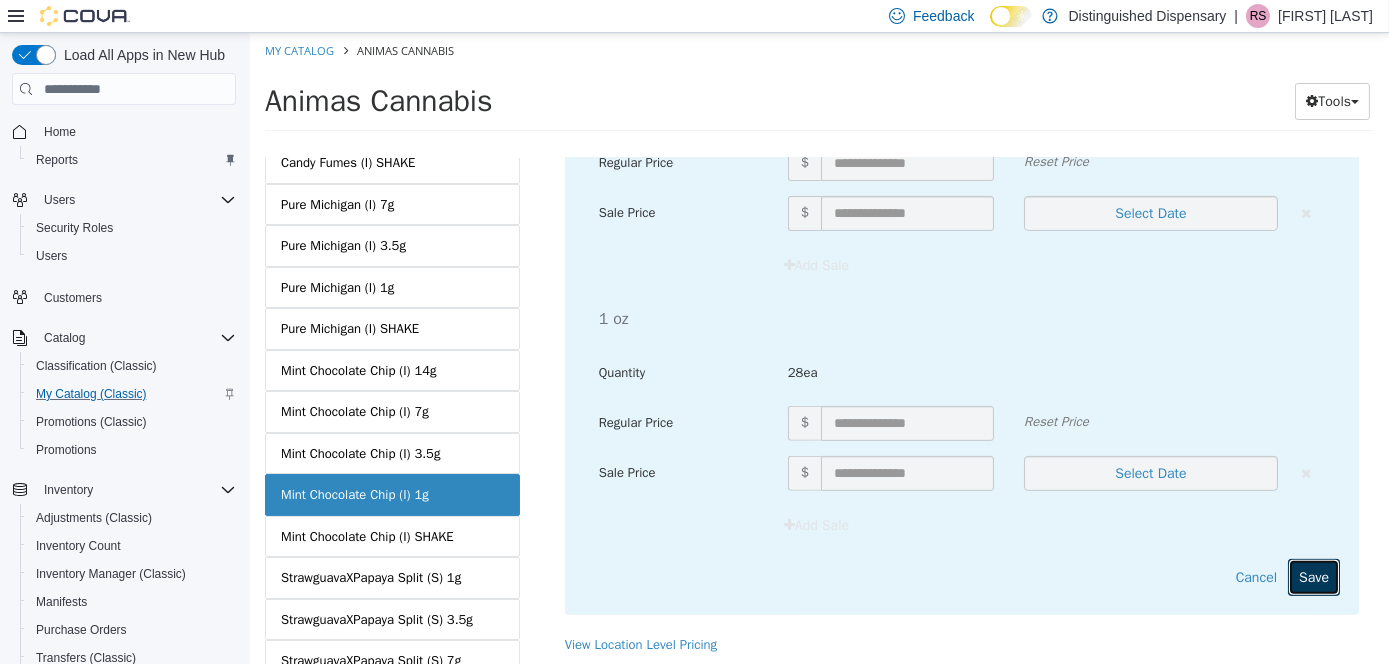 click on "Save" at bounding box center (1313, 577) 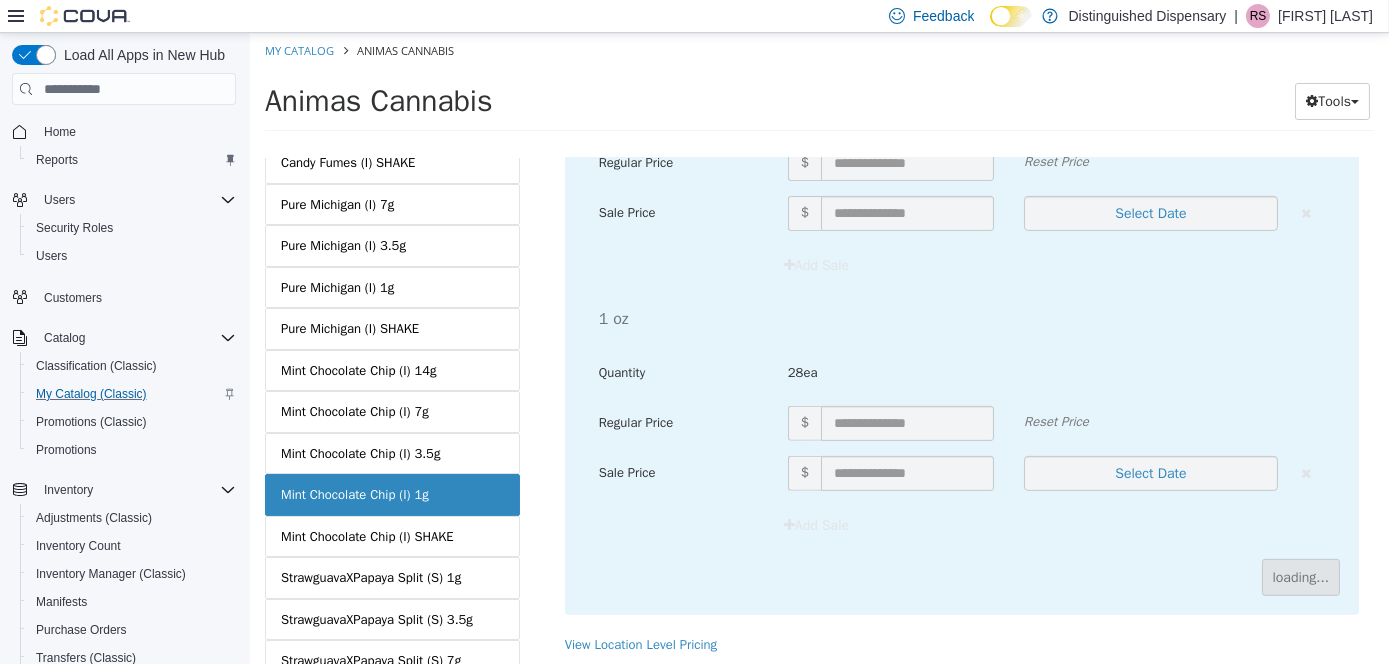 scroll, scrollTop: 231, scrollLeft: 0, axis: vertical 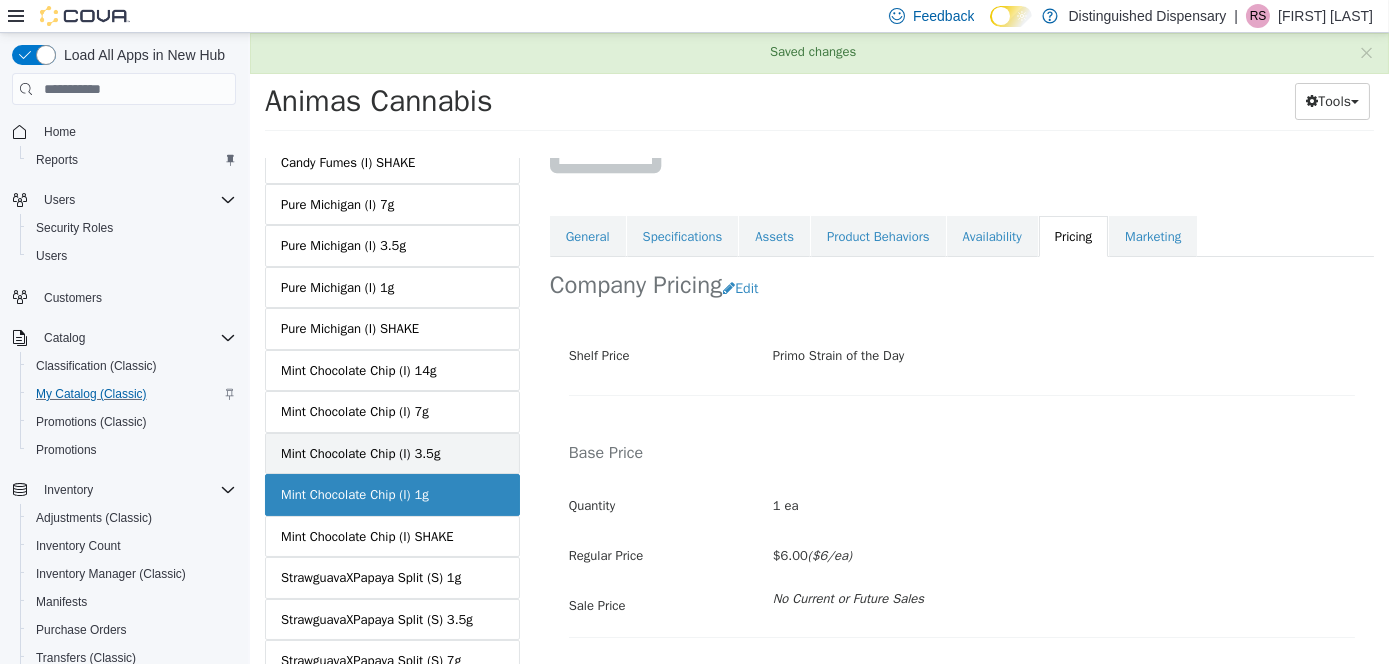 click on "Mint Chocolate Chip (I) 3.5g" at bounding box center (359, 454) 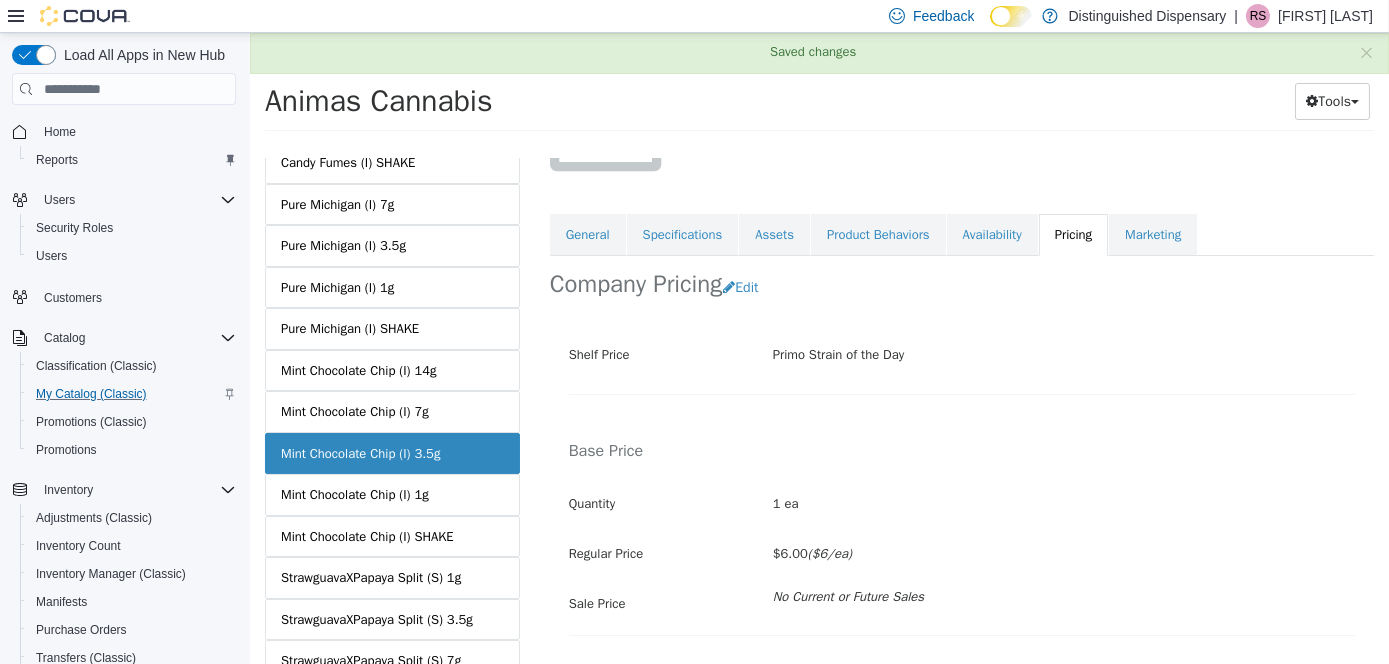 scroll, scrollTop: 0, scrollLeft: 0, axis: both 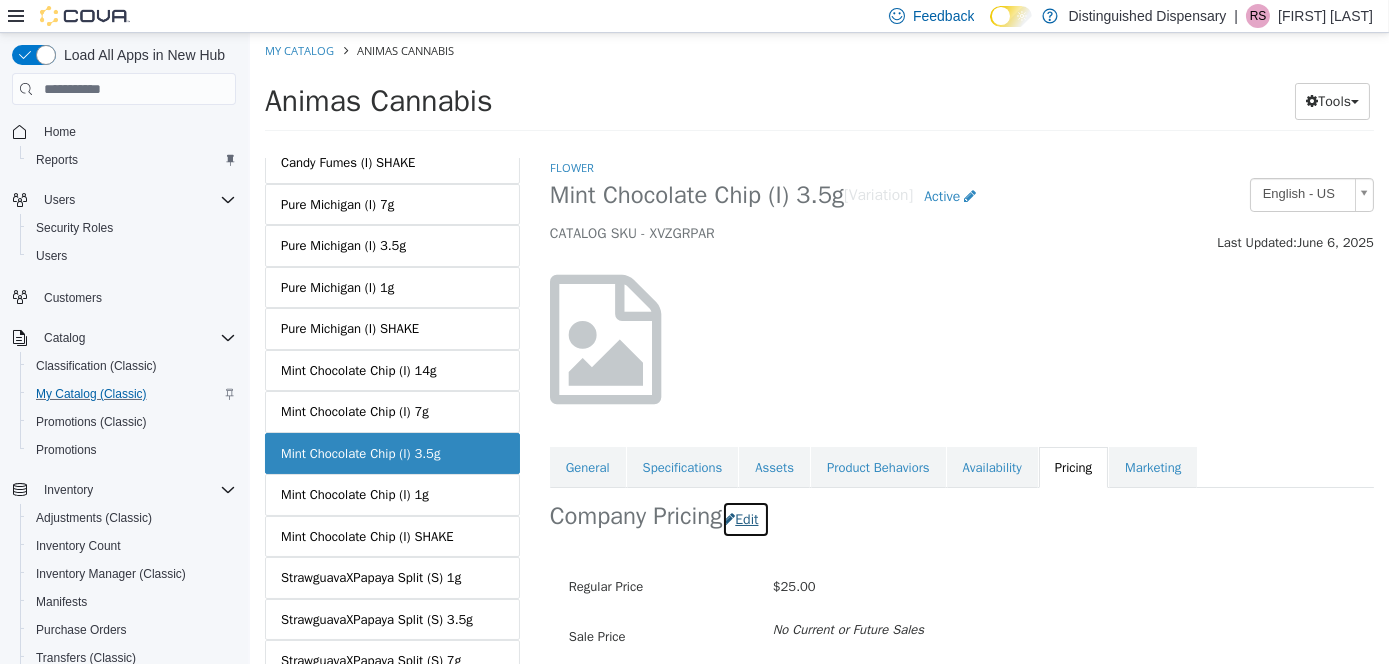 click on "Edit" at bounding box center [744, 519] 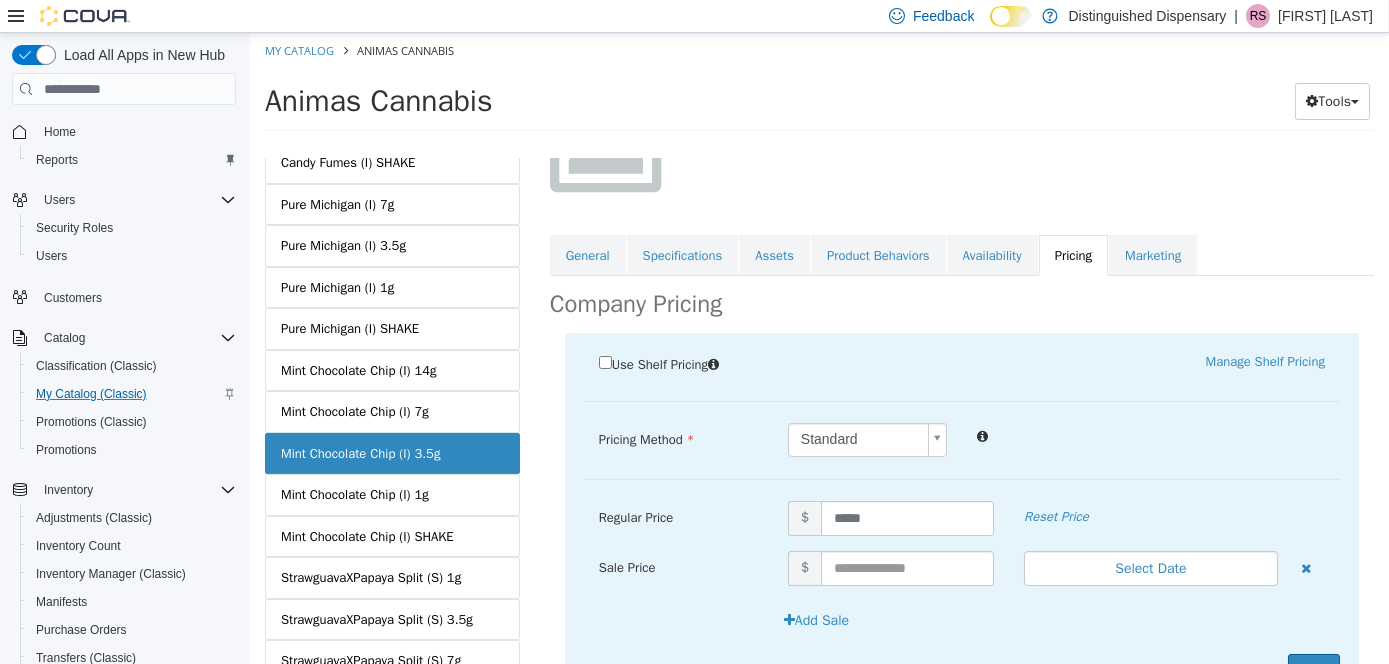 scroll, scrollTop: 310, scrollLeft: 0, axis: vertical 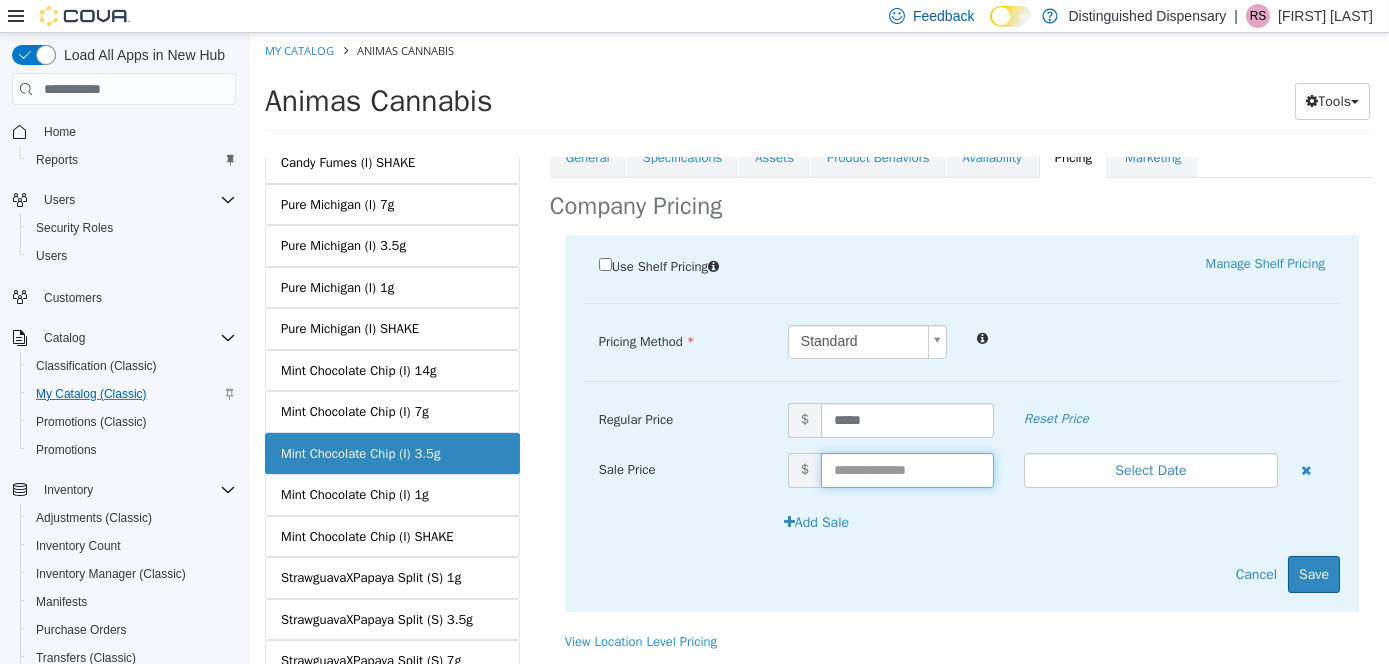 click at bounding box center [906, 470] 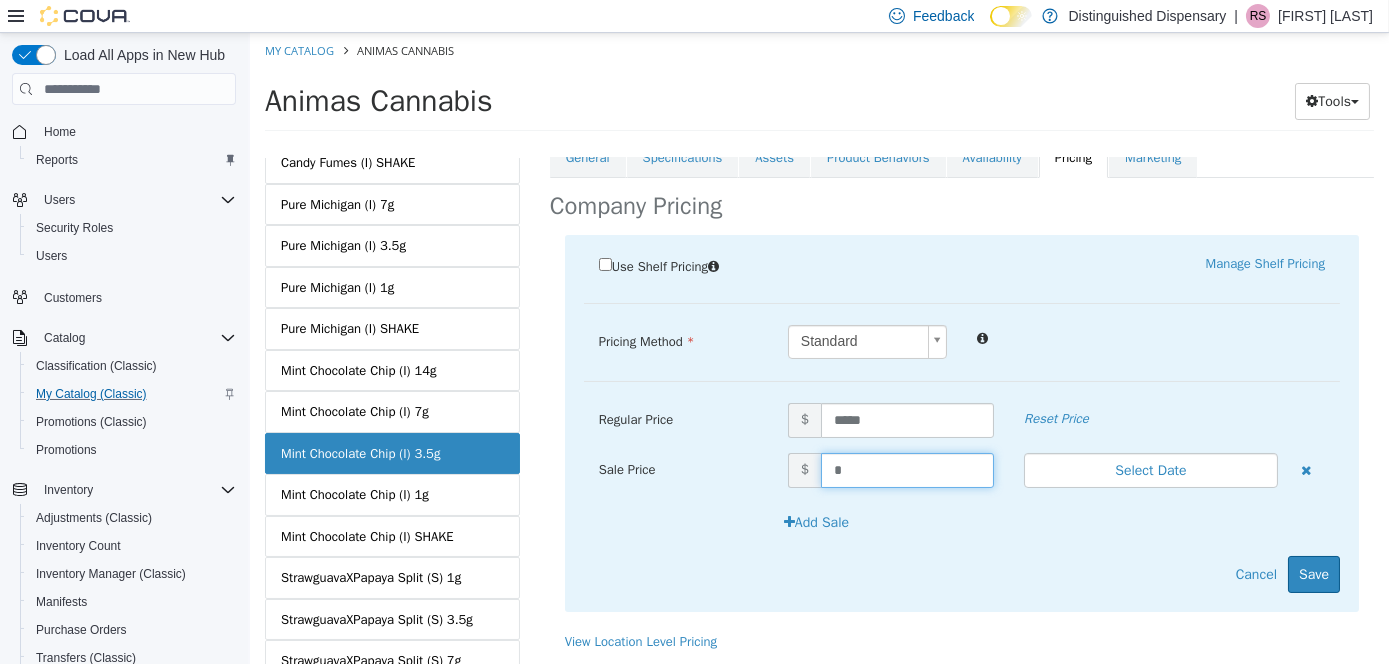 type on "**" 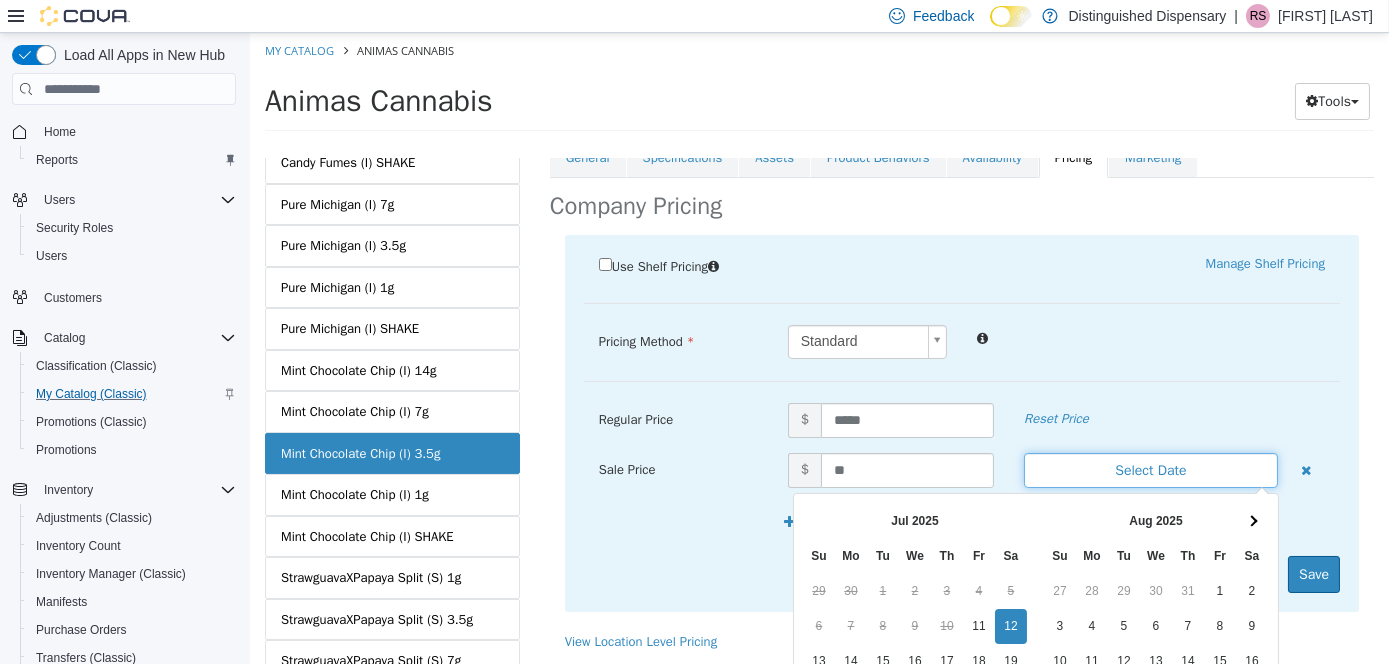 drag, startPoint x: 1095, startPoint y: 471, endPoint x: 1021, endPoint y: 536, distance: 98.49365 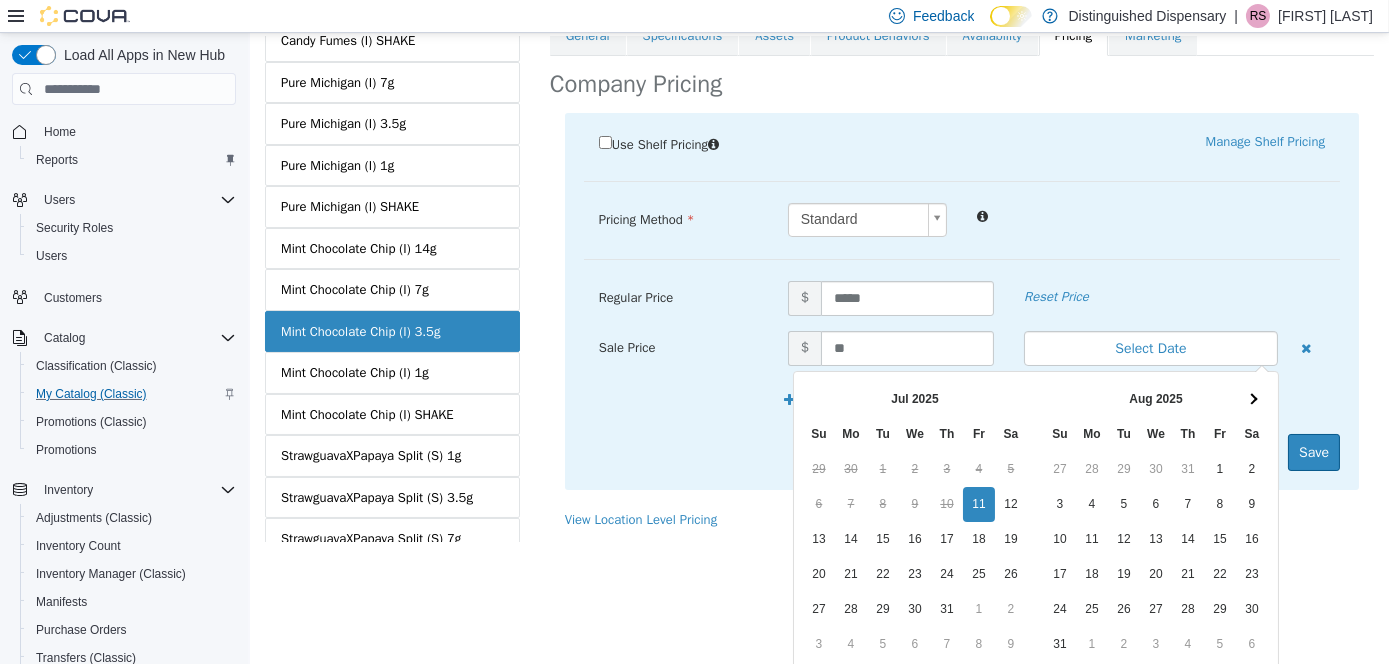 scroll, scrollTop: 205, scrollLeft: 0, axis: vertical 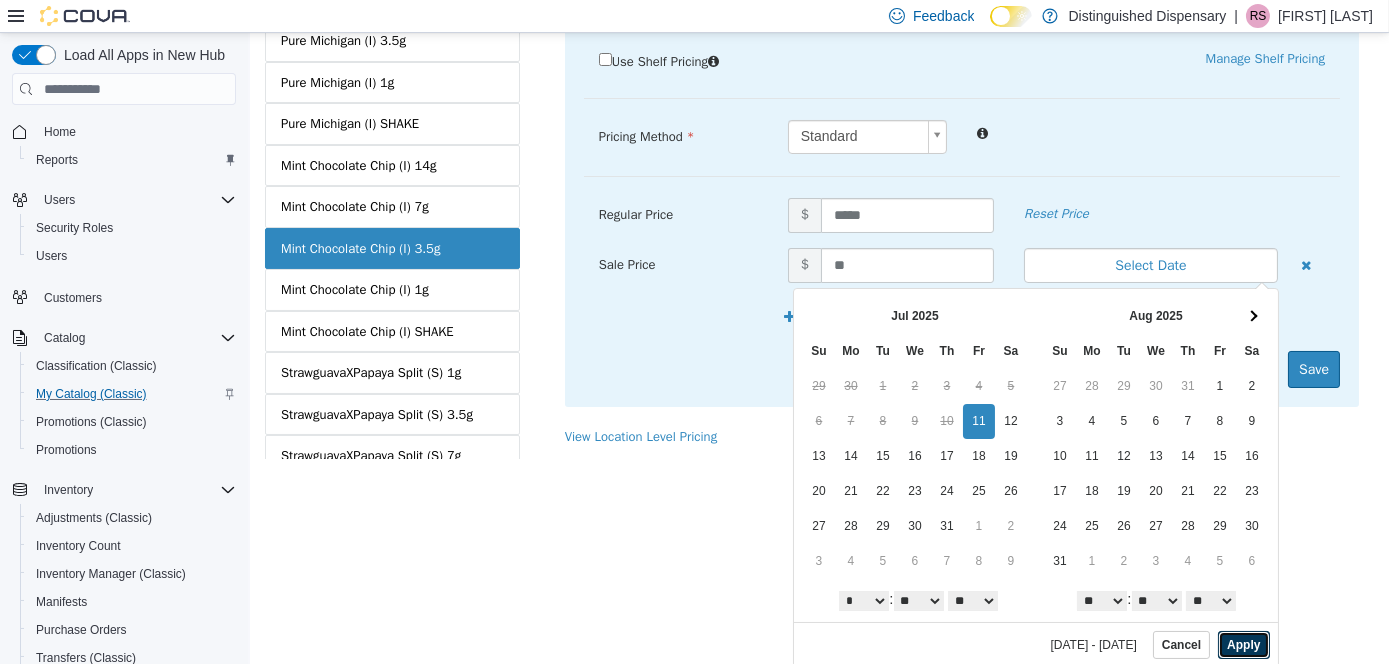click on "Apply" at bounding box center (1242, 645) 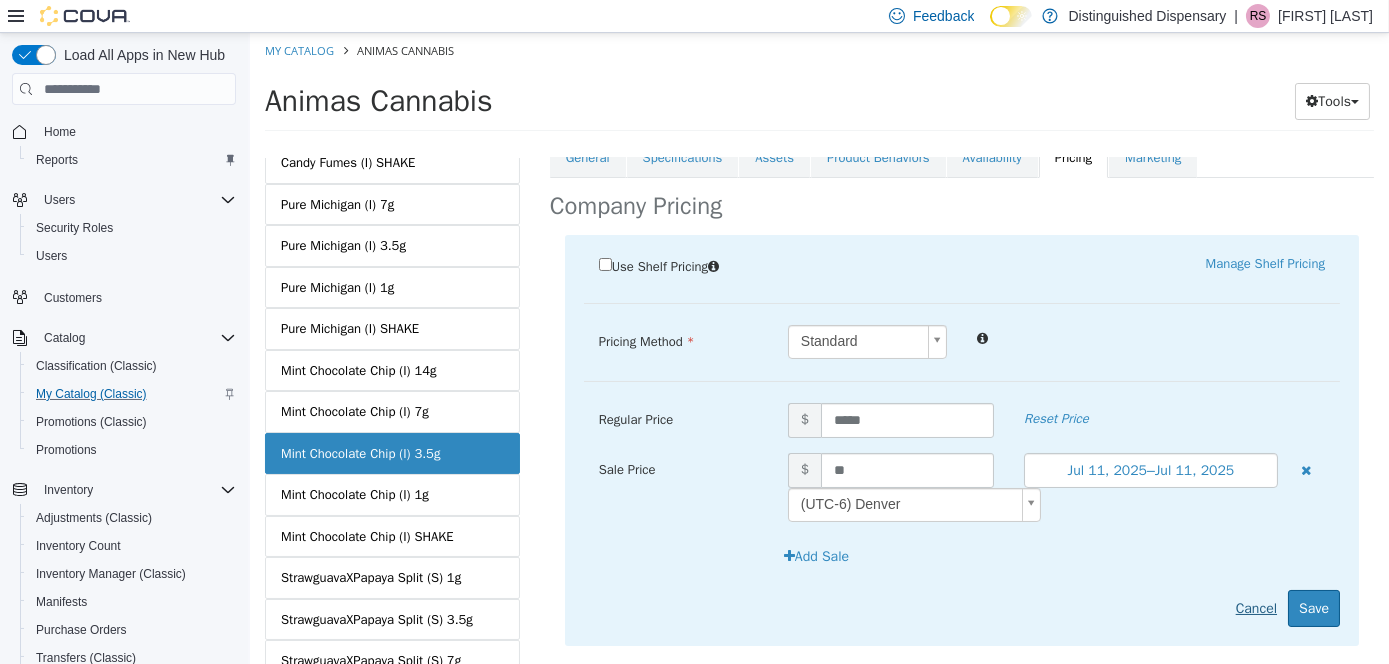 scroll, scrollTop: 0, scrollLeft: 0, axis: both 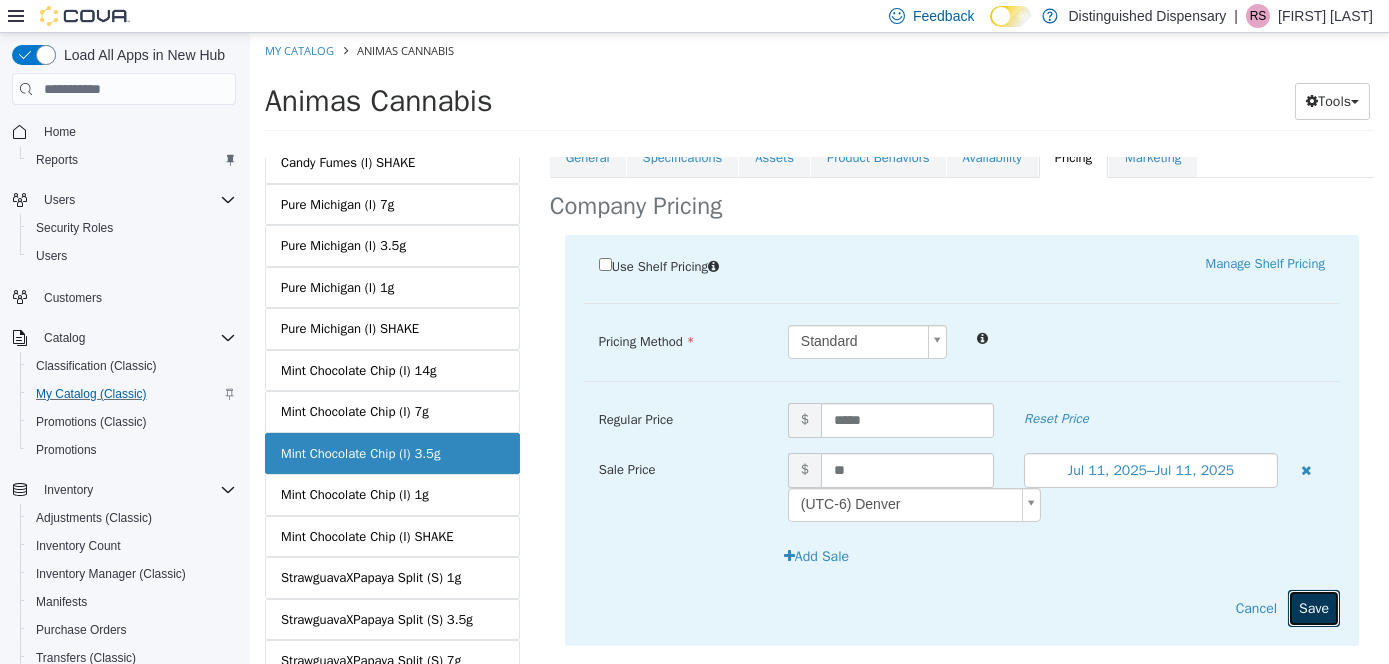 click on "Save" at bounding box center (1313, 608) 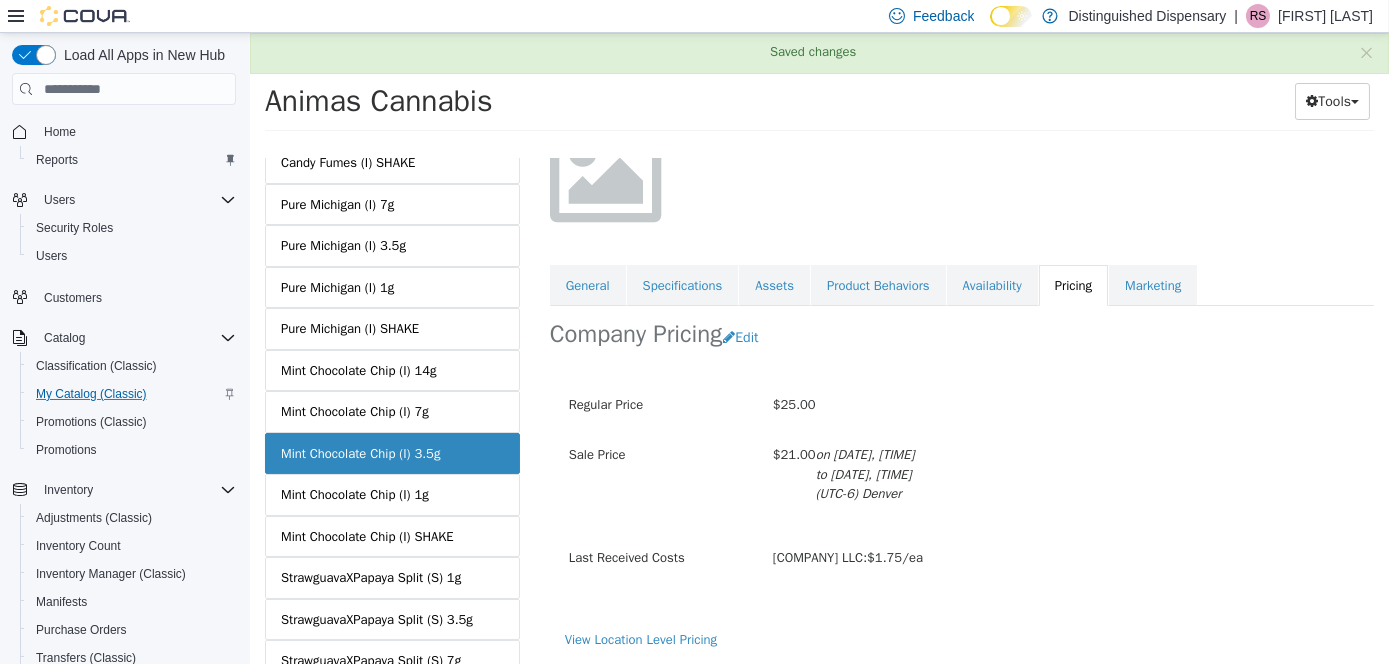 scroll, scrollTop: 181, scrollLeft: 0, axis: vertical 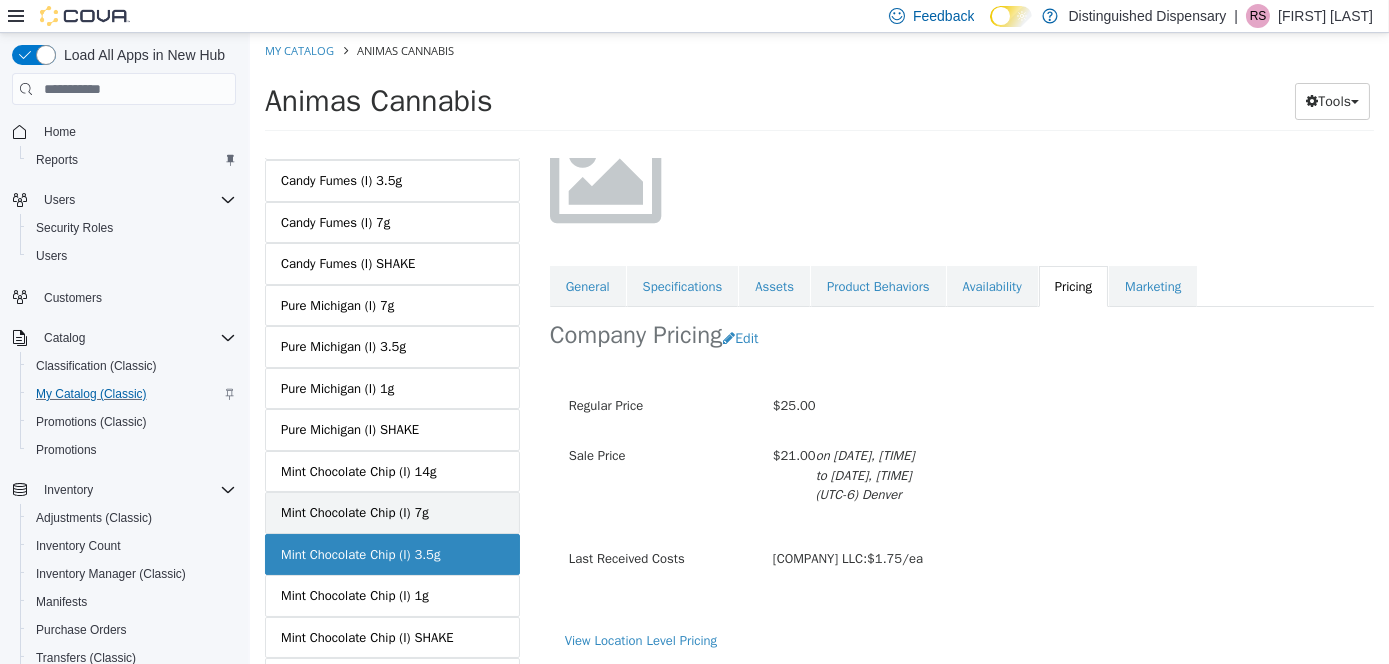 click on "Mint Chocolate Chip (I) 7g" at bounding box center [391, 513] 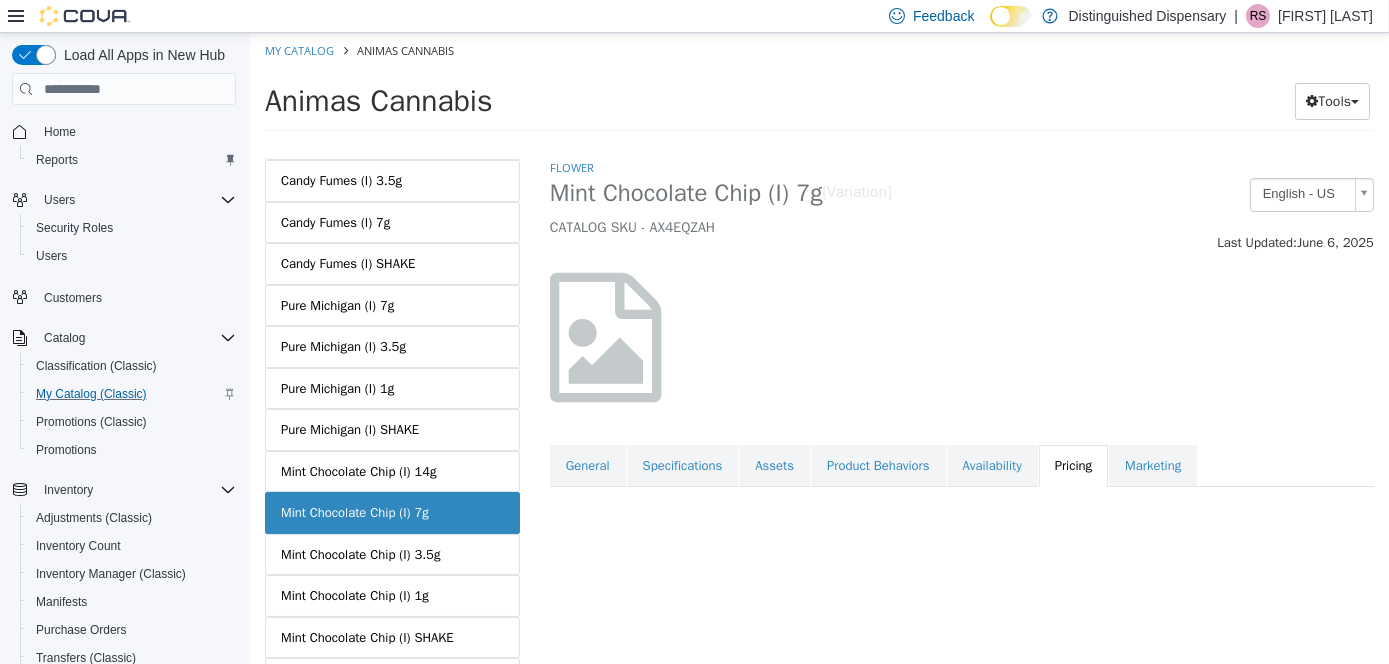 scroll, scrollTop: 0, scrollLeft: 0, axis: both 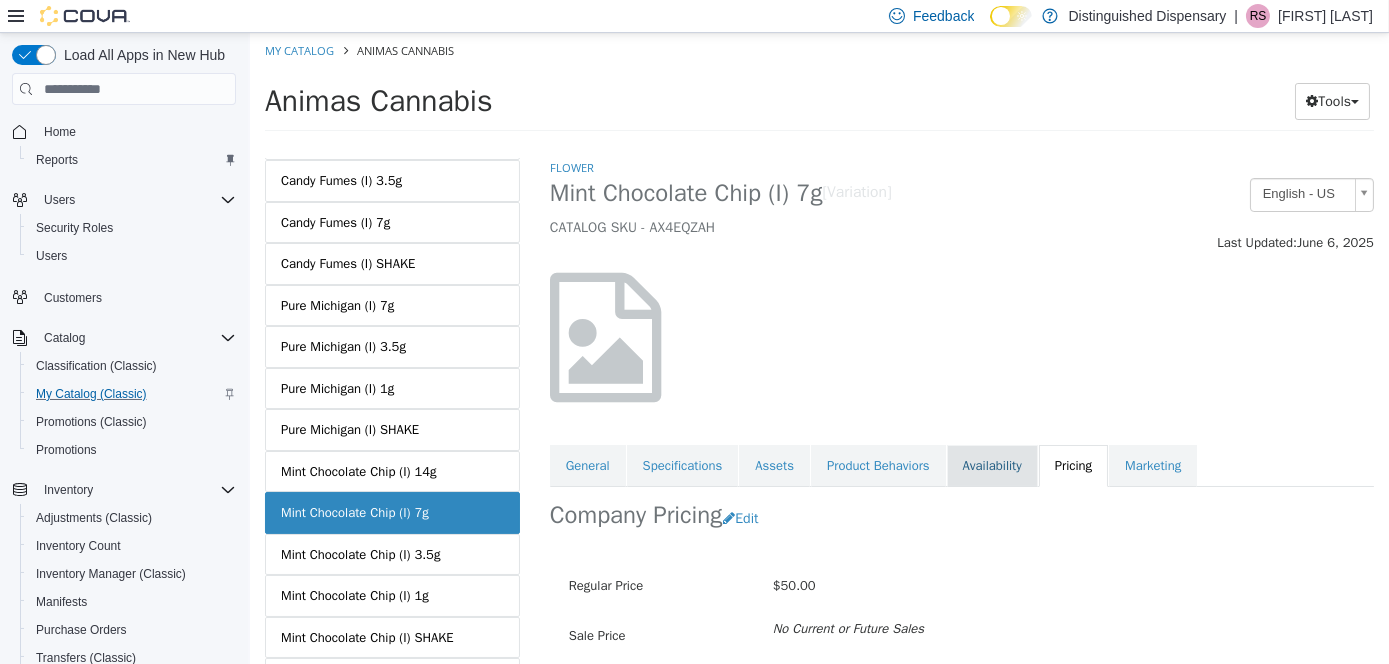 click on "Availability" at bounding box center (991, 466) 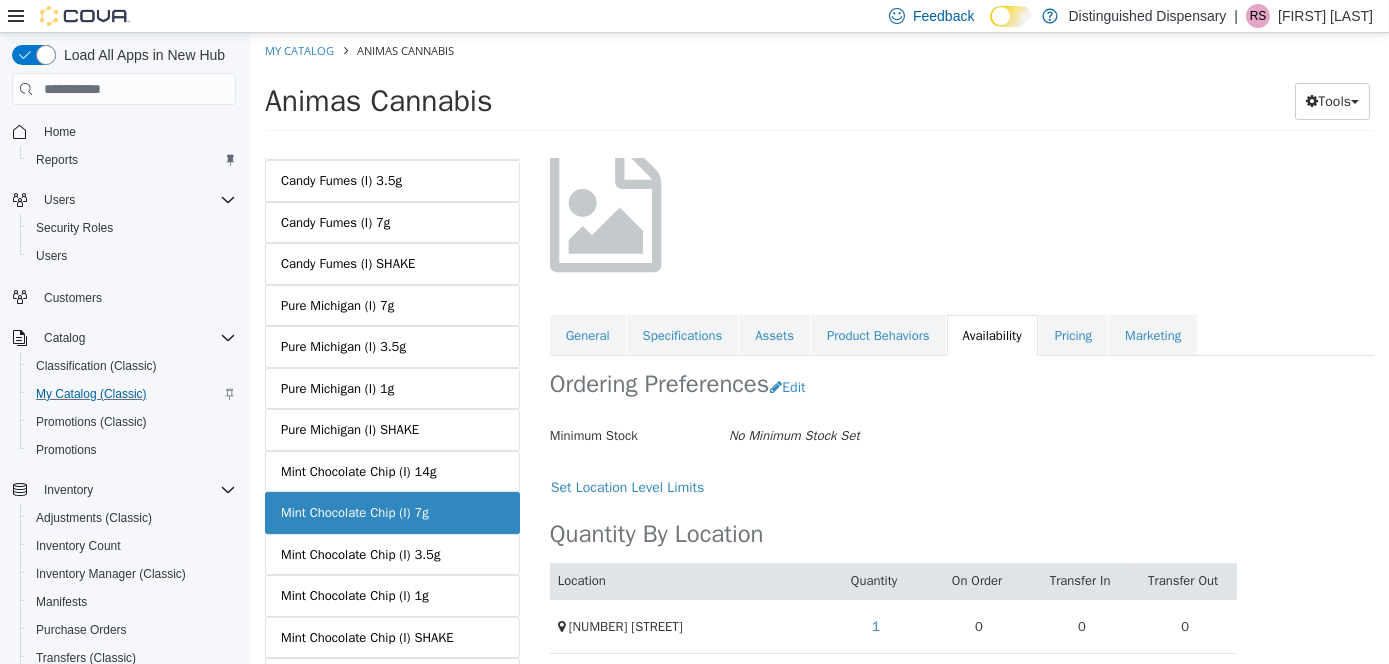 scroll, scrollTop: 141, scrollLeft: 0, axis: vertical 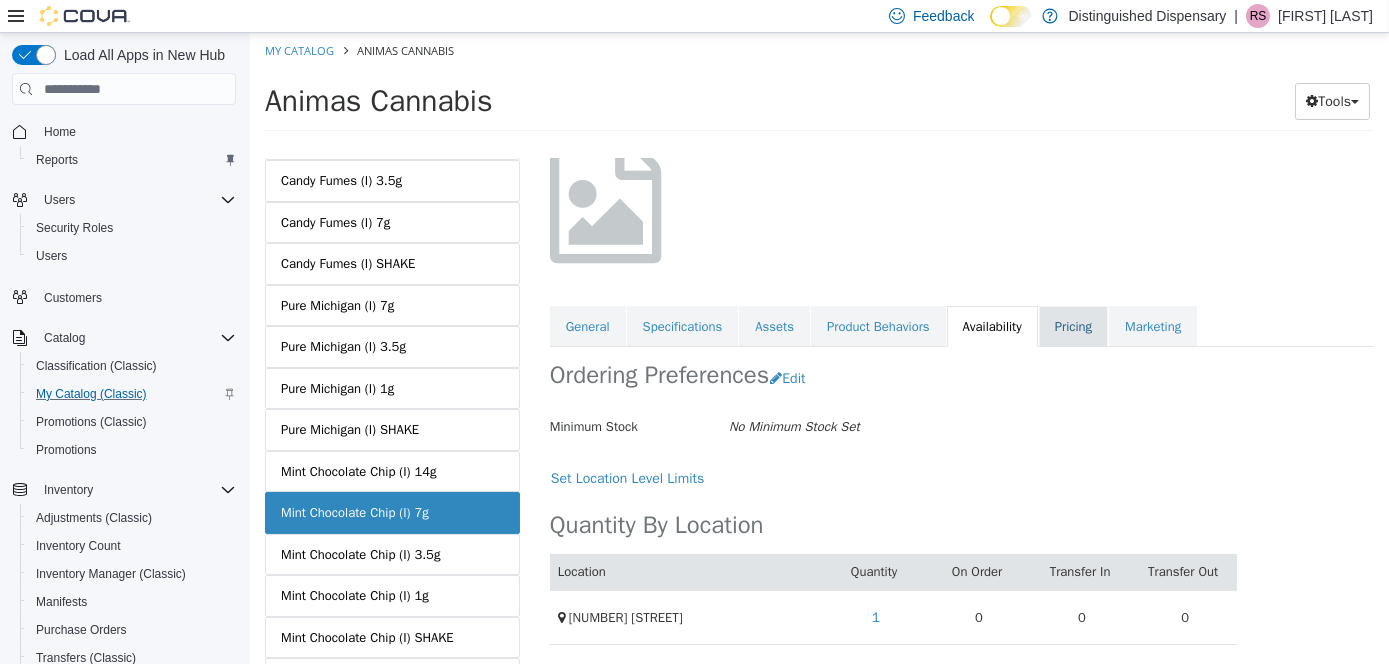 click on "Pricing" at bounding box center [1072, 327] 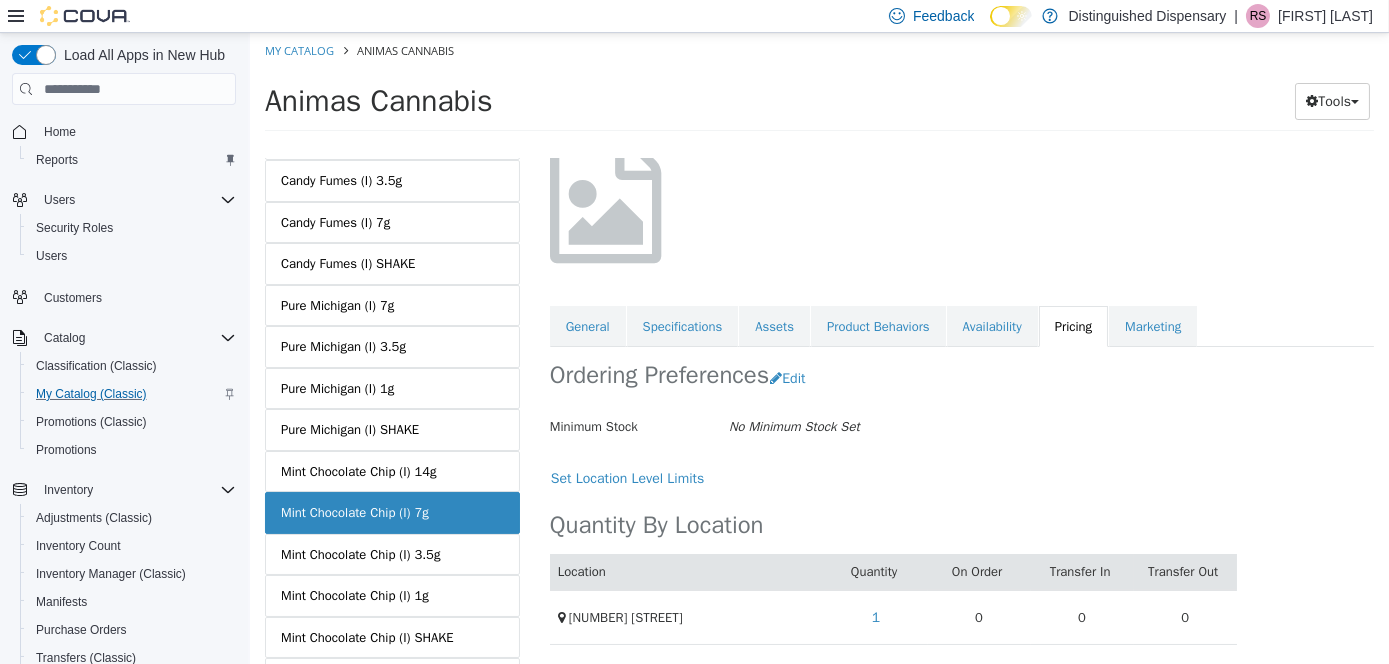 scroll, scrollTop: 0, scrollLeft: 0, axis: both 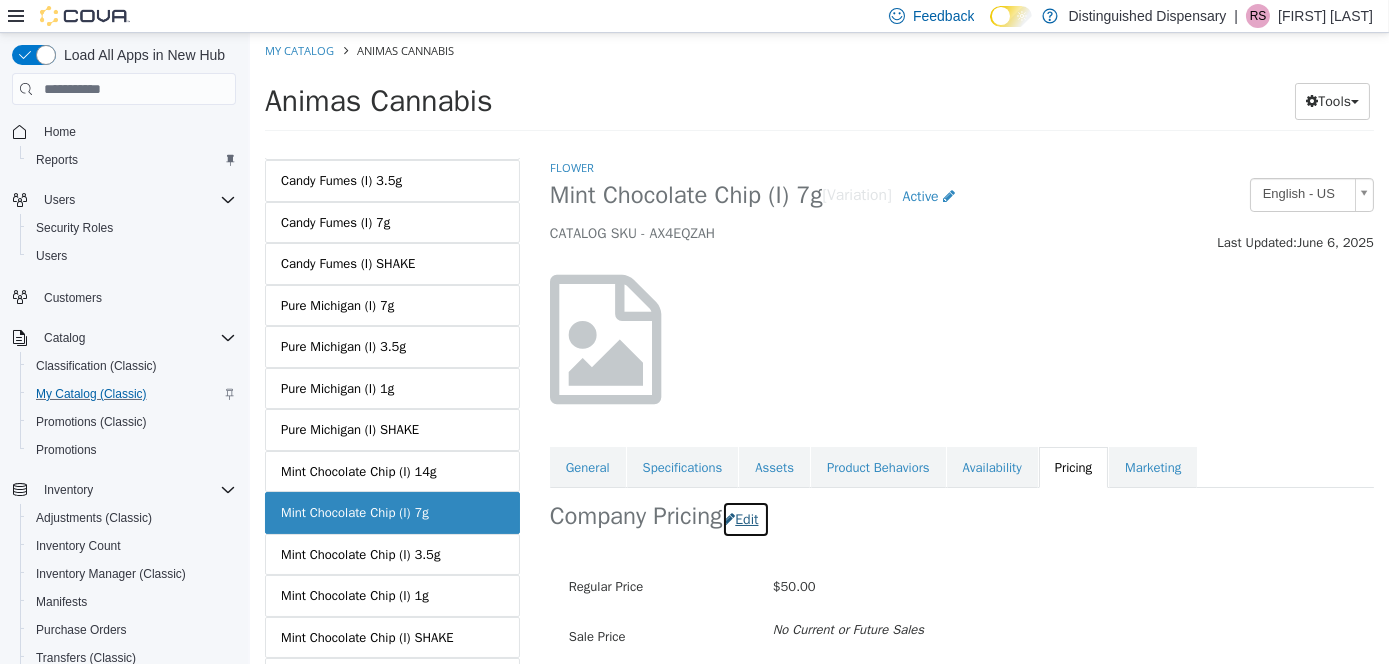 click on "Edit" at bounding box center (744, 519) 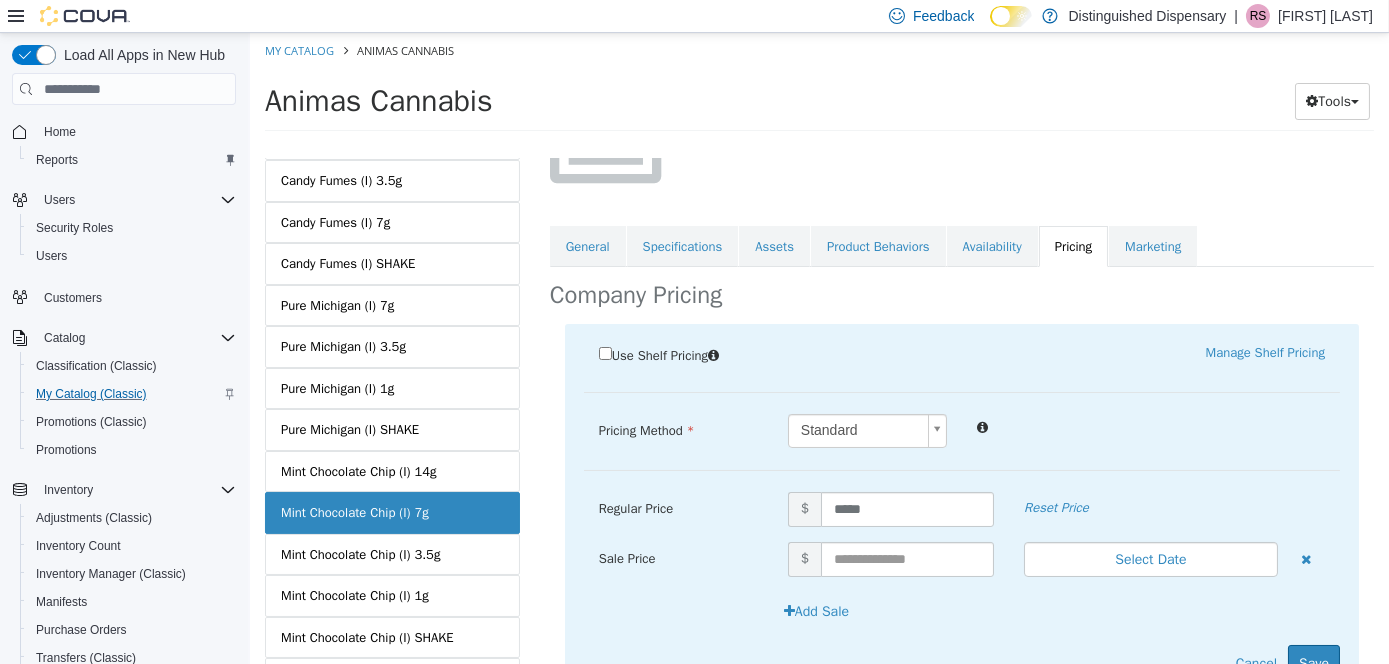 scroll, scrollTop: 310, scrollLeft: 0, axis: vertical 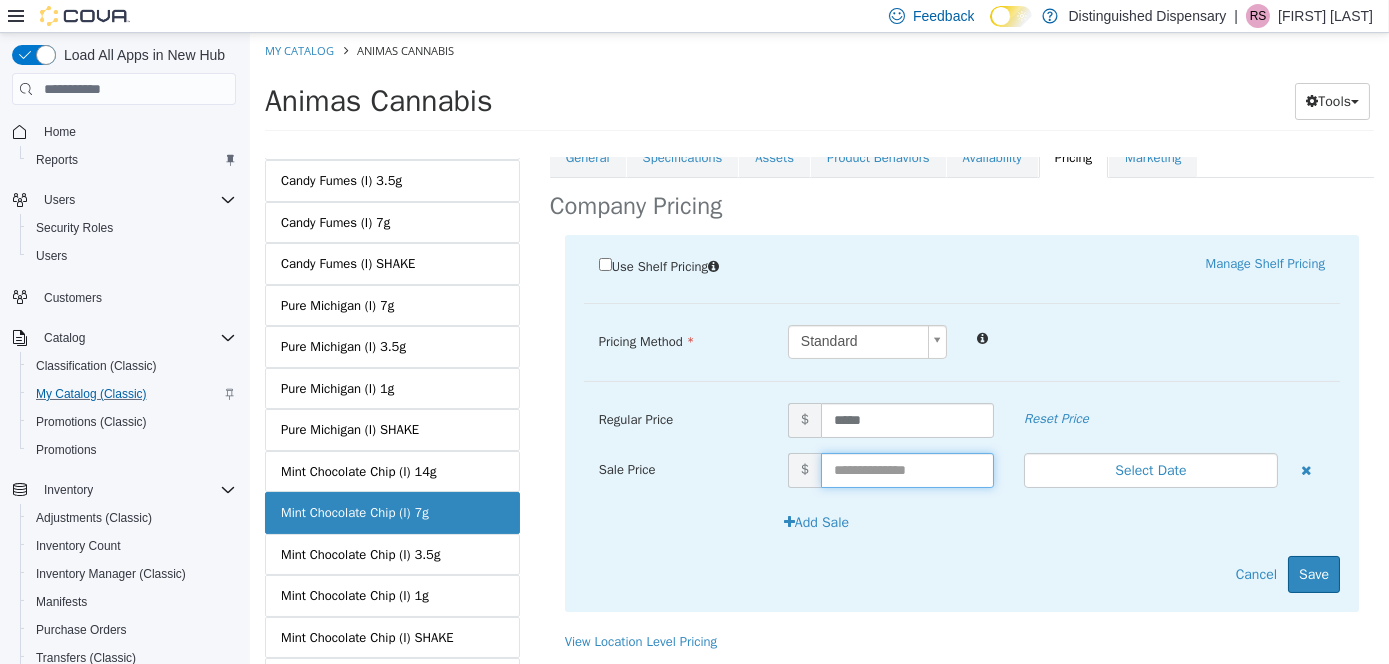 click at bounding box center [906, 470] 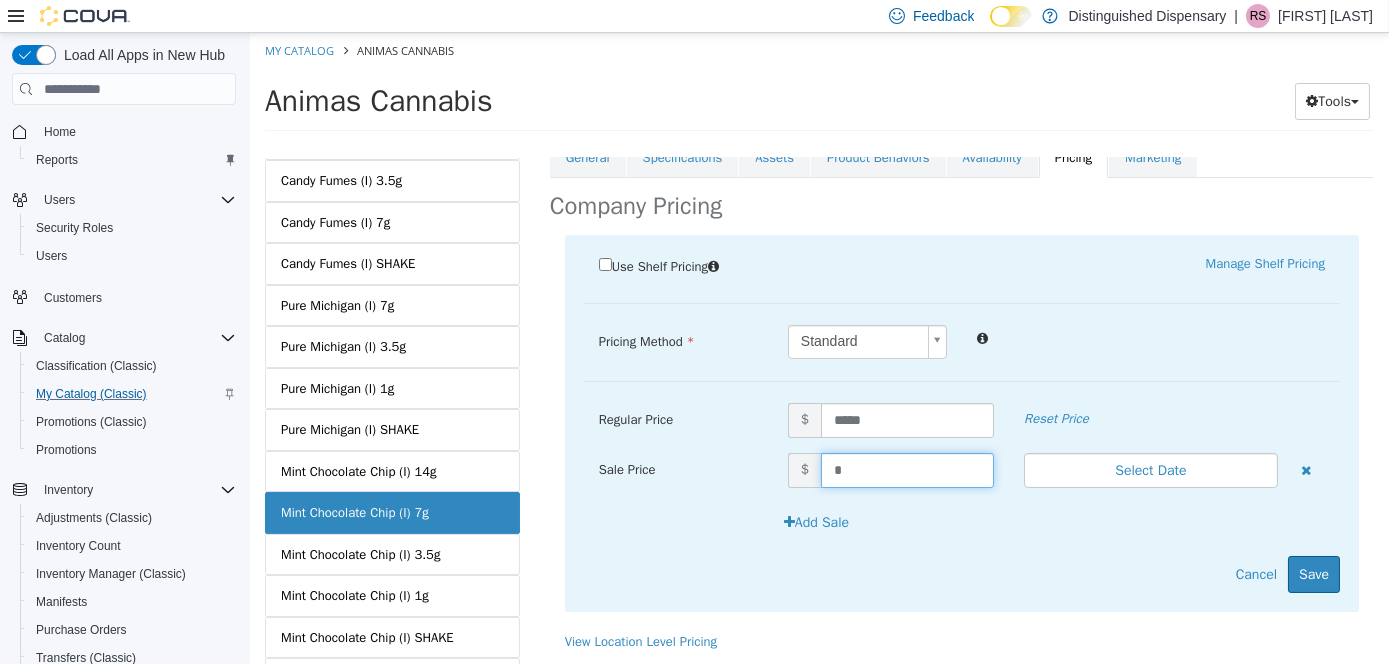 type on "**" 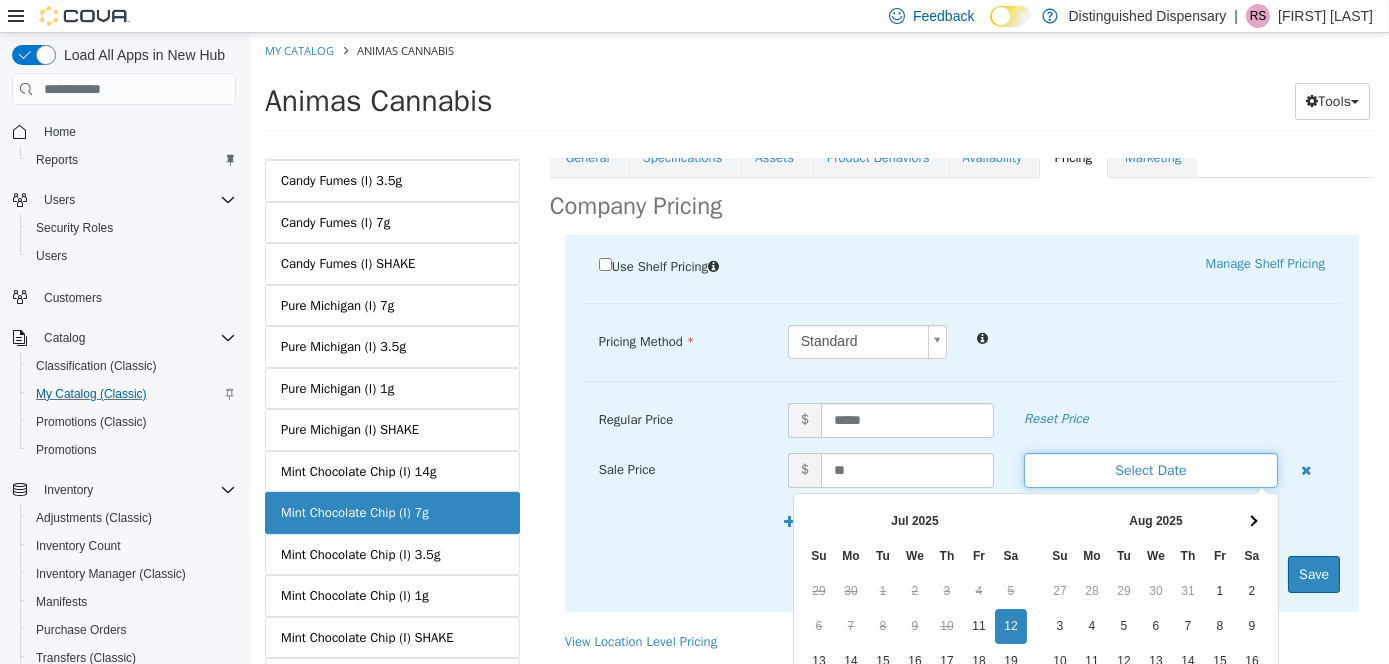 click on "Select Date" at bounding box center (1150, 470) 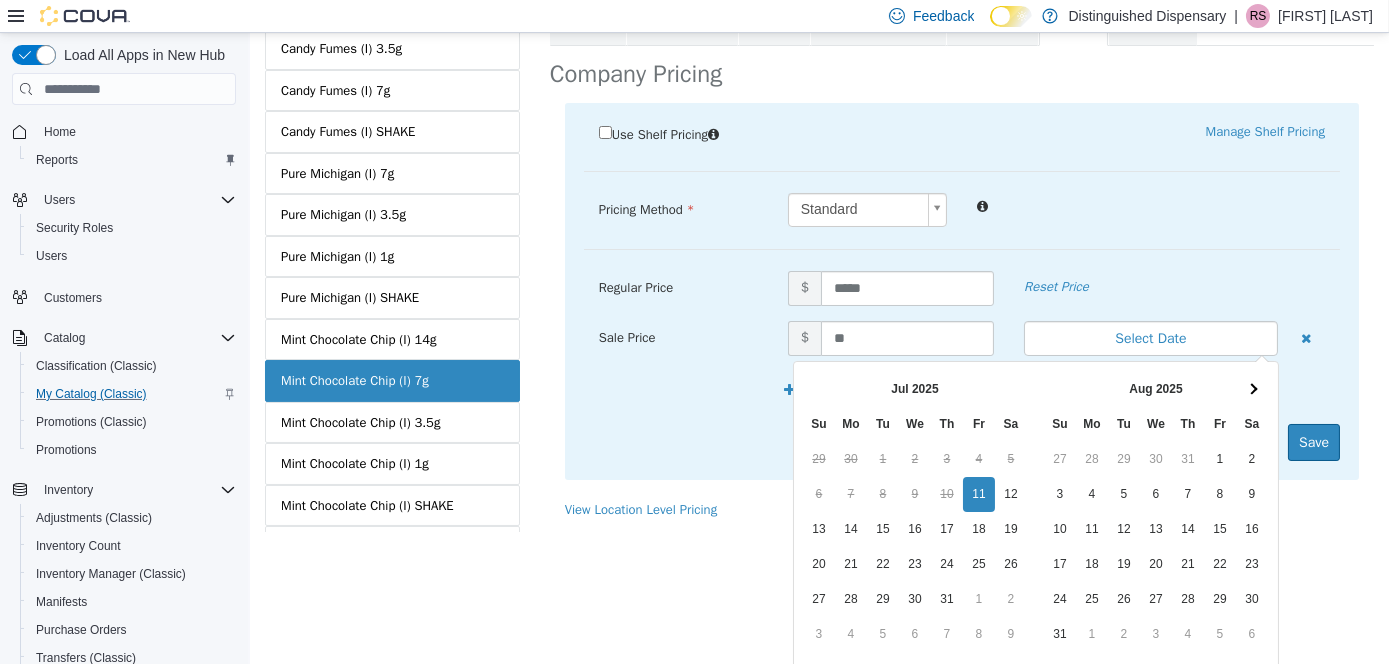 scroll, scrollTop: 205, scrollLeft: 0, axis: vertical 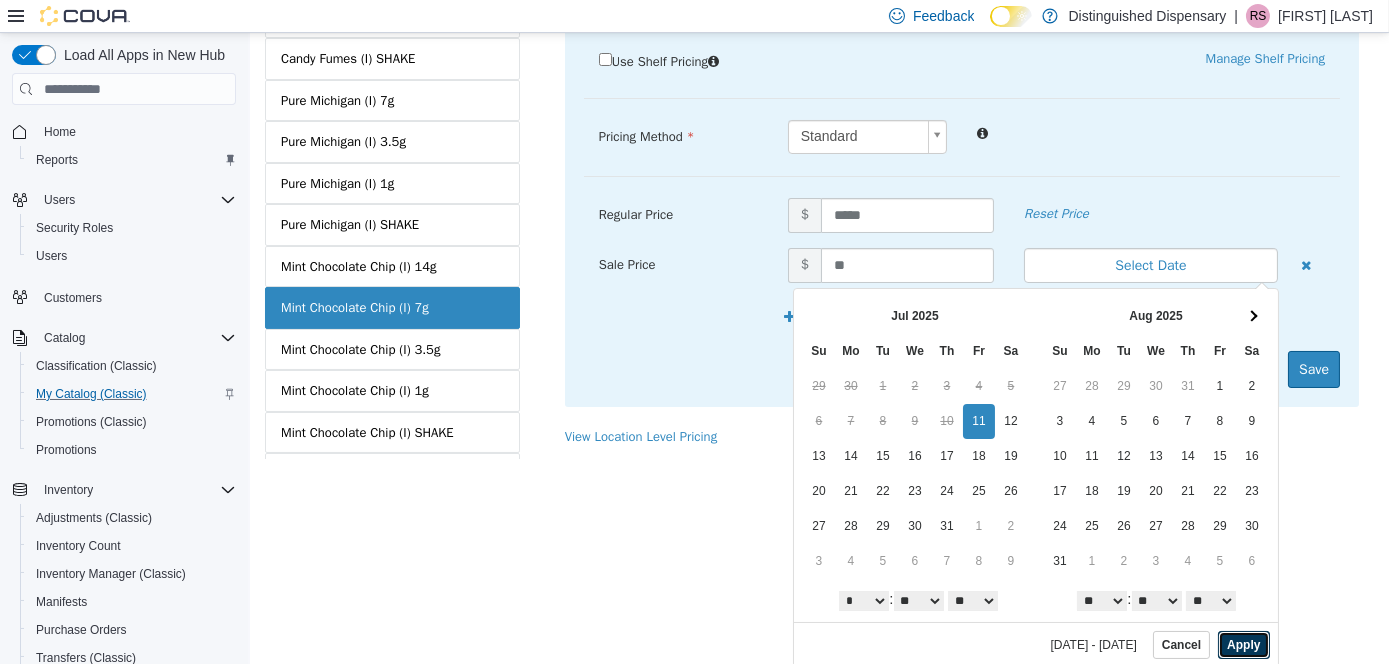 click on "Apply" at bounding box center [1242, 645] 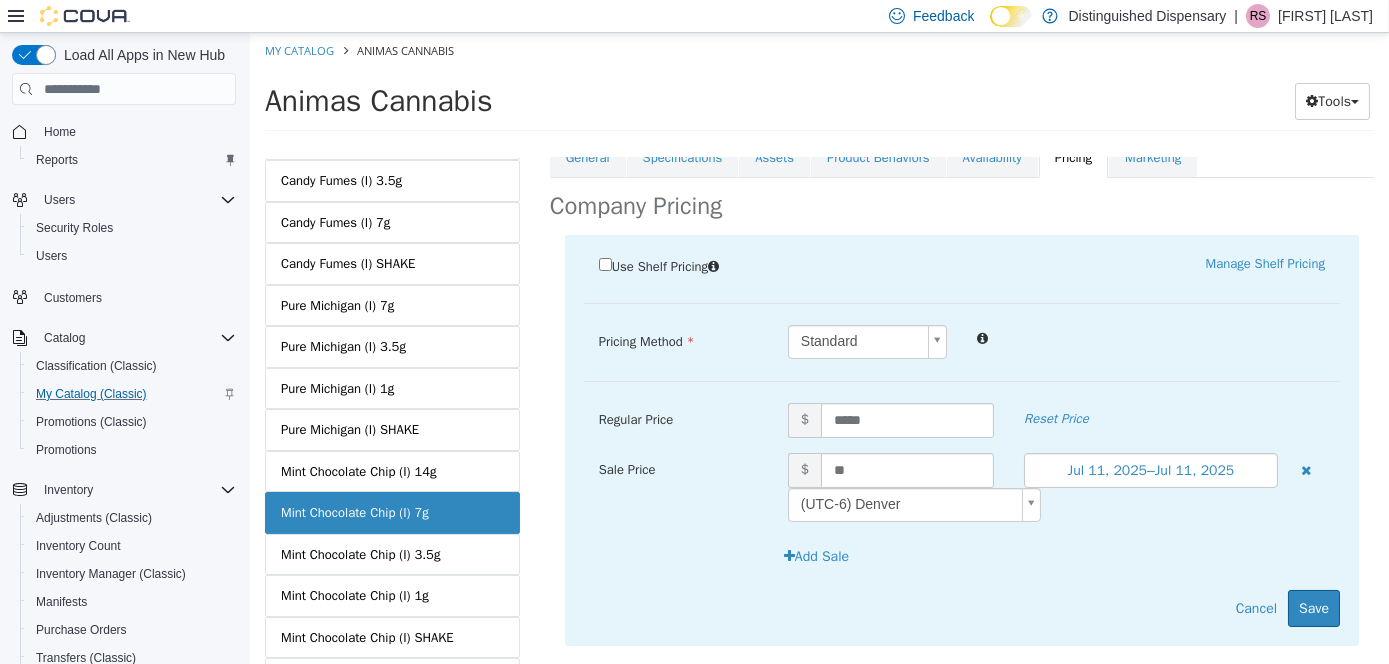 scroll, scrollTop: 0, scrollLeft: 0, axis: both 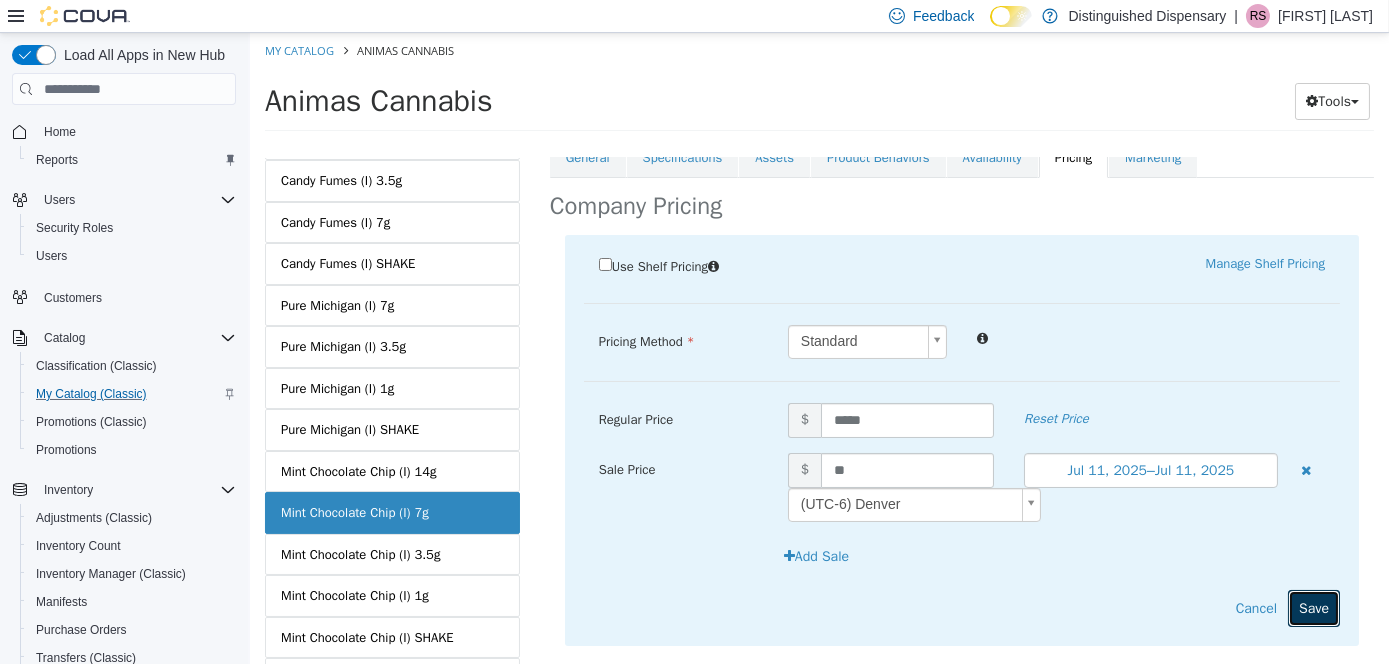 click on "Save" at bounding box center (1313, 608) 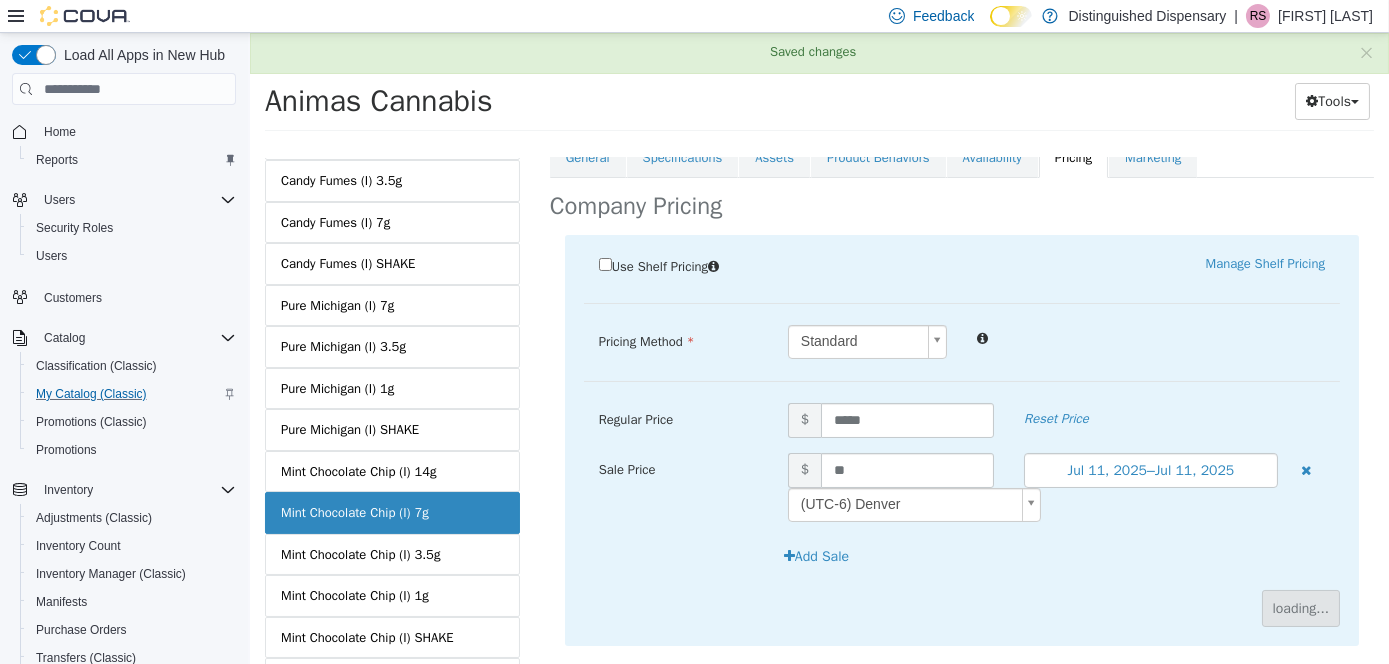 scroll, scrollTop: 181, scrollLeft: 0, axis: vertical 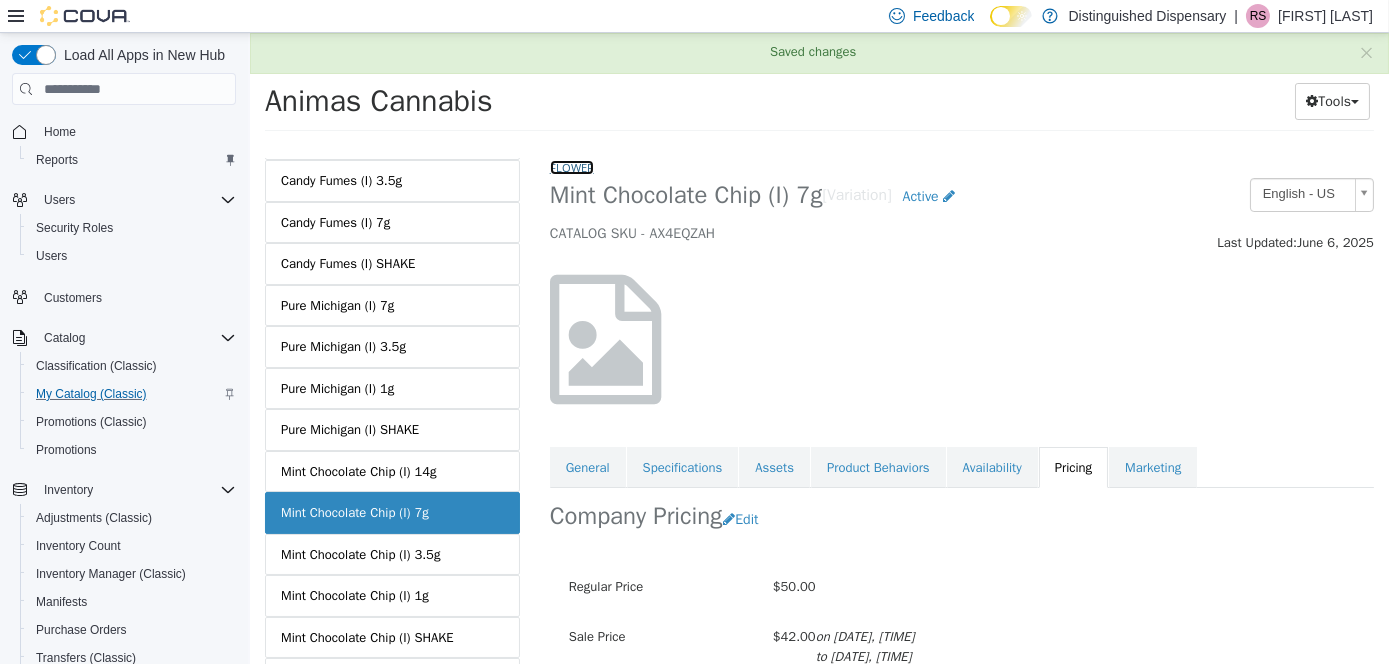 click on "Flower" at bounding box center [571, 167] 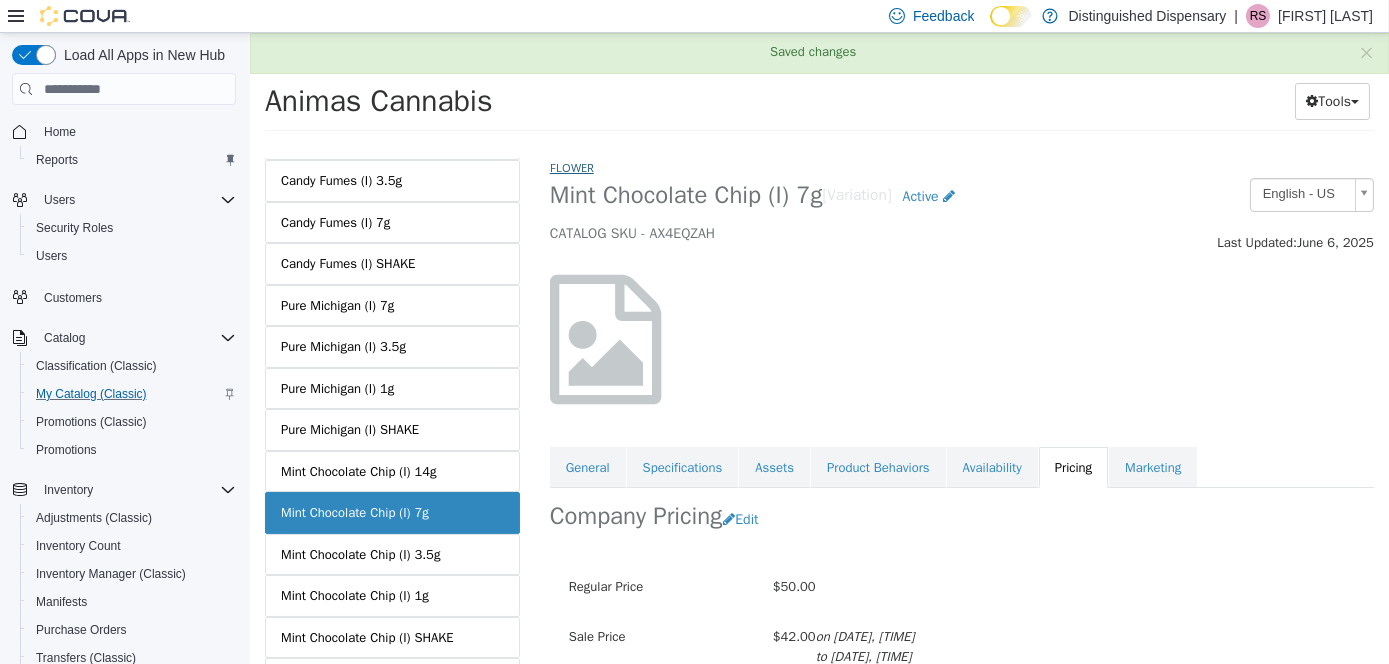 select on "**********" 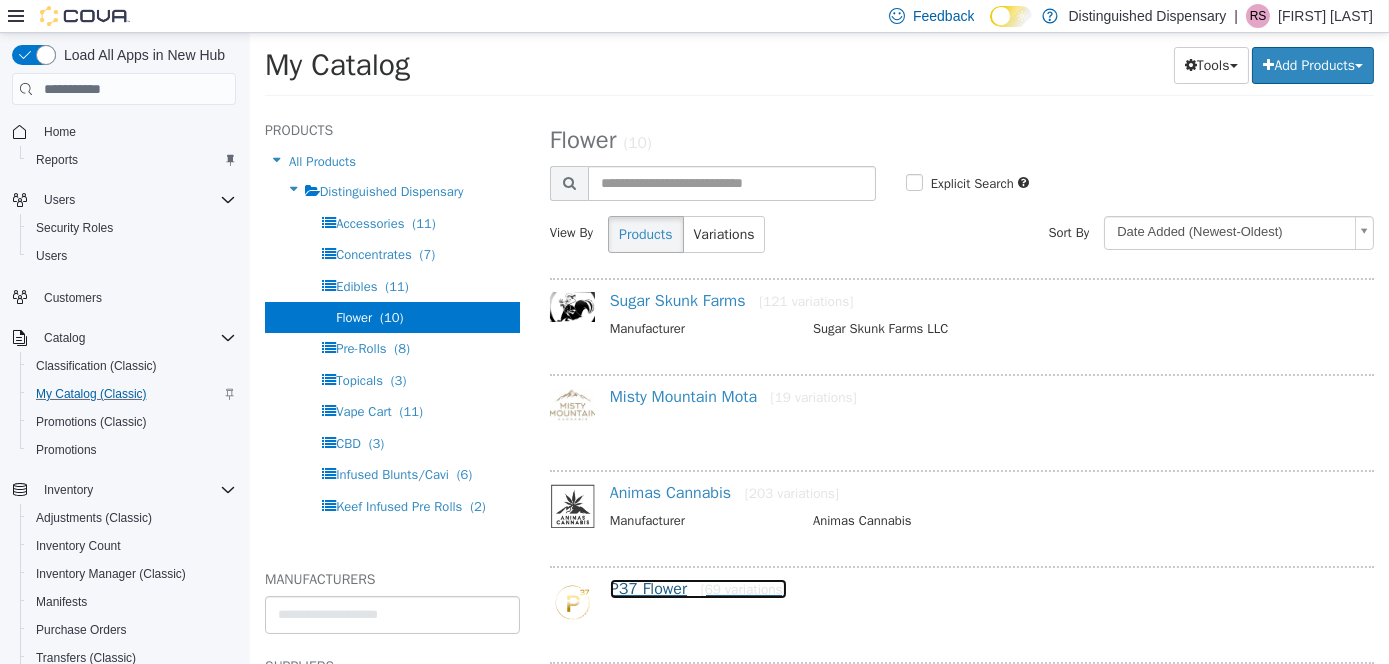 click on "P37 Flower
[69 variations]" at bounding box center [697, 589] 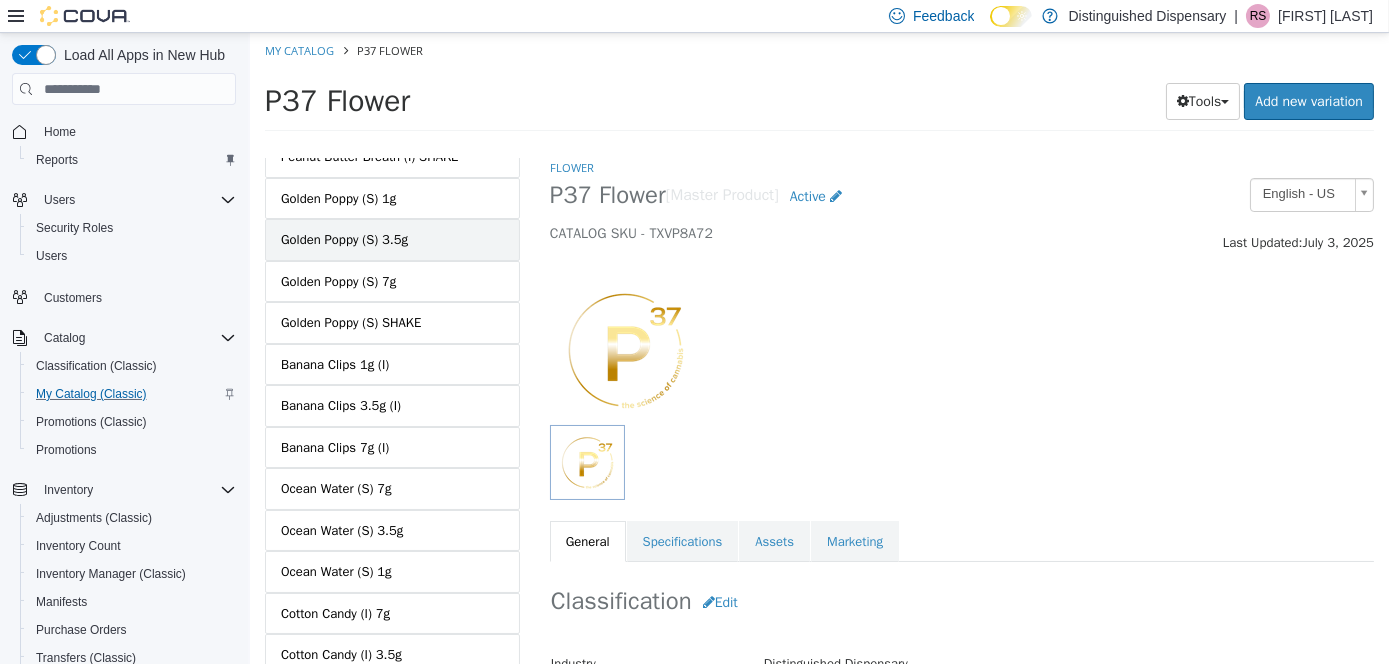 scroll, scrollTop: 2549, scrollLeft: 0, axis: vertical 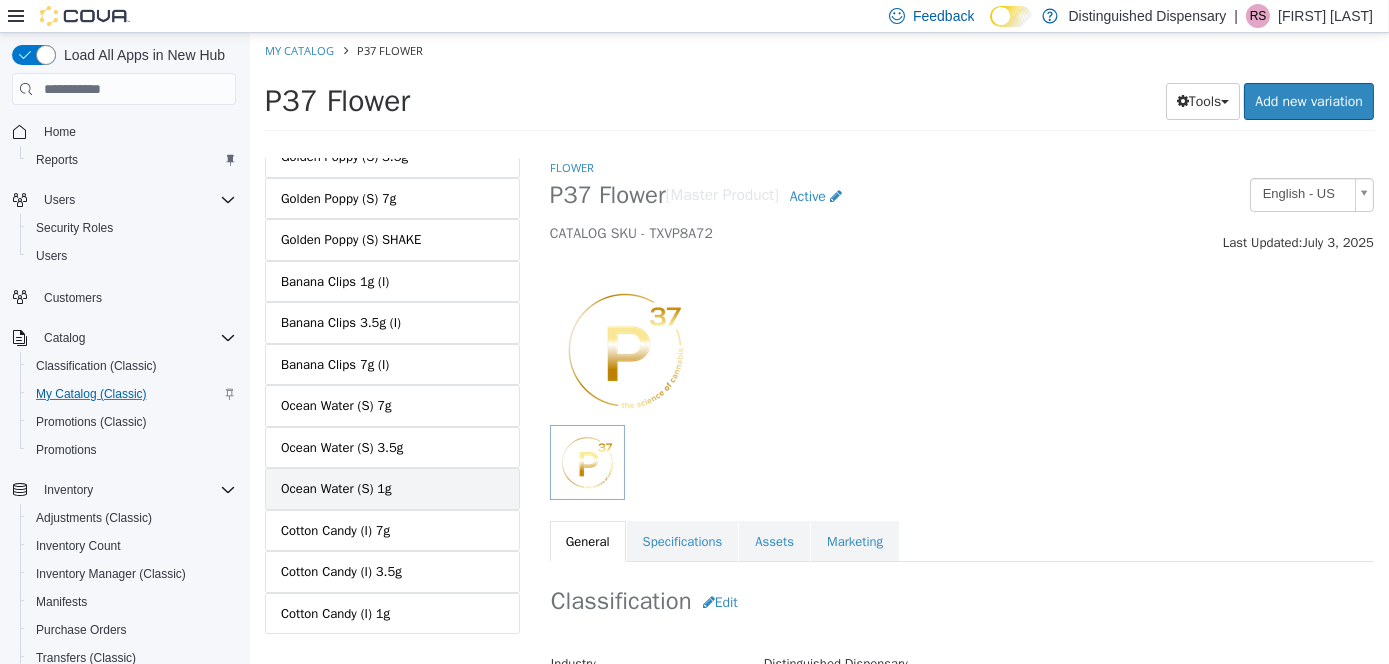 click on "Ocean Water (S) 1g" at bounding box center [391, 489] 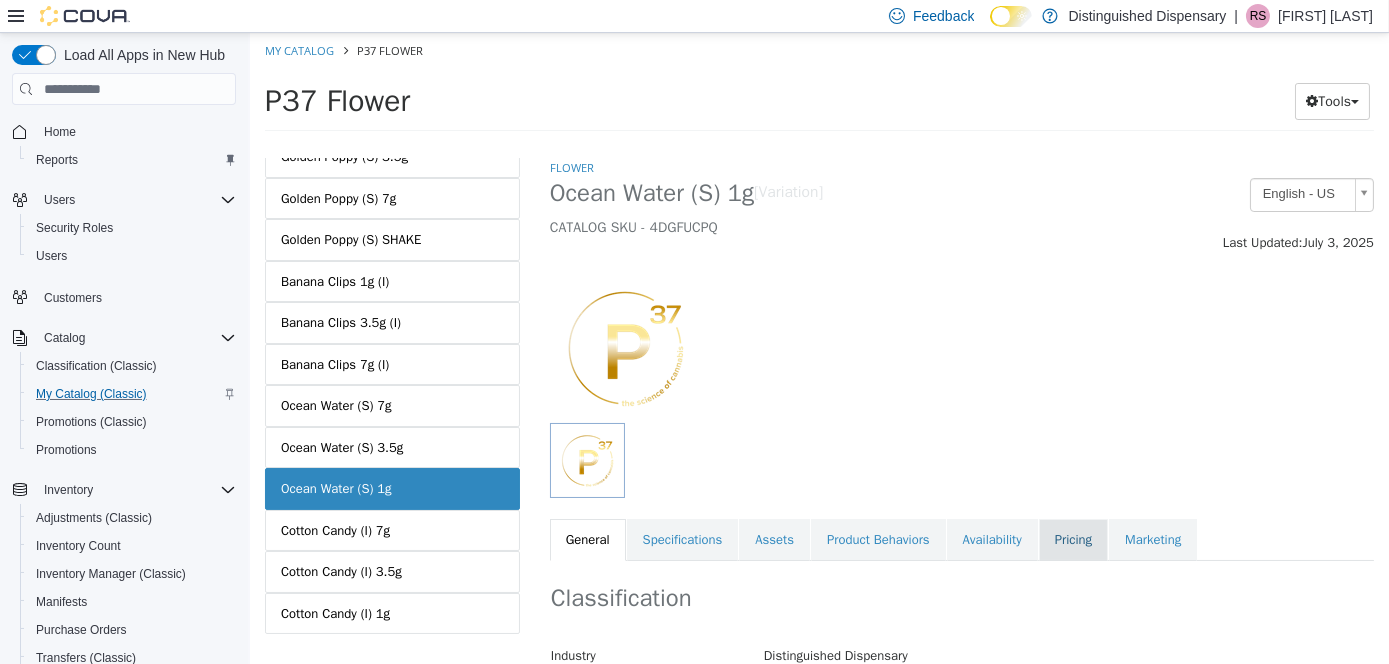 click on "Pricing" at bounding box center [1072, 540] 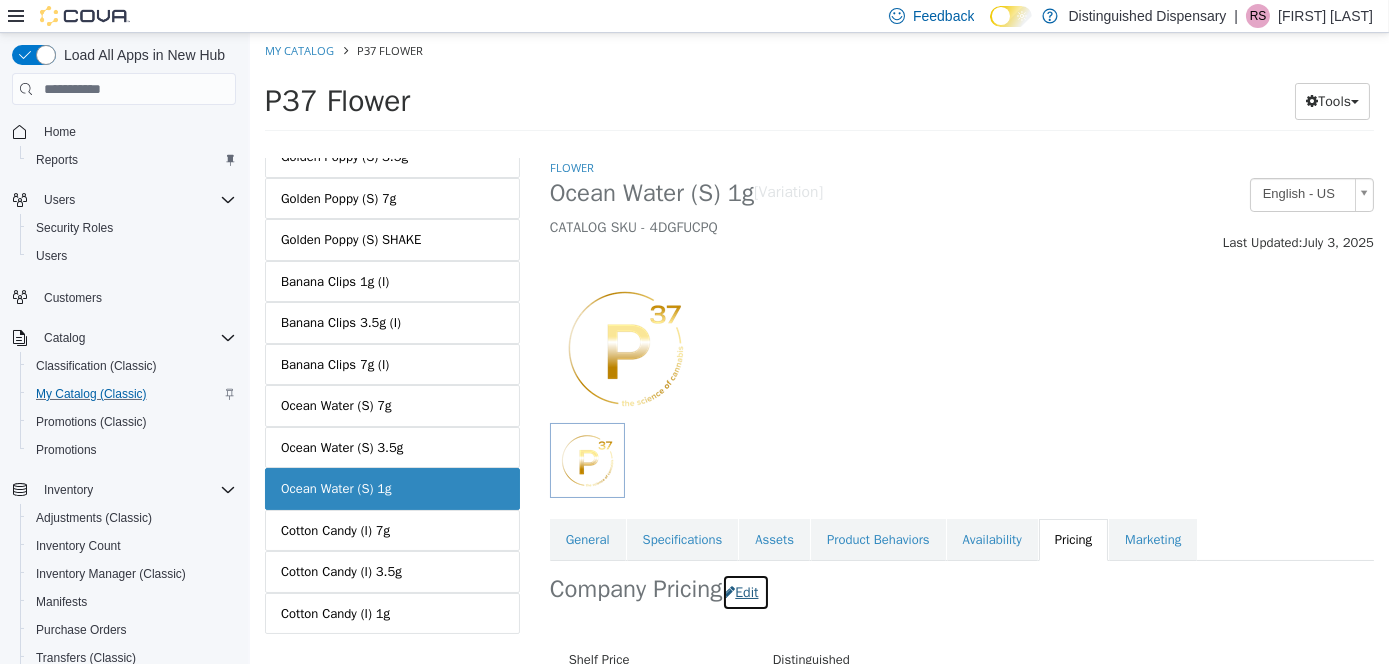 click on "Edit" at bounding box center (744, 592) 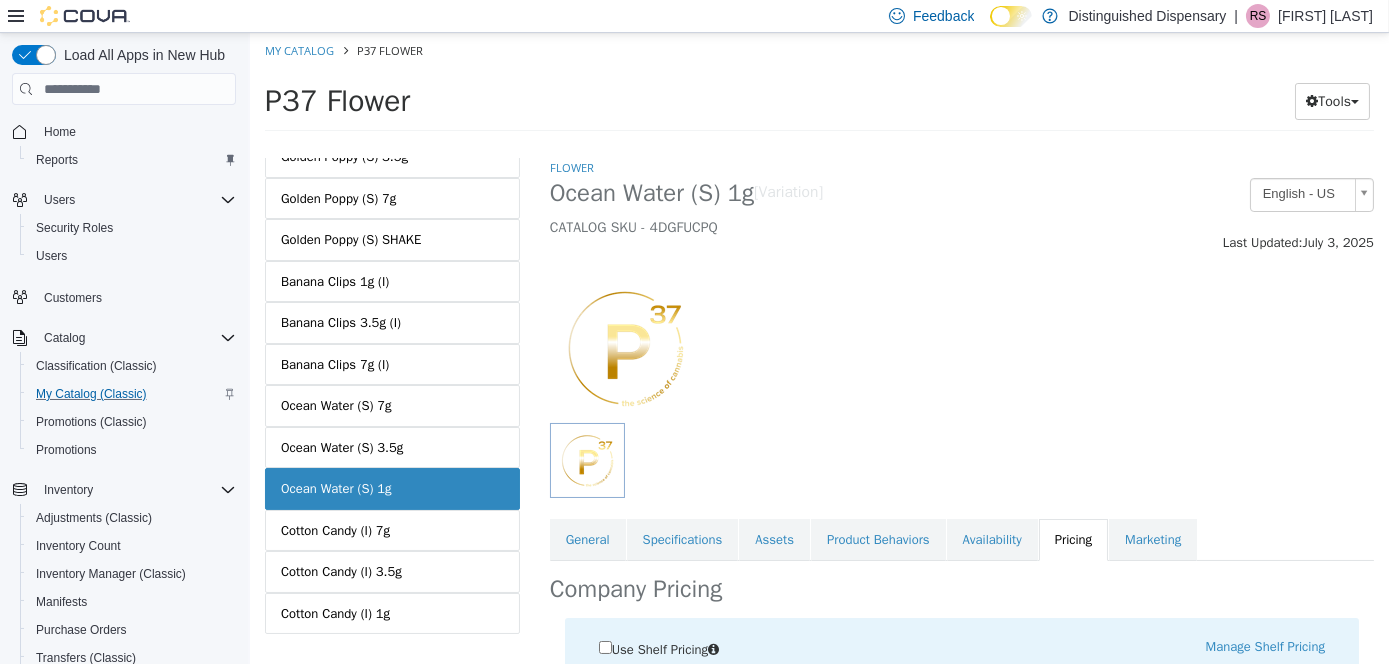 click on "Use Shelf Pricing" at bounding box center (772, 651) 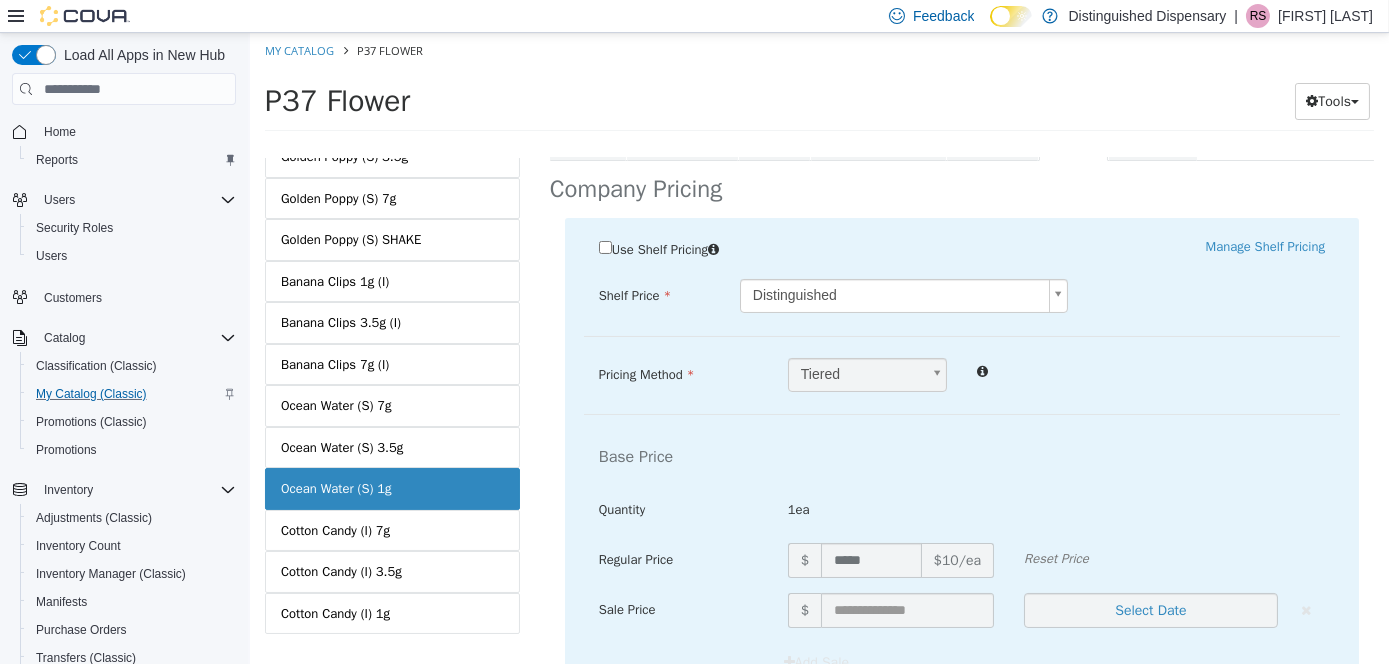 click on "Use Shelf Pricing     Manage Shelf Pricing Shelf Price   Distinguished       Shelf Price is required Pricing Method   Tiered   Base Price Quantity 1ea Regular Price $ *****
$10/ea
Reset Price Sale Price $
Select Date   ([TIMEZONE]) [CITY]
Add Sale 1G Quantity 1ea Regular Price $ *****
$10/ea
Reset Price Sale Price $
Select Date   ([TIMEZONE]) [CITY]
Add Sale 1/8 Quantity 3.5ea Regular Price $ *****
$10/ea
Reset Price Sale Price $
Select Date   ([TIMEZONE]) [CITY]
Add Sale 1/4 Quantity 7ea Regular Price $ *****
$10/ea
Reset Price Sale Price $
Select Date   ([TIMEZONE]) [CITY]
Add Sale 1/2 Quantity 14ea Regular Price $ ******
$10/ea
Reset Price Sale Price $
Select Date   ([TIMEZONE]) [CITY]
Add Sale 1 oz Quantity 28ea Regular Price $ ******
$10/ea
Reset Price $" at bounding box center (961, 1134) 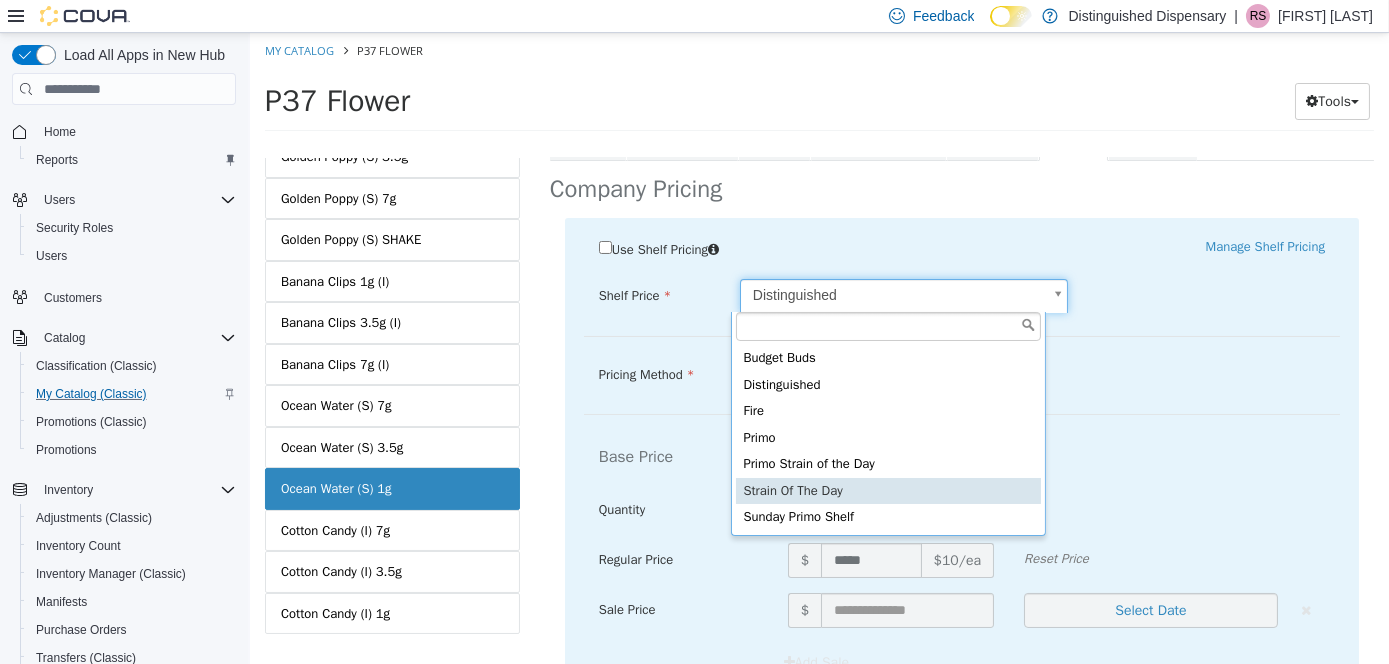 type on "****" 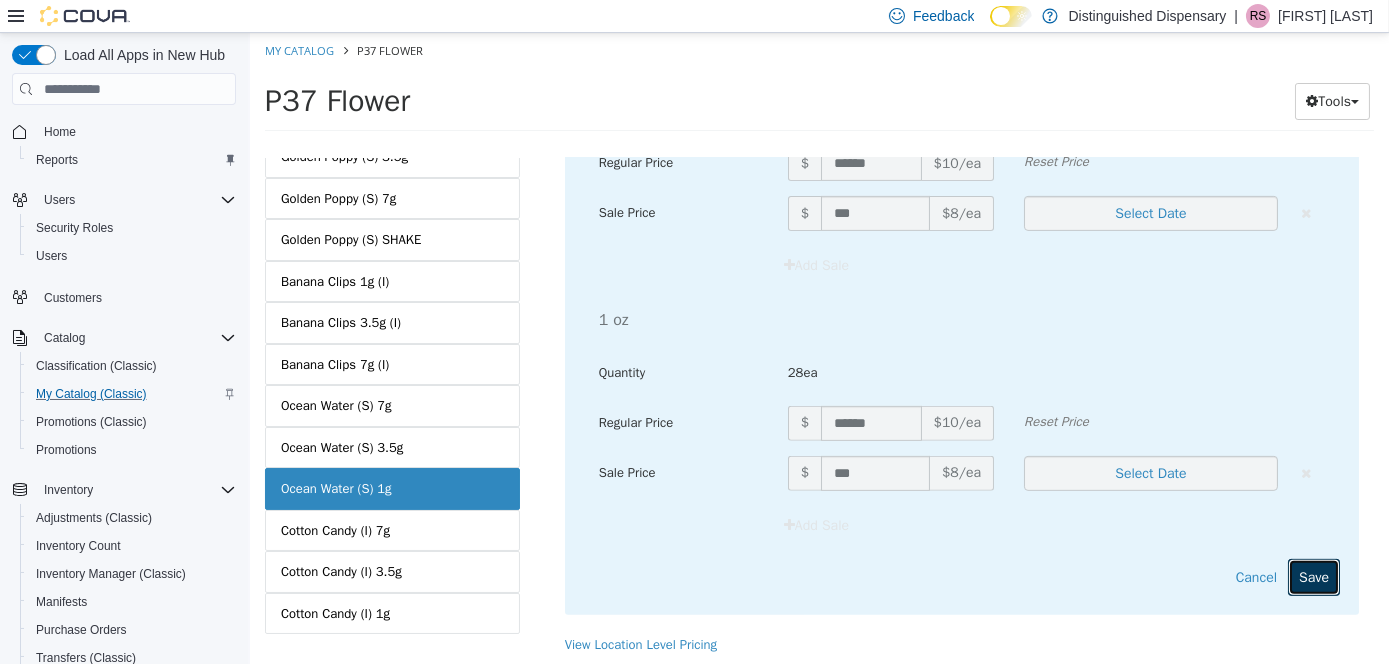 click on "Save" at bounding box center (1313, 577) 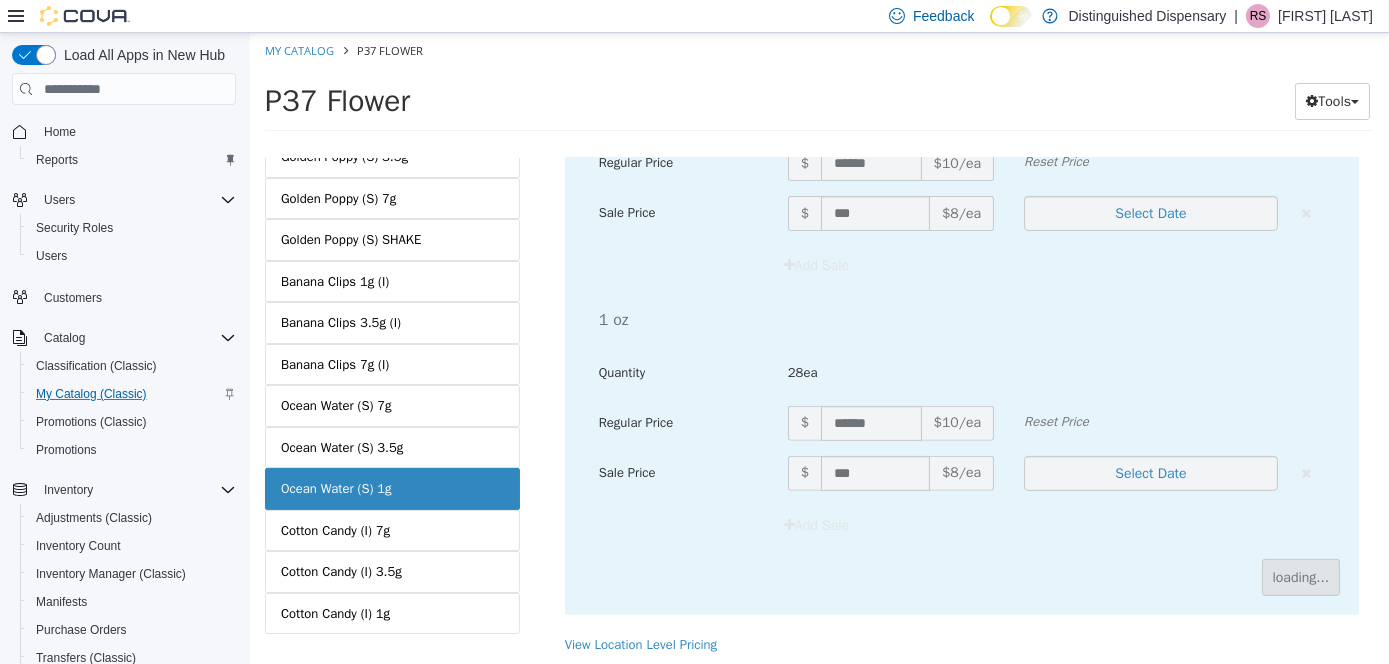 scroll, scrollTop: 302, scrollLeft: 0, axis: vertical 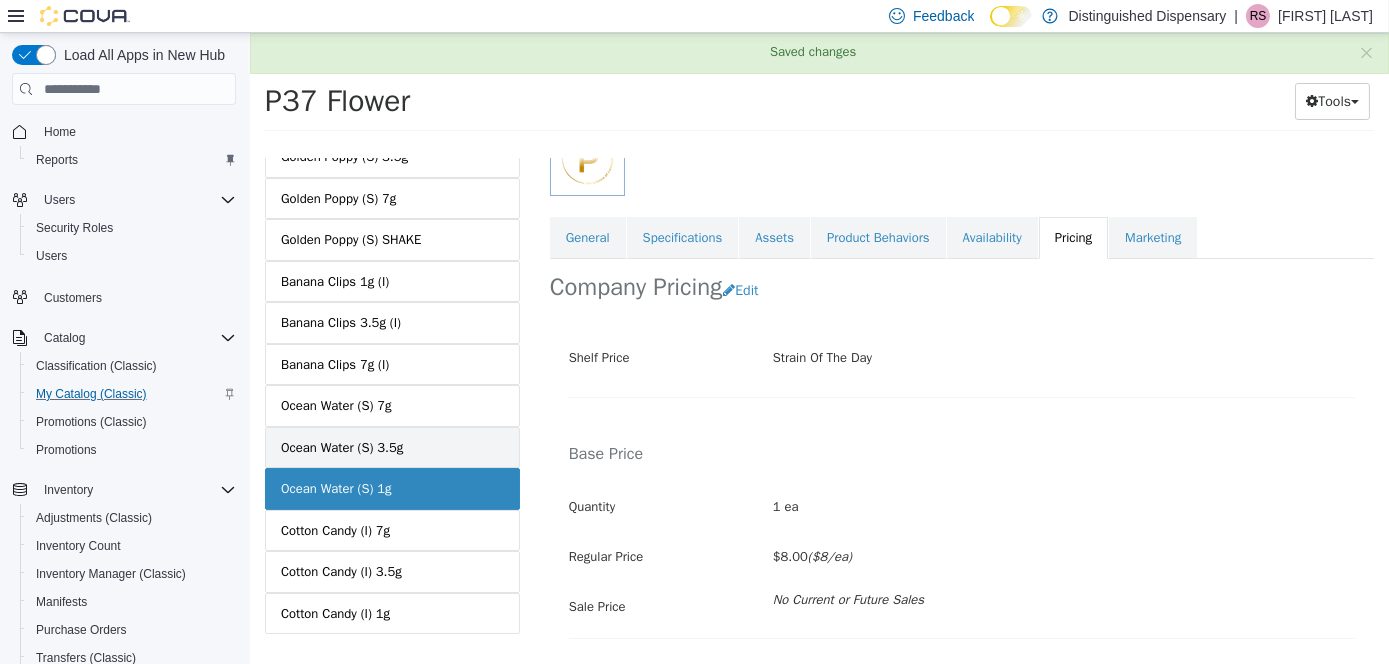 click on "Ocean Water (S) 3.5g" at bounding box center (341, 448) 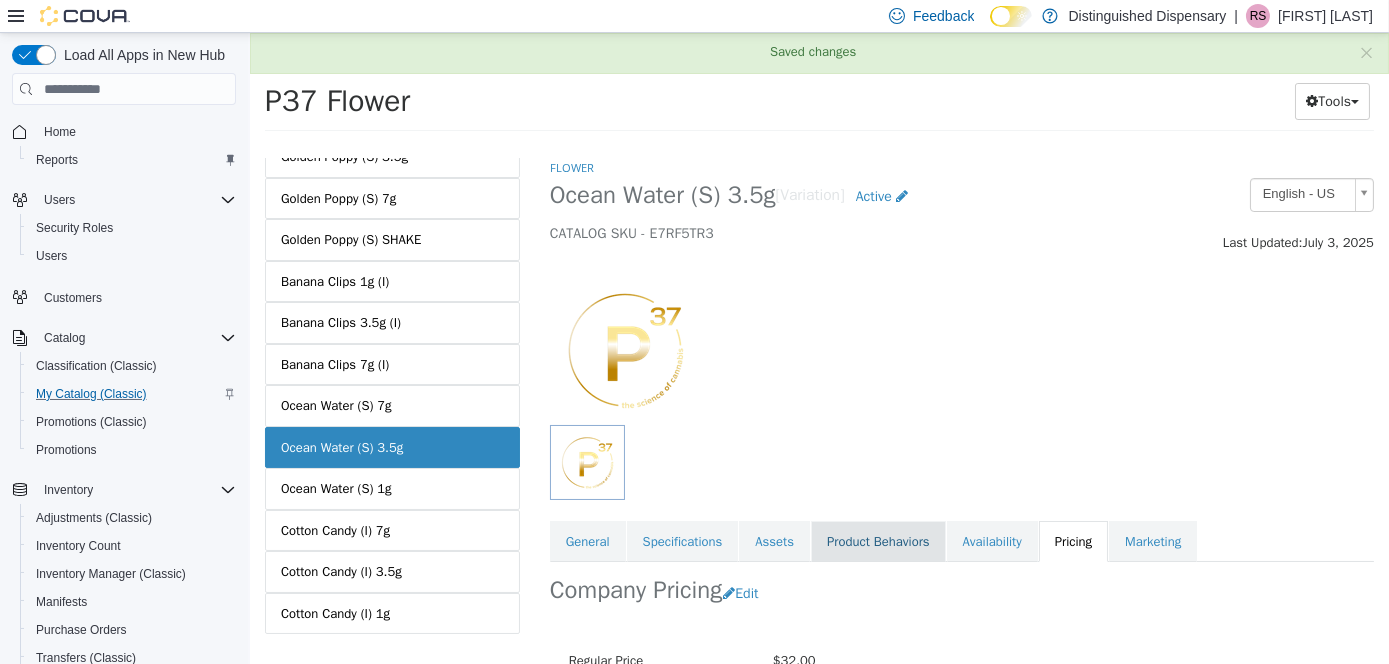 scroll, scrollTop: 210, scrollLeft: 0, axis: vertical 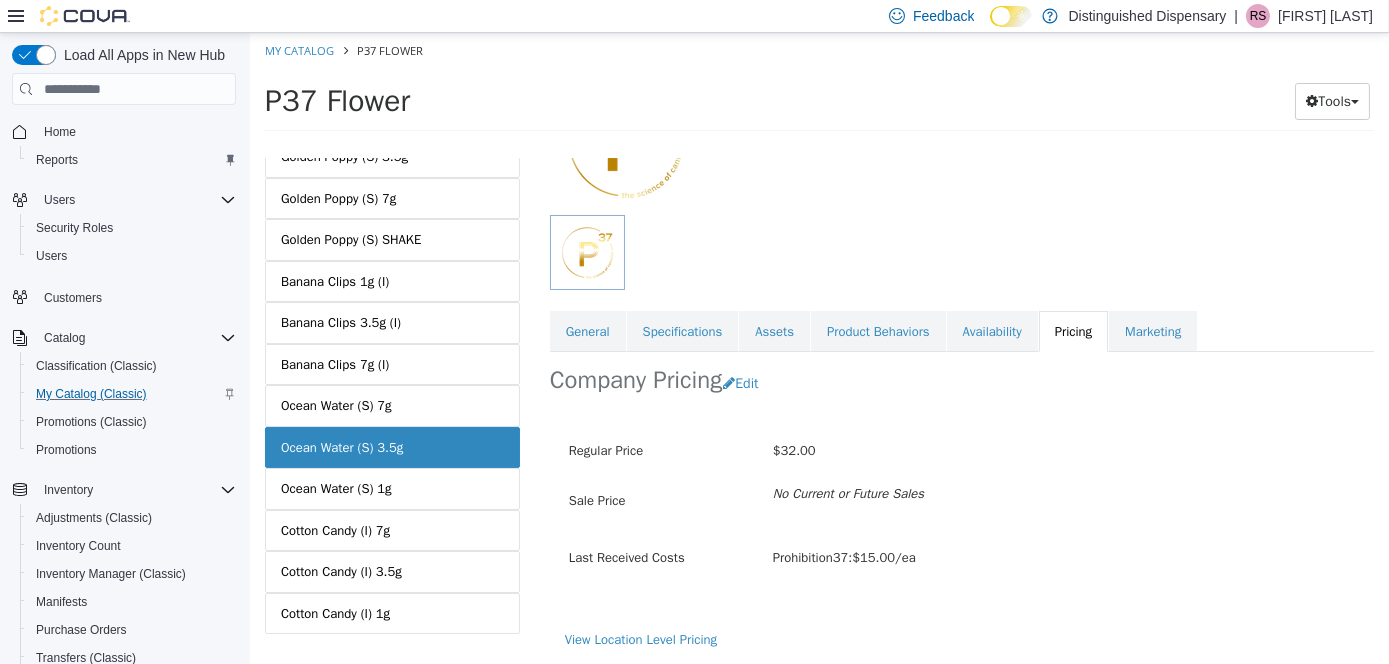 click on "Company Pricing   Edit" at bounding box center (961, 383) 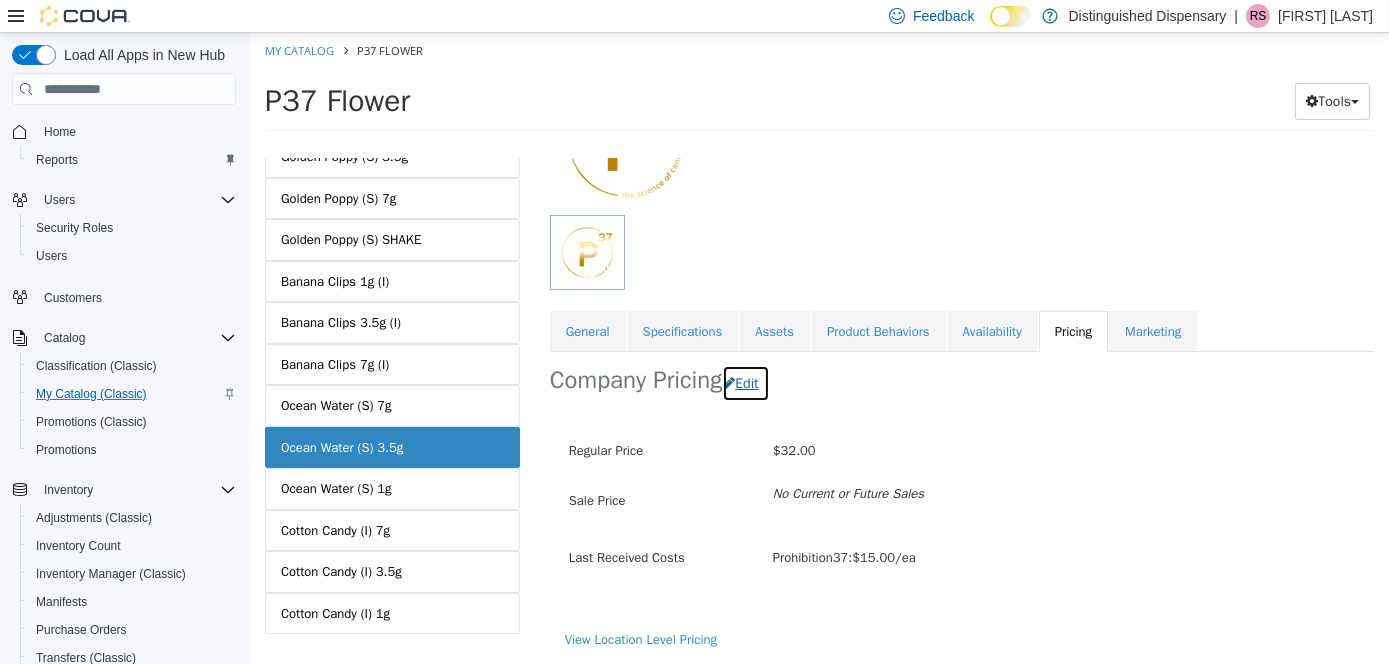 click on "Edit" at bounding box center [744, 383] 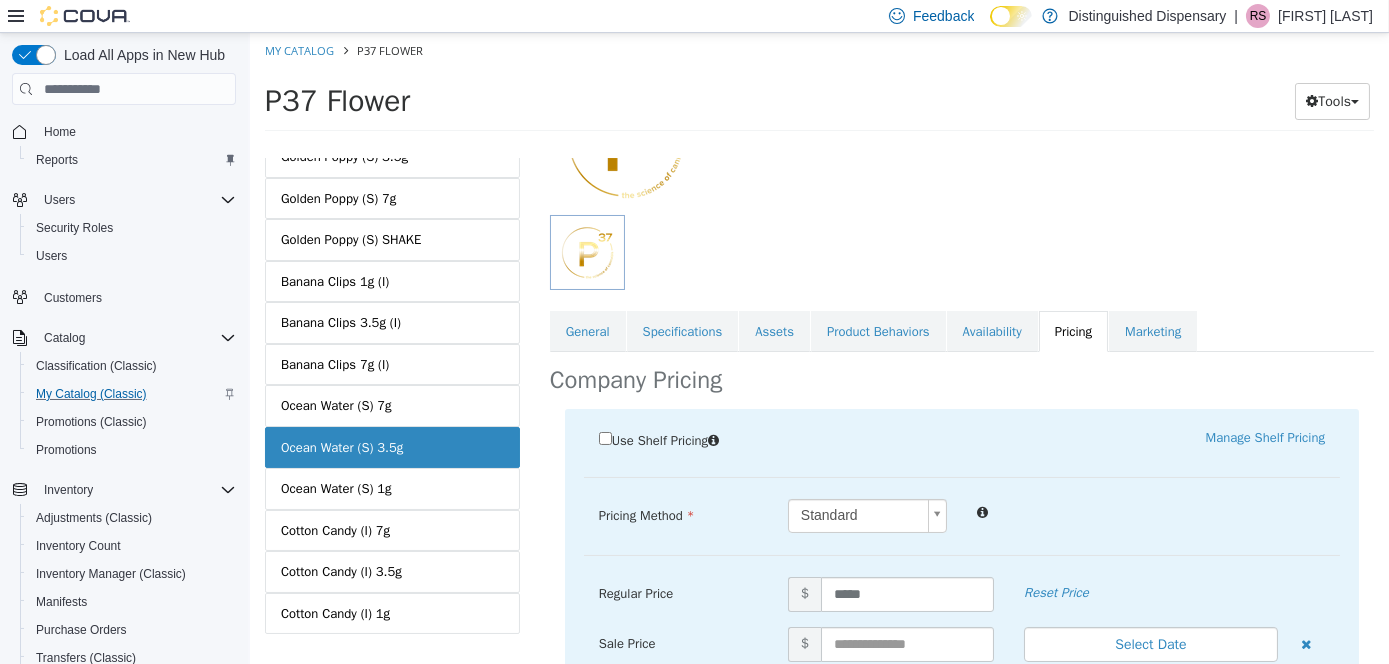 scroll, scrollTop: 384, scrollLeft: 0, axis: vertical 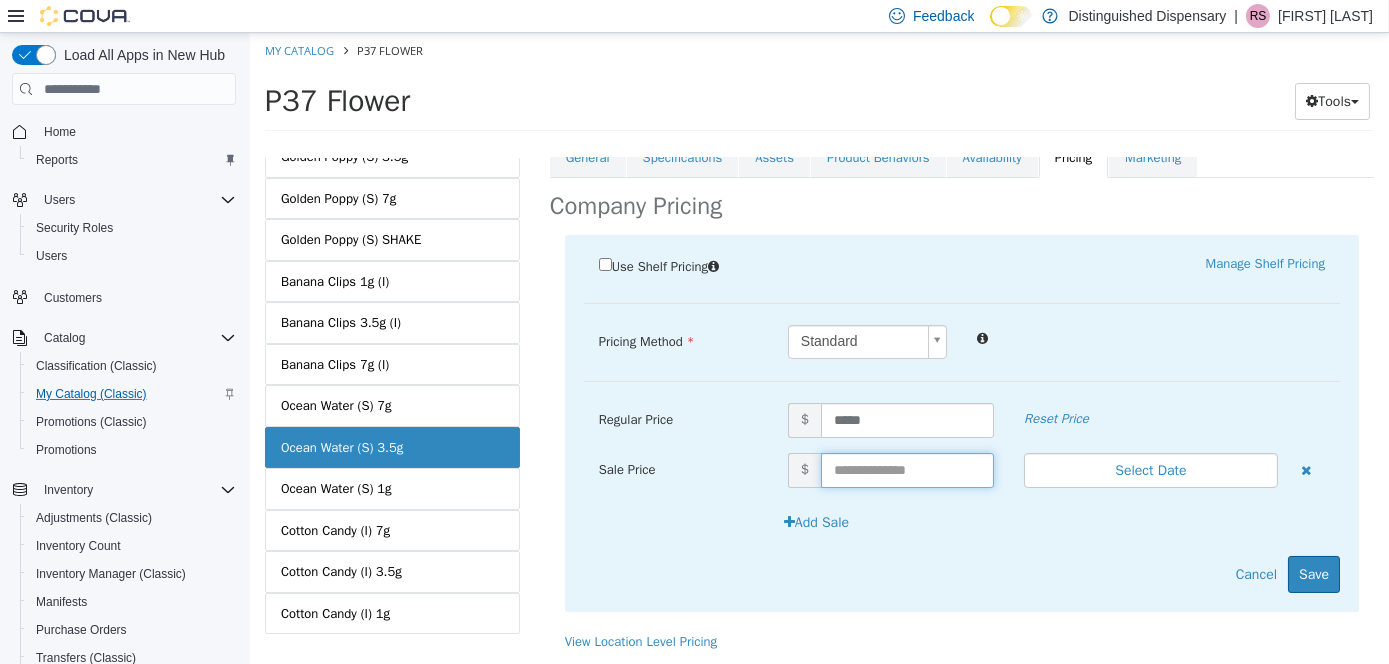 click at bounding box center [906, 470] 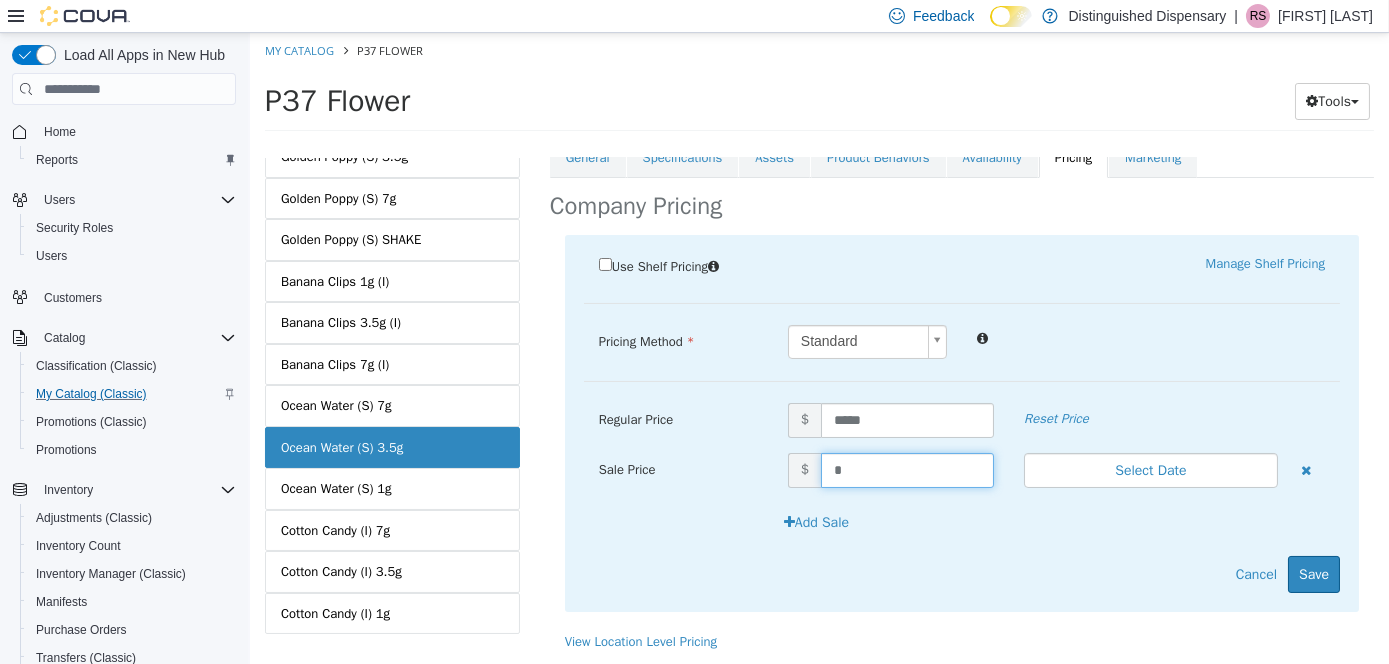 type on "**" 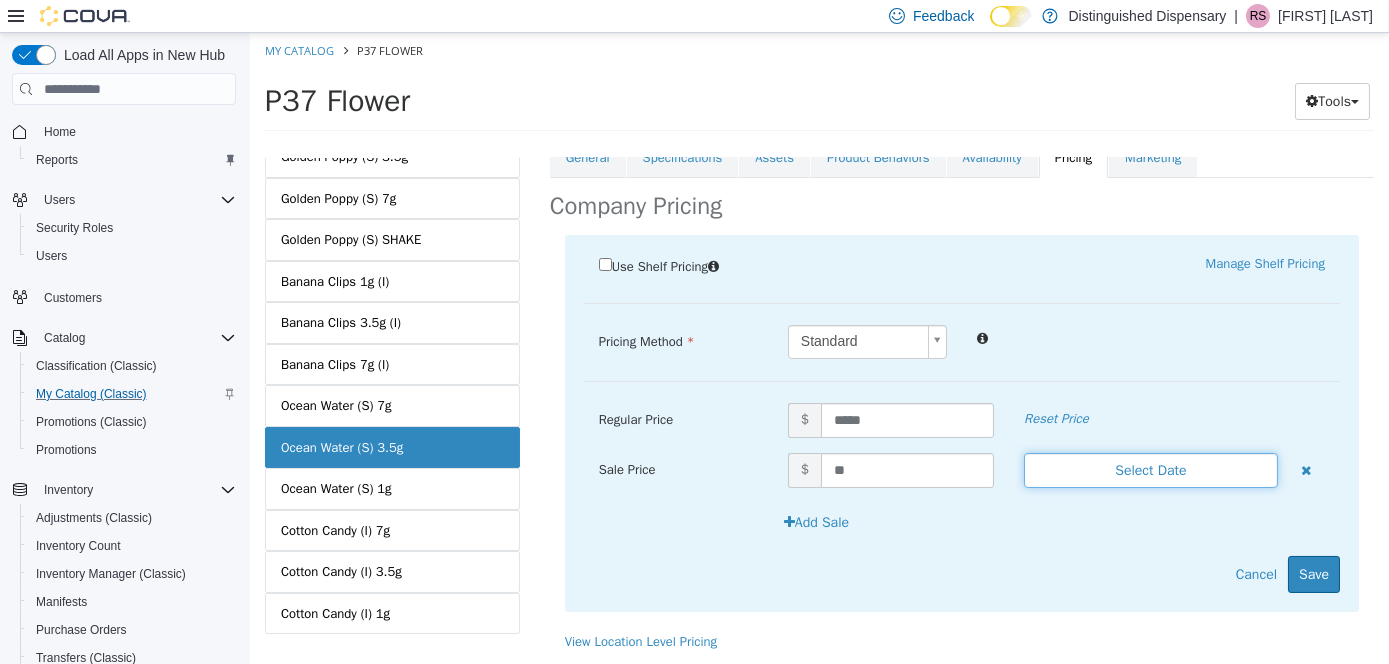 click on "Select Date" at bounding box center [1150, 470] 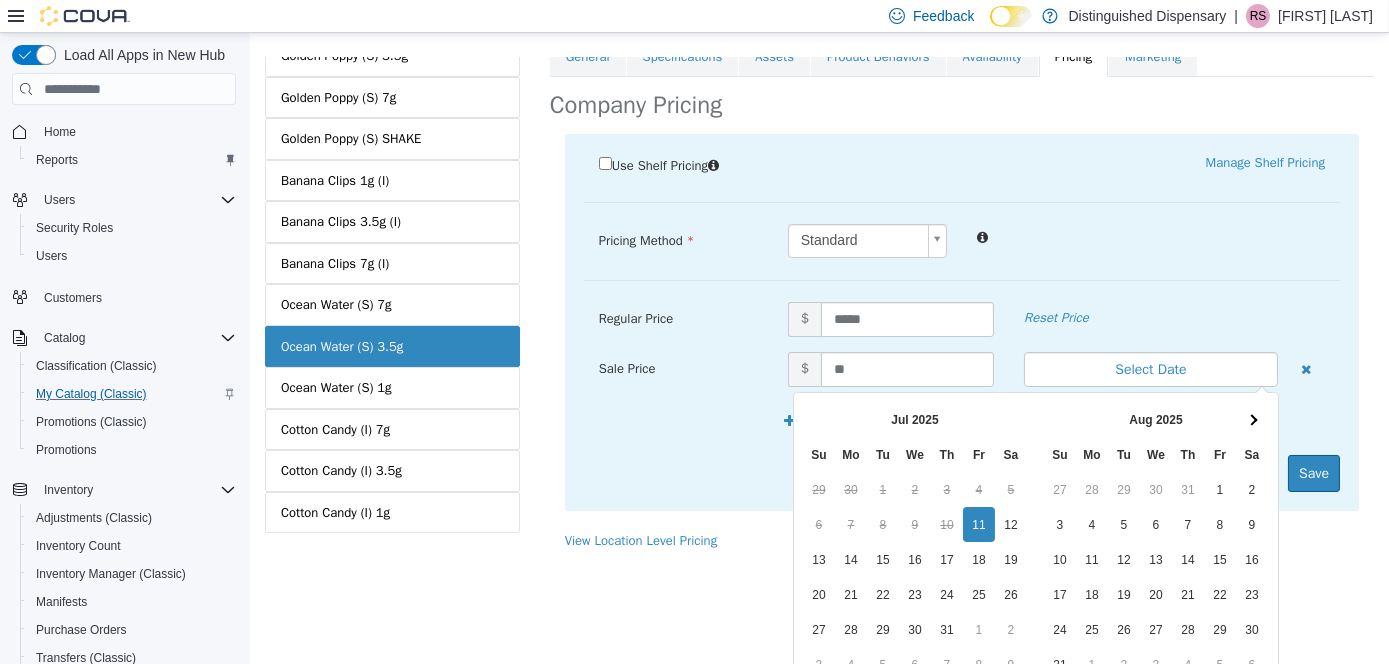 scroll, scrollTop: 205, scrollLeft: 0, axis: vertical 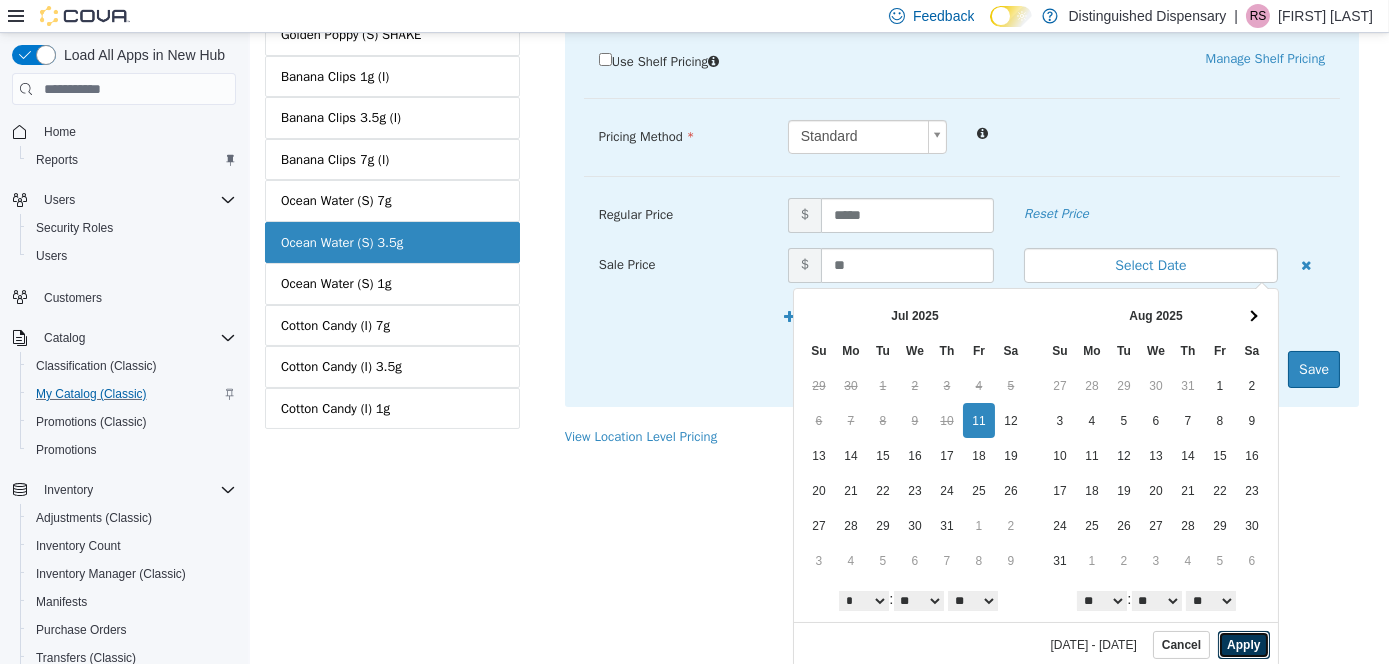 click on "Apply" at bounding box center (1242, 645) 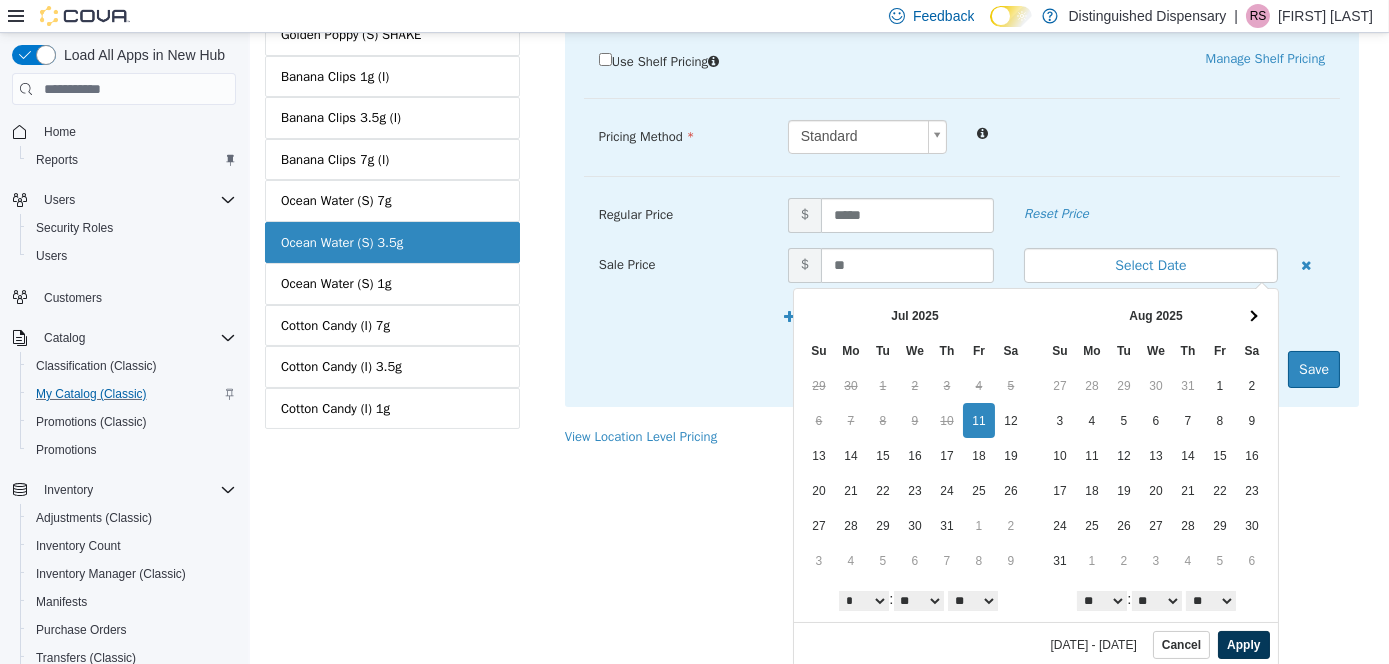 scroll, scrollTop: 0, scrollLeft: 0, axis: both 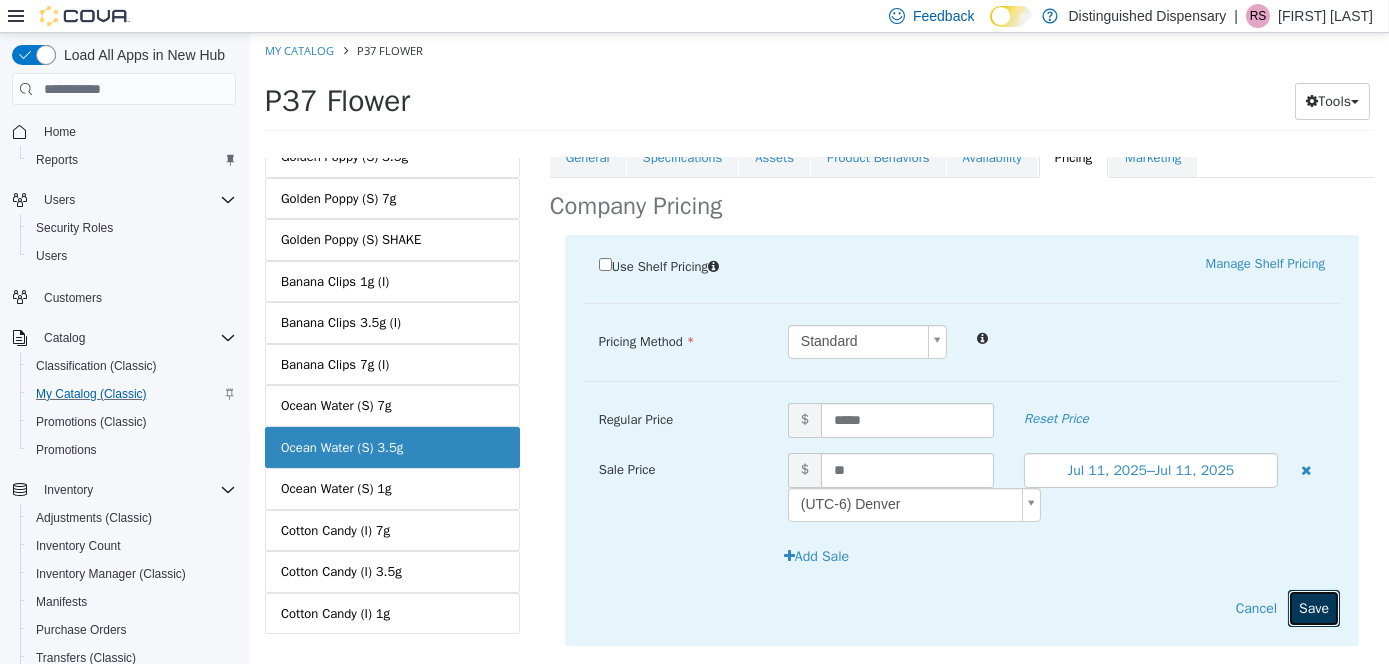 click on "Save" at bounding box center (1313, 608) 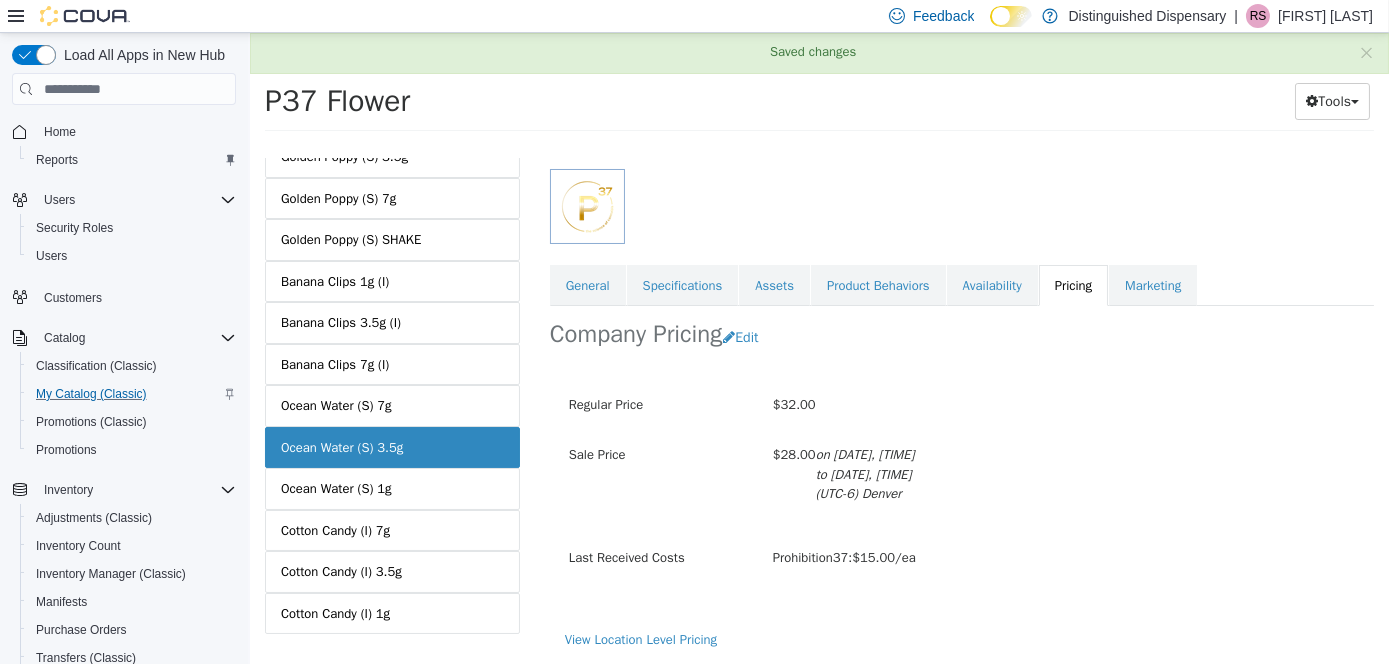 scroll, scrollTop: 256, scrollLeft: 0, axis: vertical 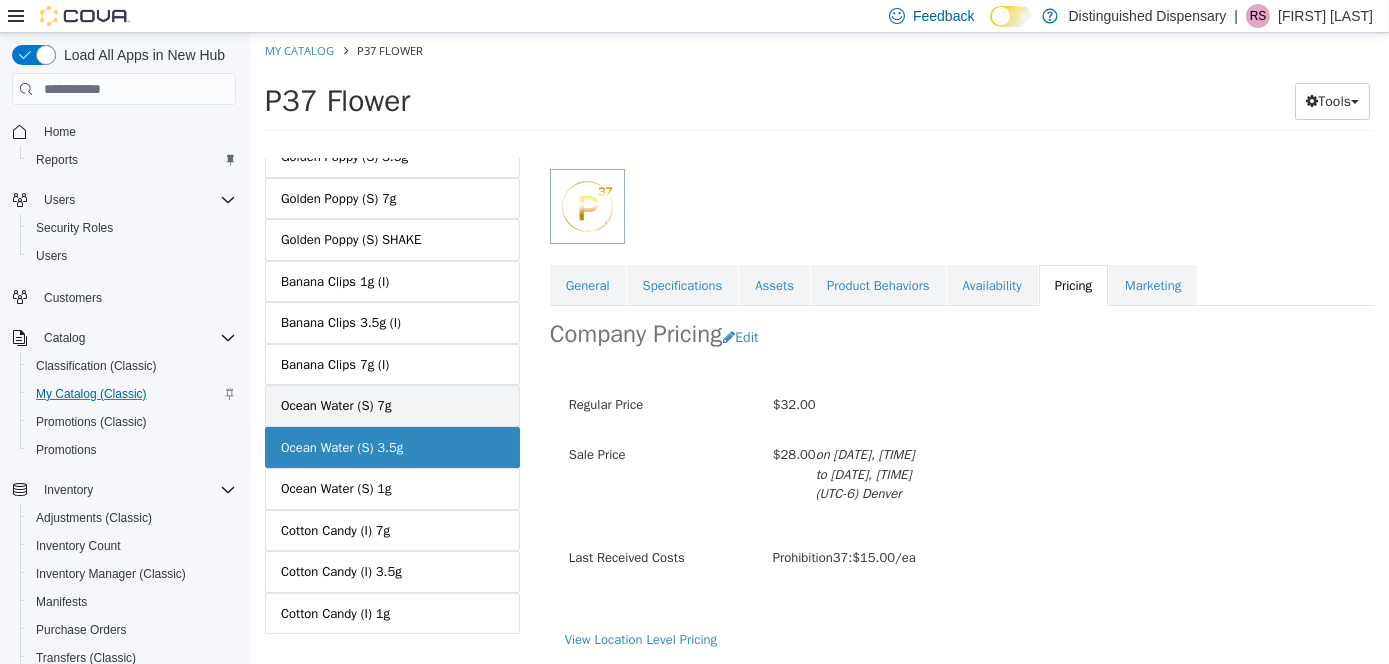 click on "Ocean Water (S) 7g" at bounding box center (391, 406) 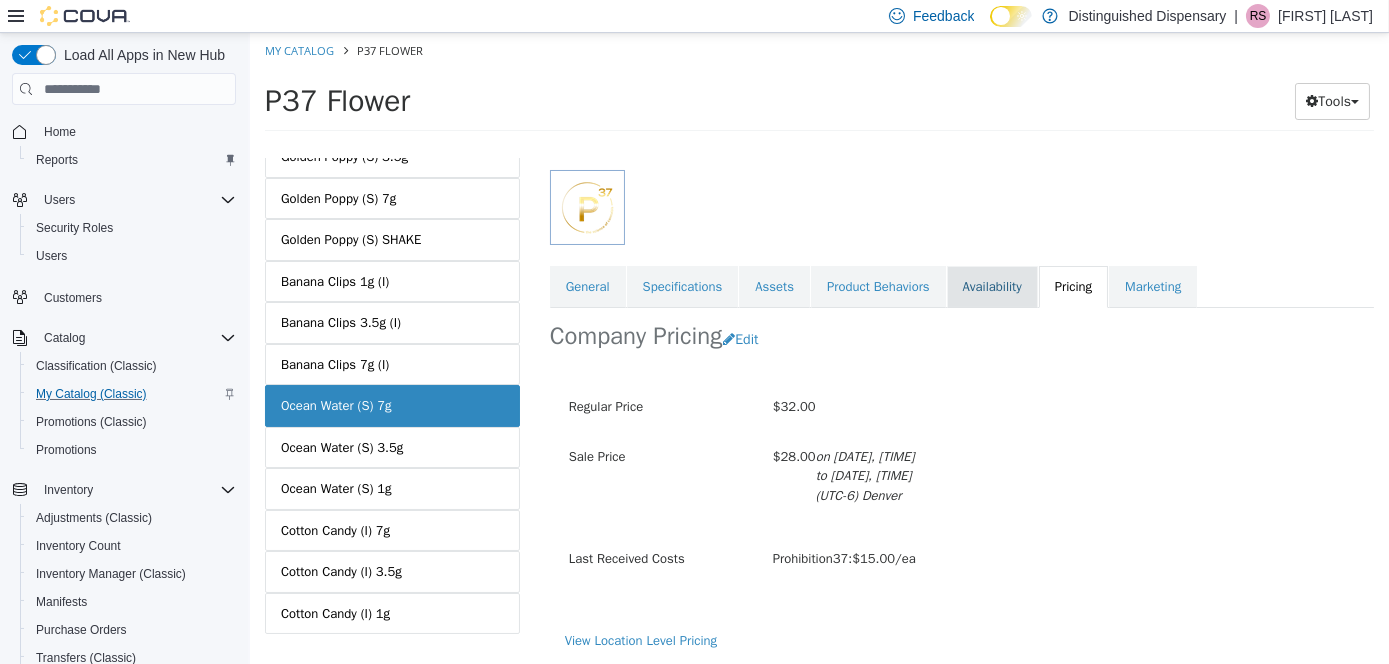 scroll, scrollTop: 0, scrollLeft: 0, axis: both 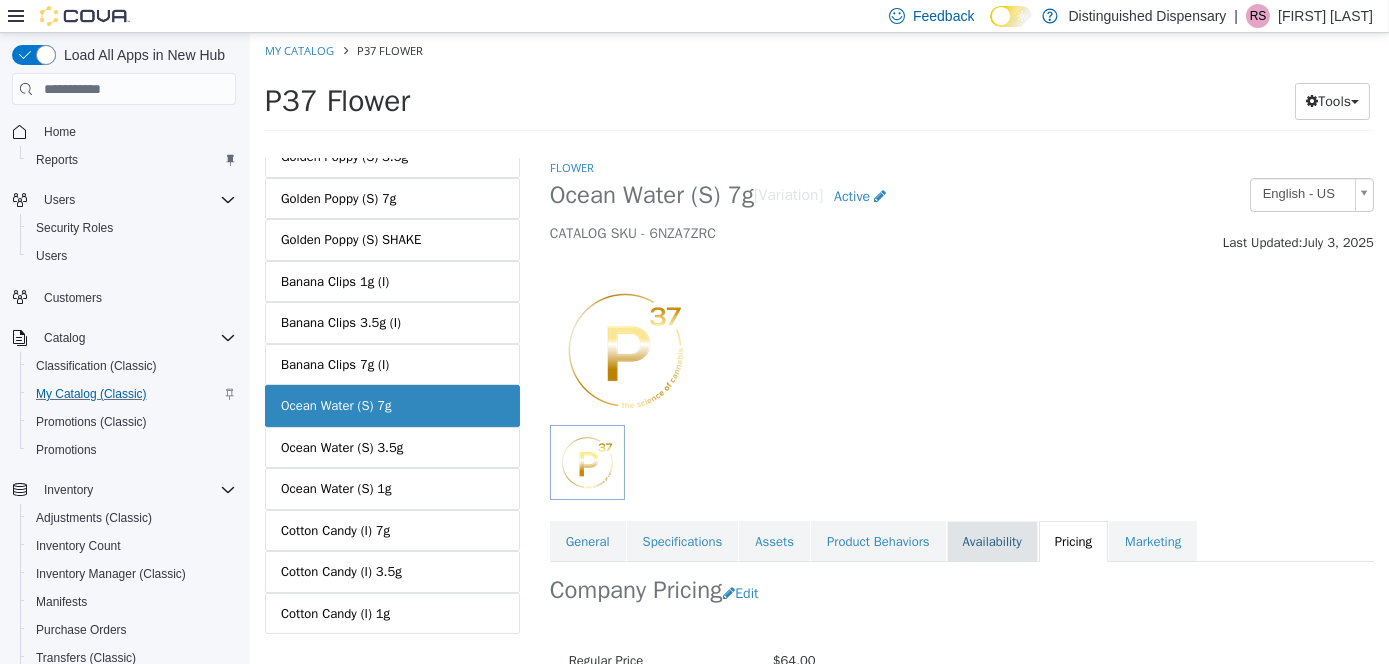 click on "Availability" at bounding box center (991, 542) 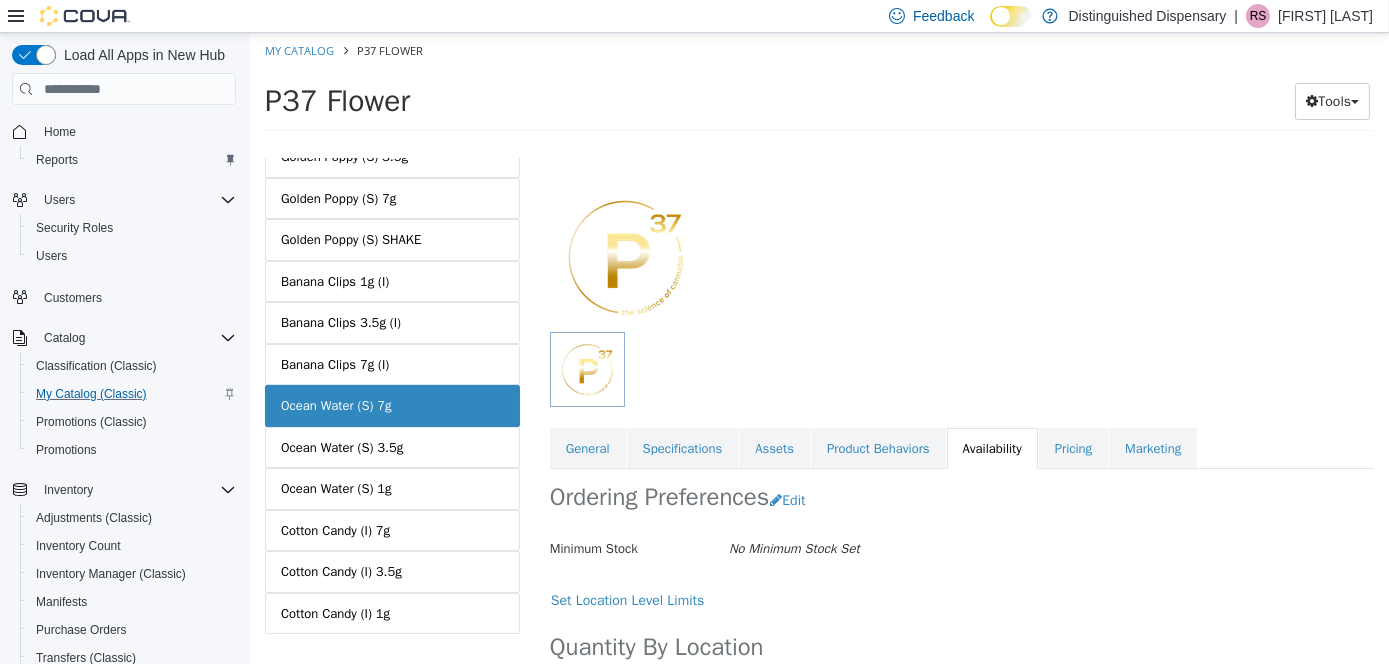 scroll, scrollTop: 0, scrollLeft: 0, axis: both 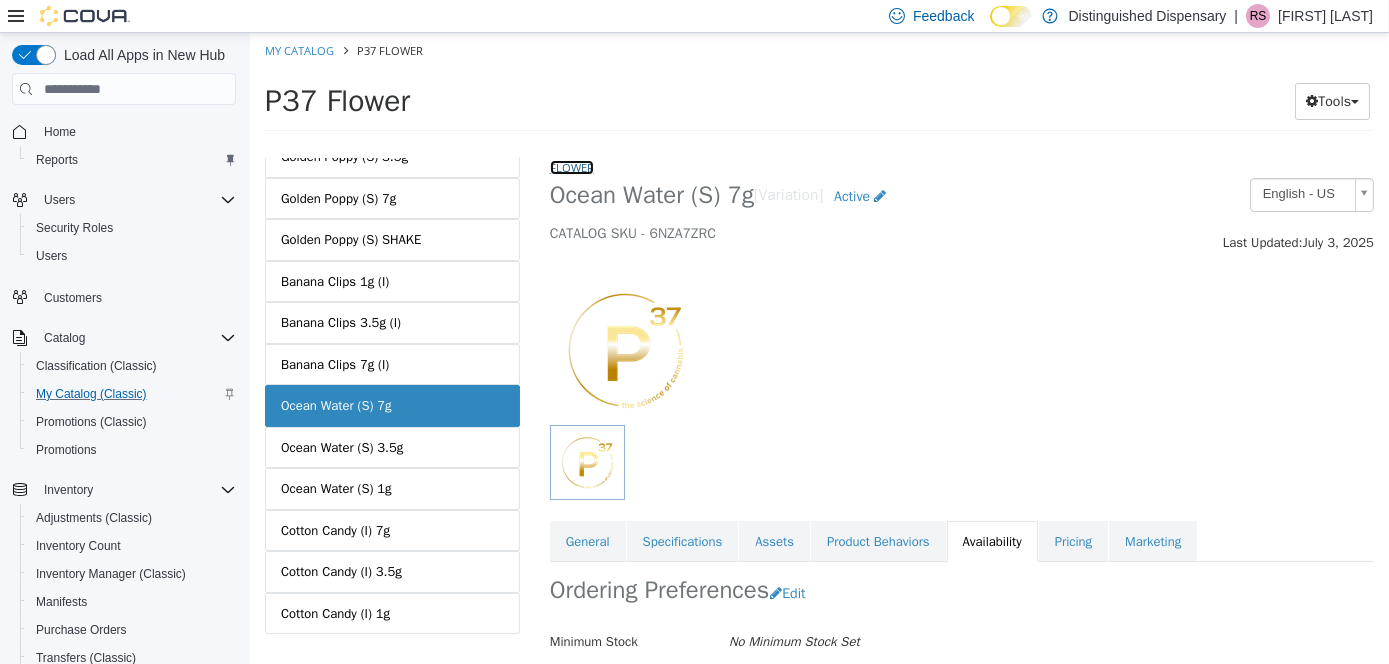 click on "Flower" at bounding box center [571, 167] 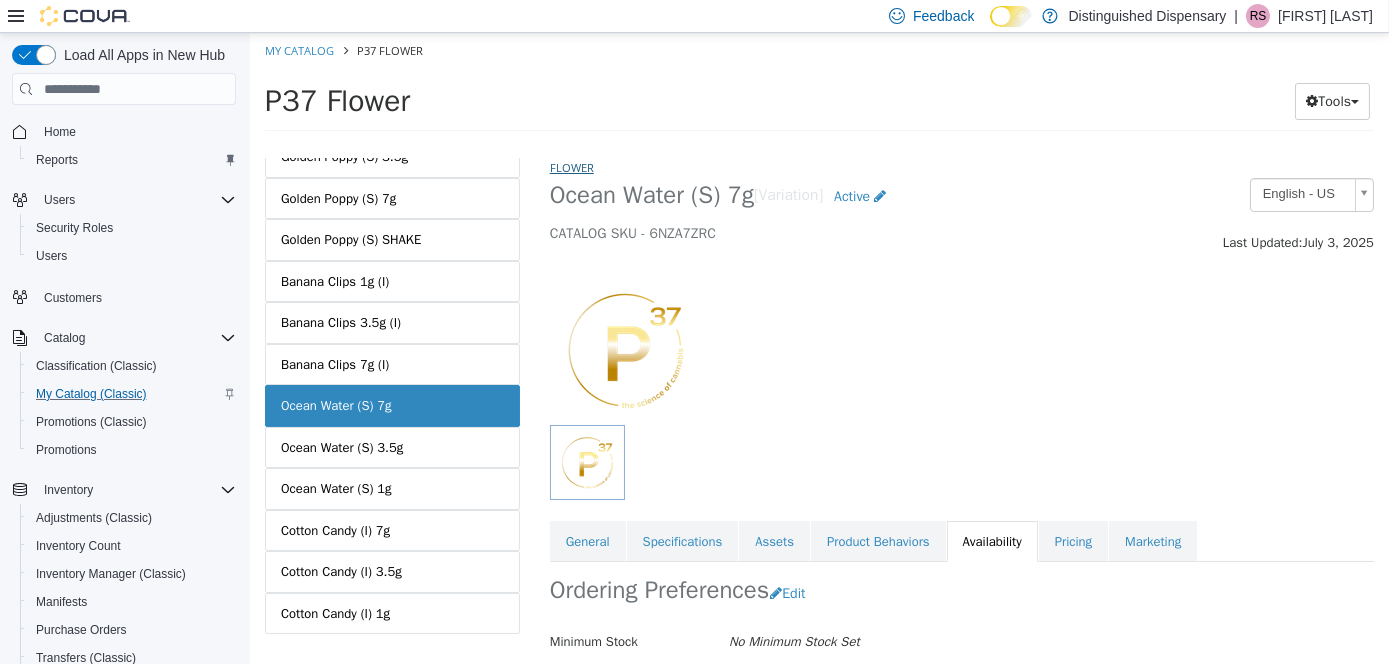 select on "**********" 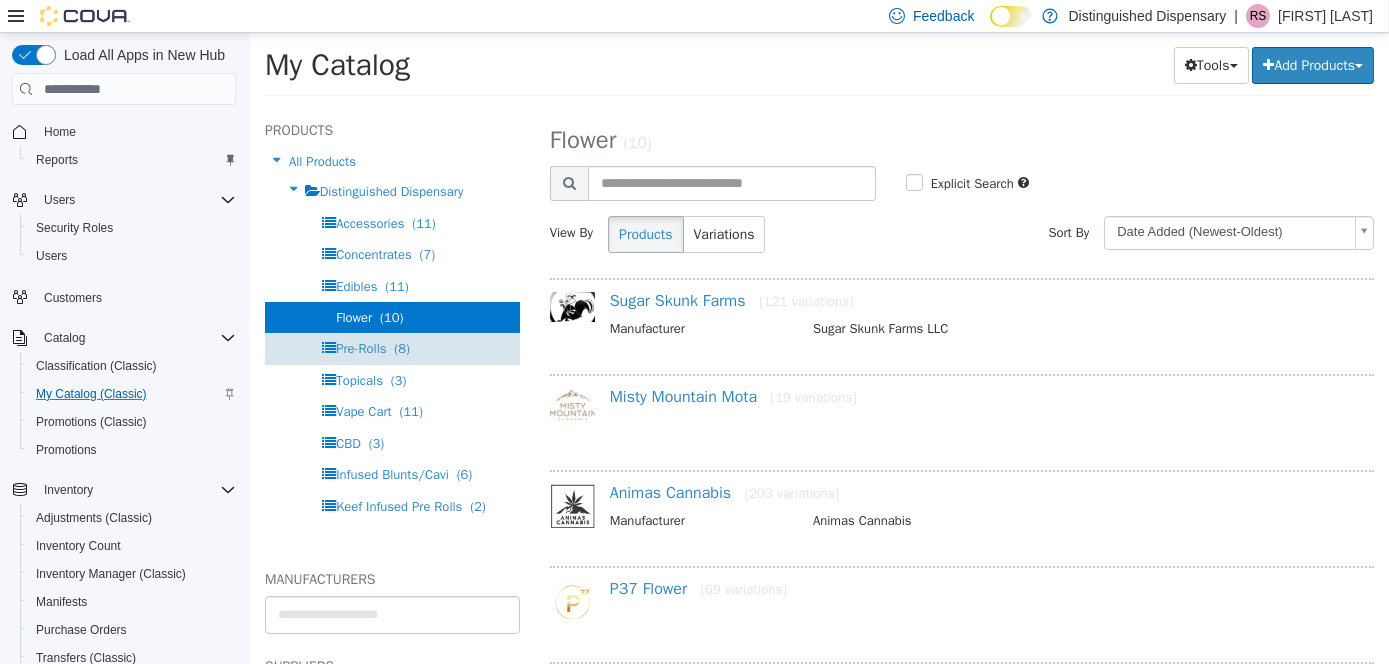 click on "Pre-Rolls
(8)" at bounding box center (391, 348) 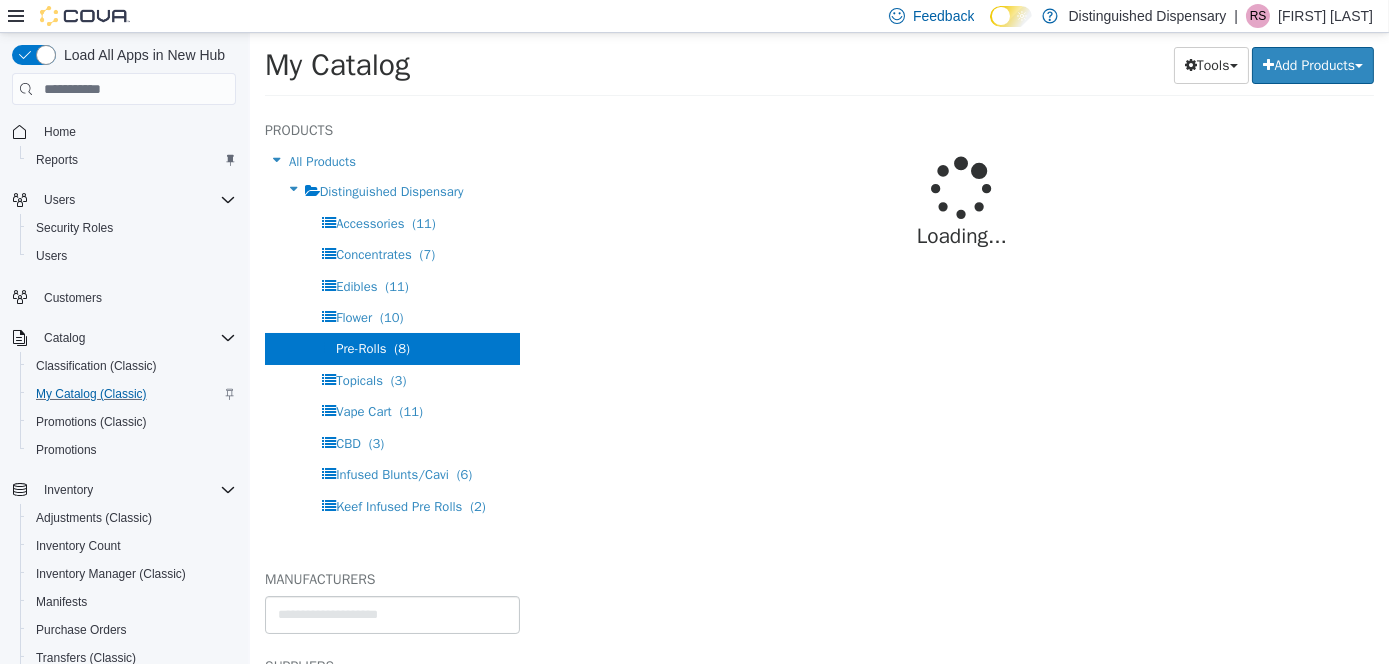 select on "**********" 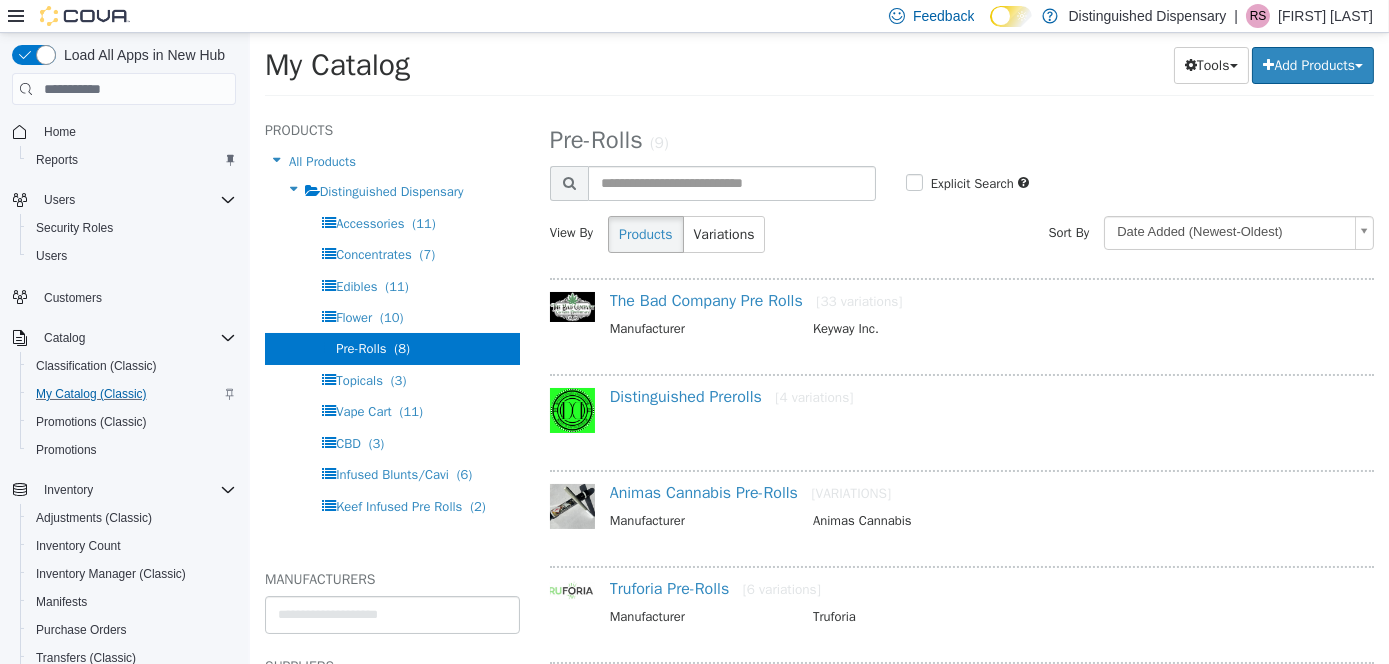 click on "[PRODUCT_NAME]
[VARIATIONS]" at bounding box center (985, 401) 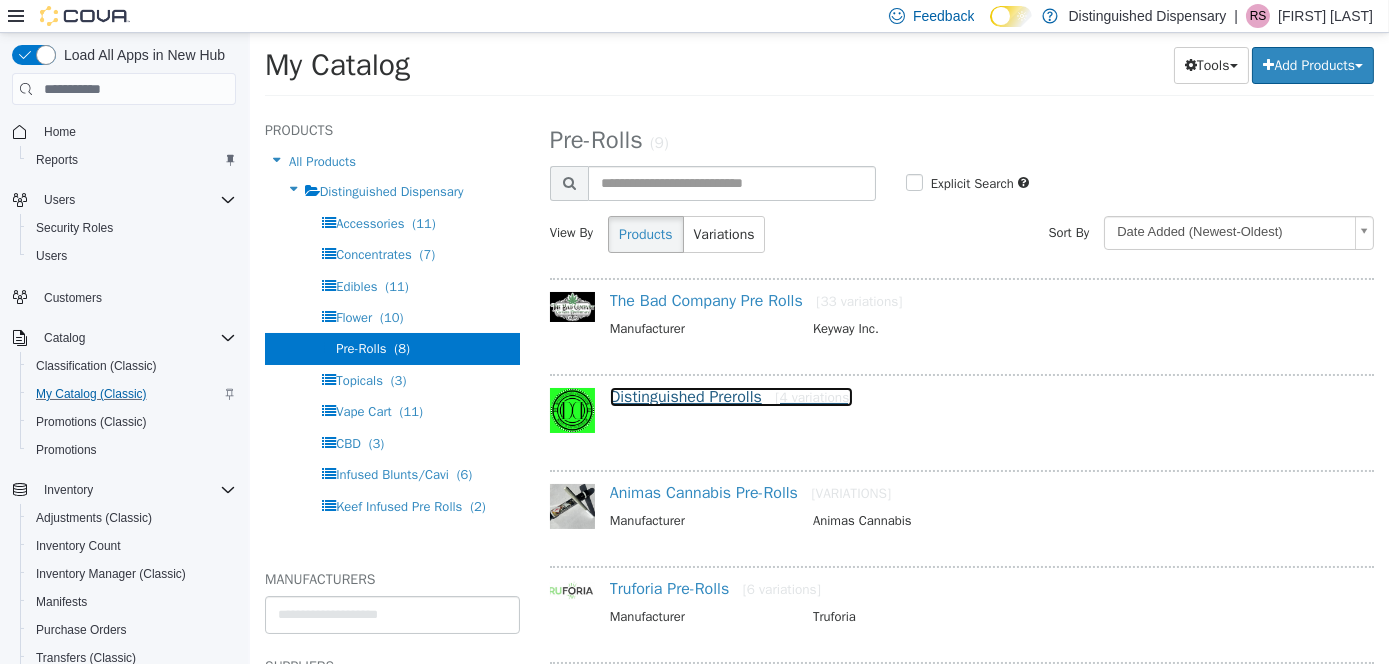 click on "[PRODUCT_NAME]
[VARIATIONS]" at bounding box center (731, 397) 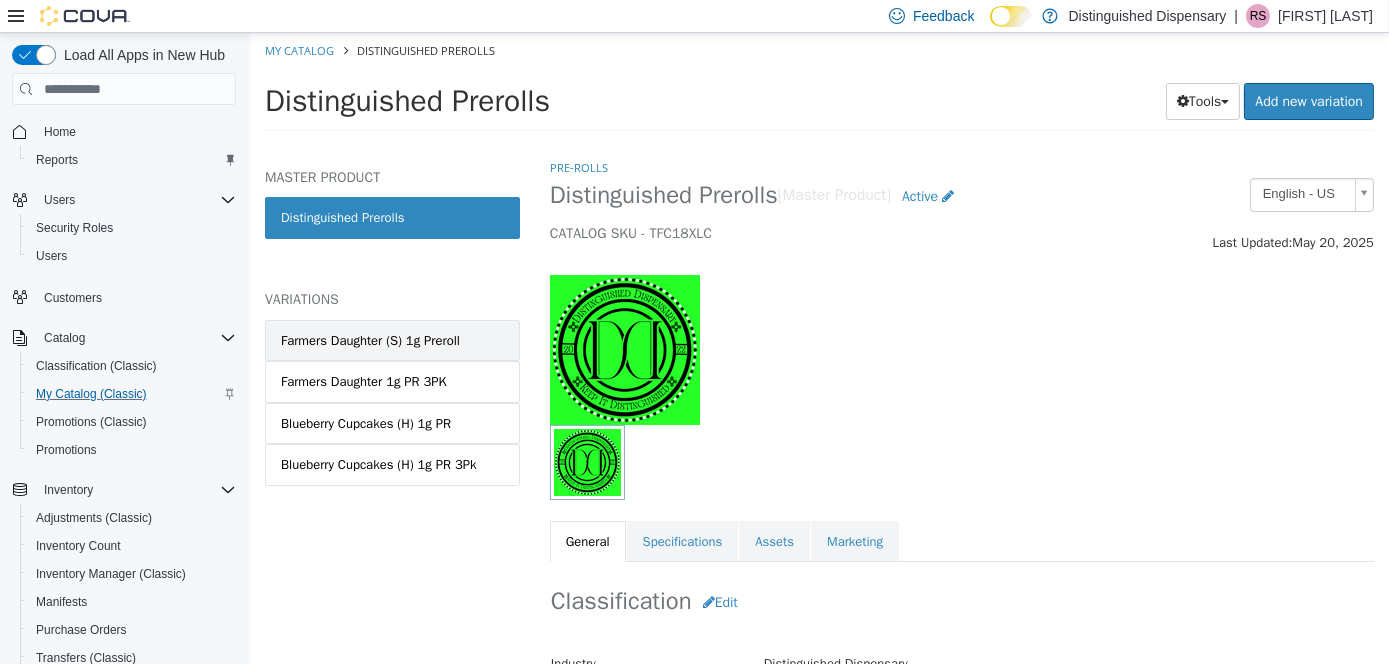 click on "Farmers Daughter (S) 1g Preroll" at bounding box center (369, 341) 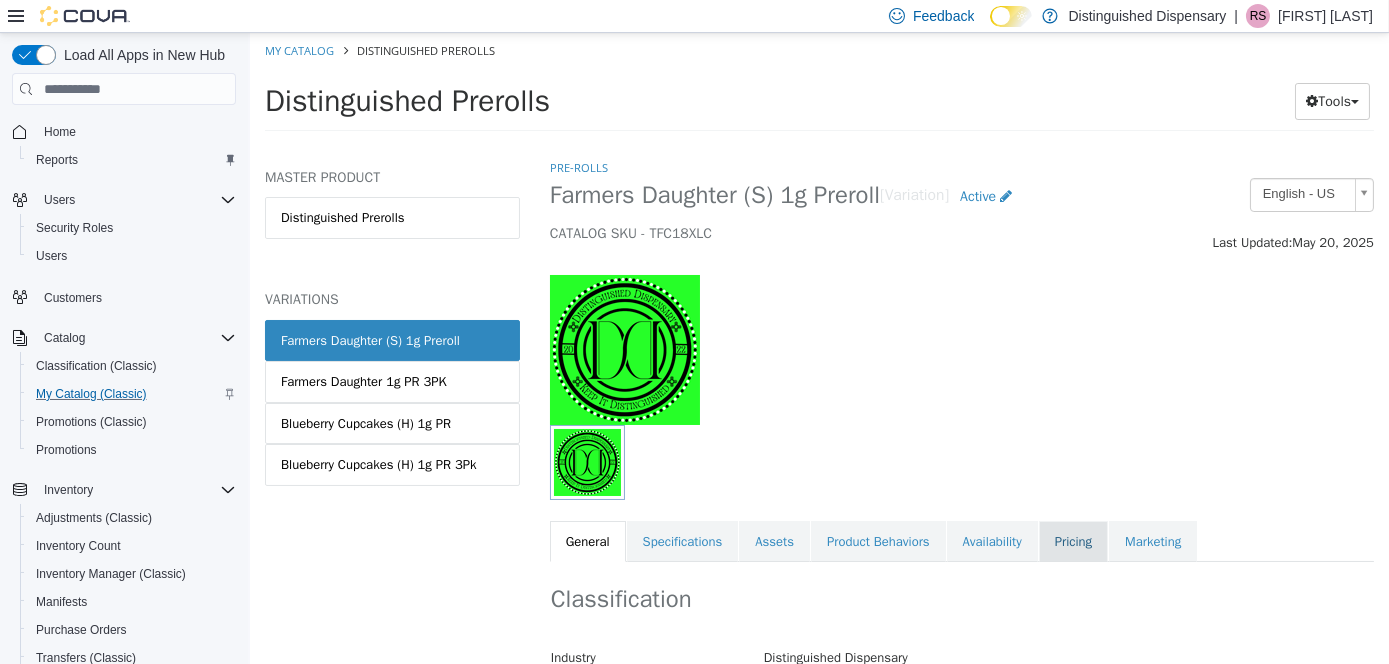 click on "Pricing" at bounding box center [1072, 542] 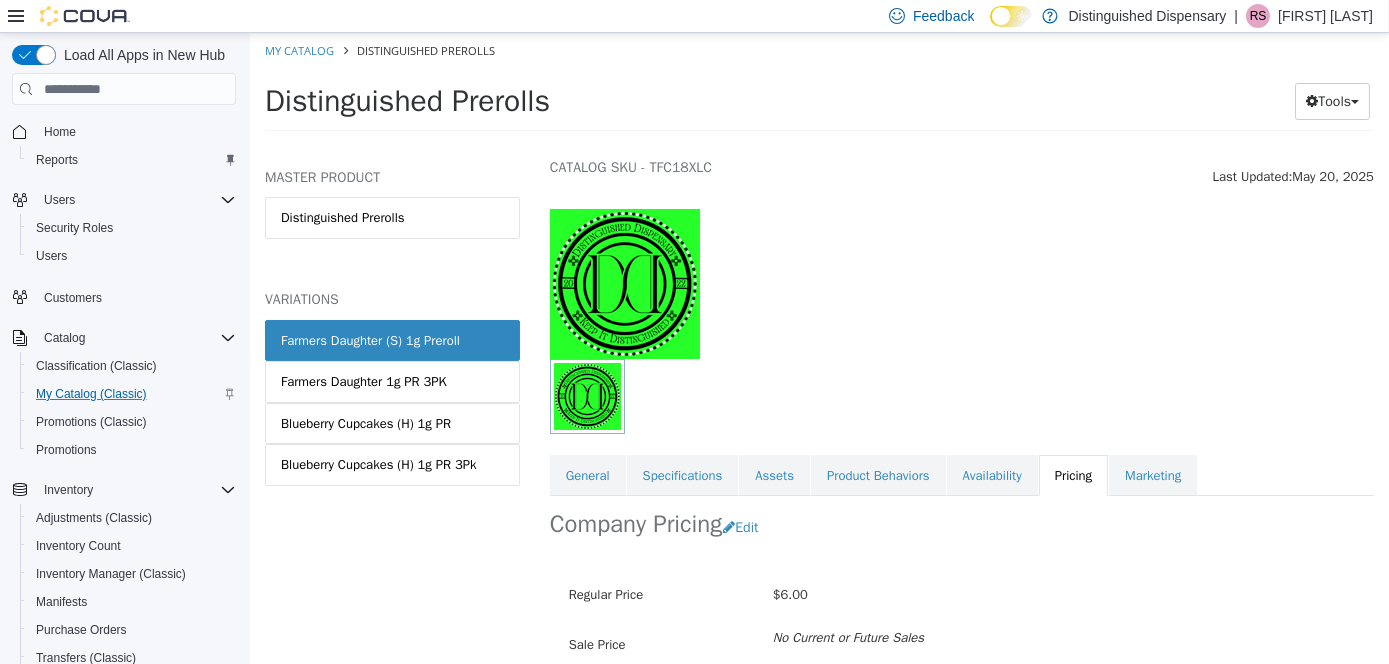 scroll, scrollTop: 100, scrollLeft: 0, axis: vertical 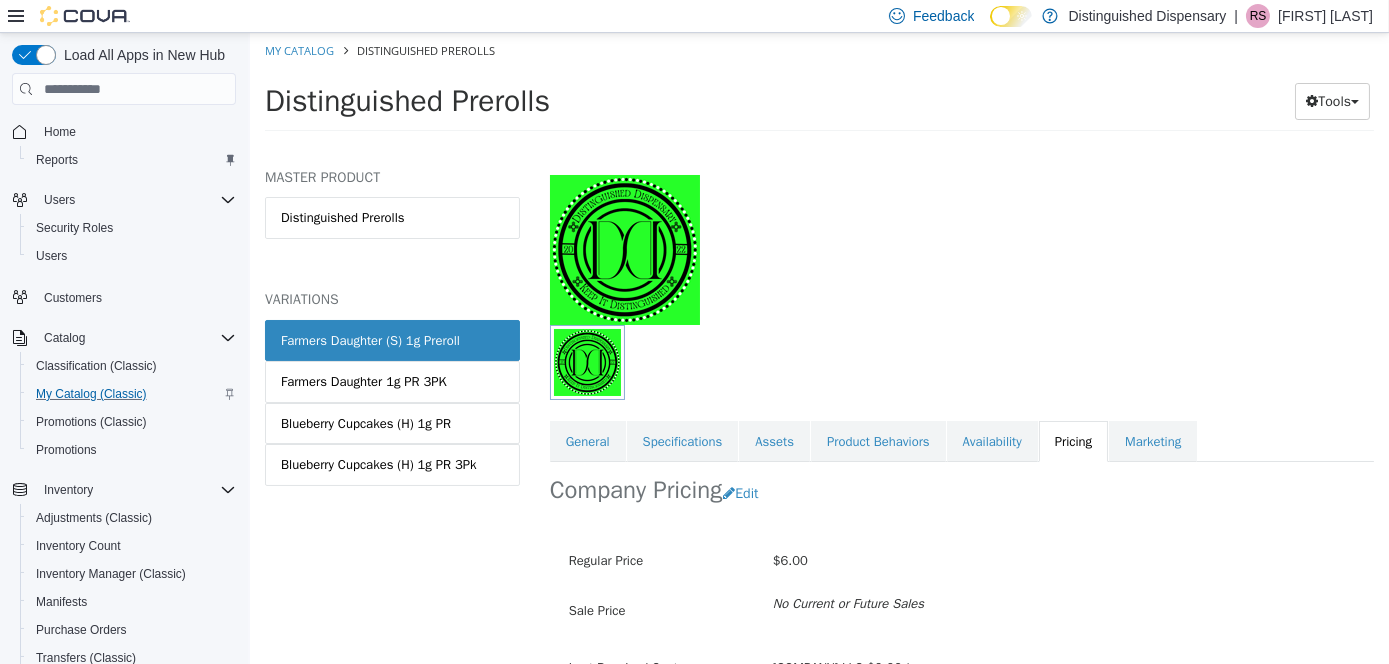 click on "Company Pricing   Edit" at bounding box center [961, 493] 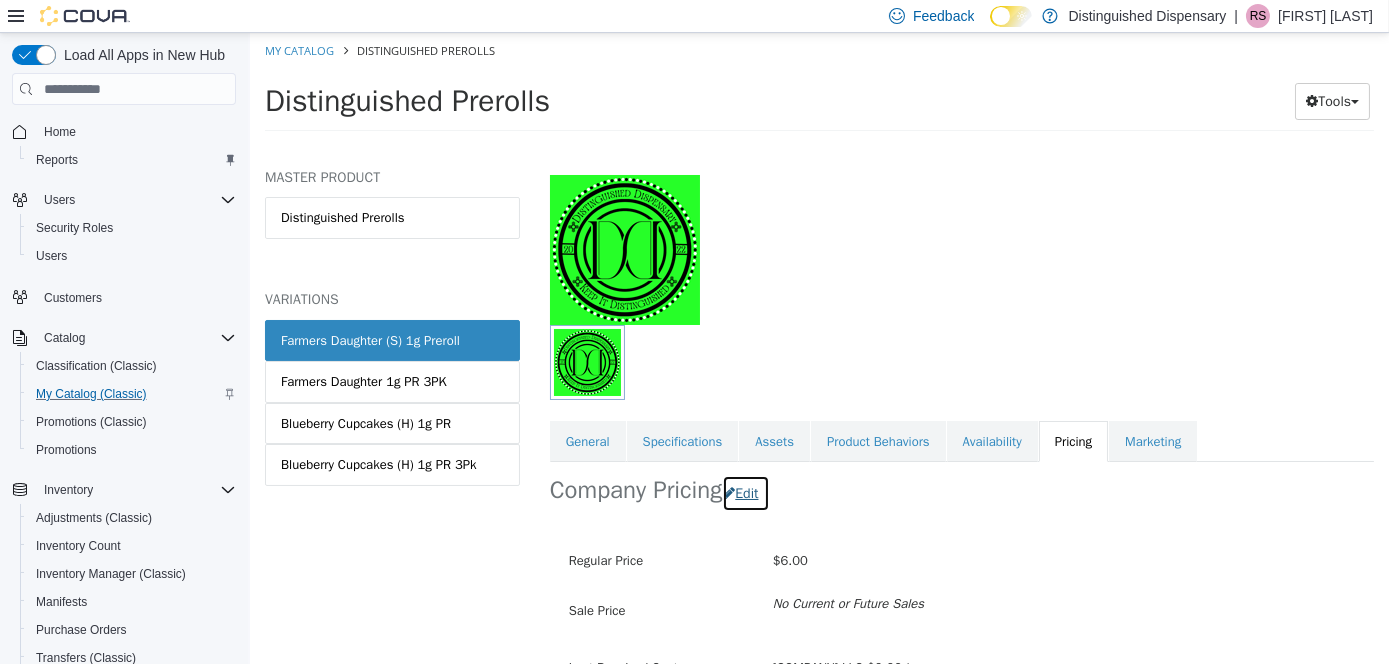 click on "Edit" at bounding box center [744, 493] 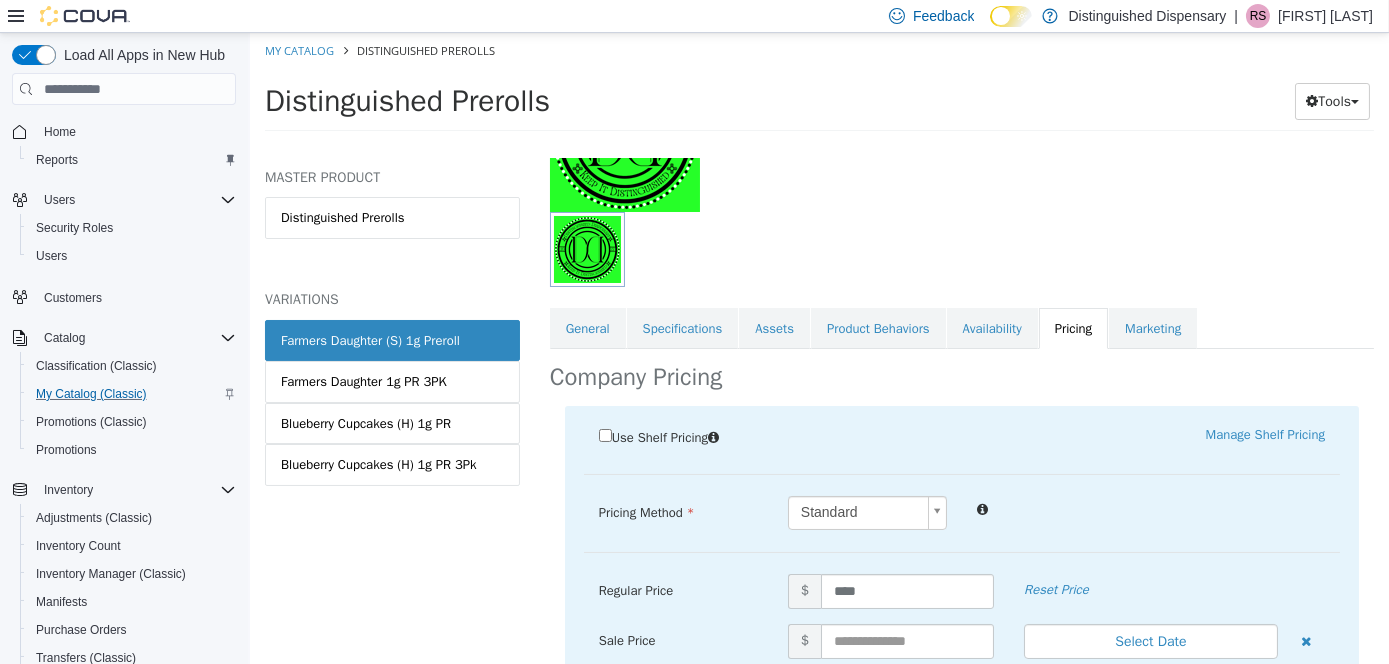 scroll, scrollTop: 384, scrollLeft: 0, axis: vertical 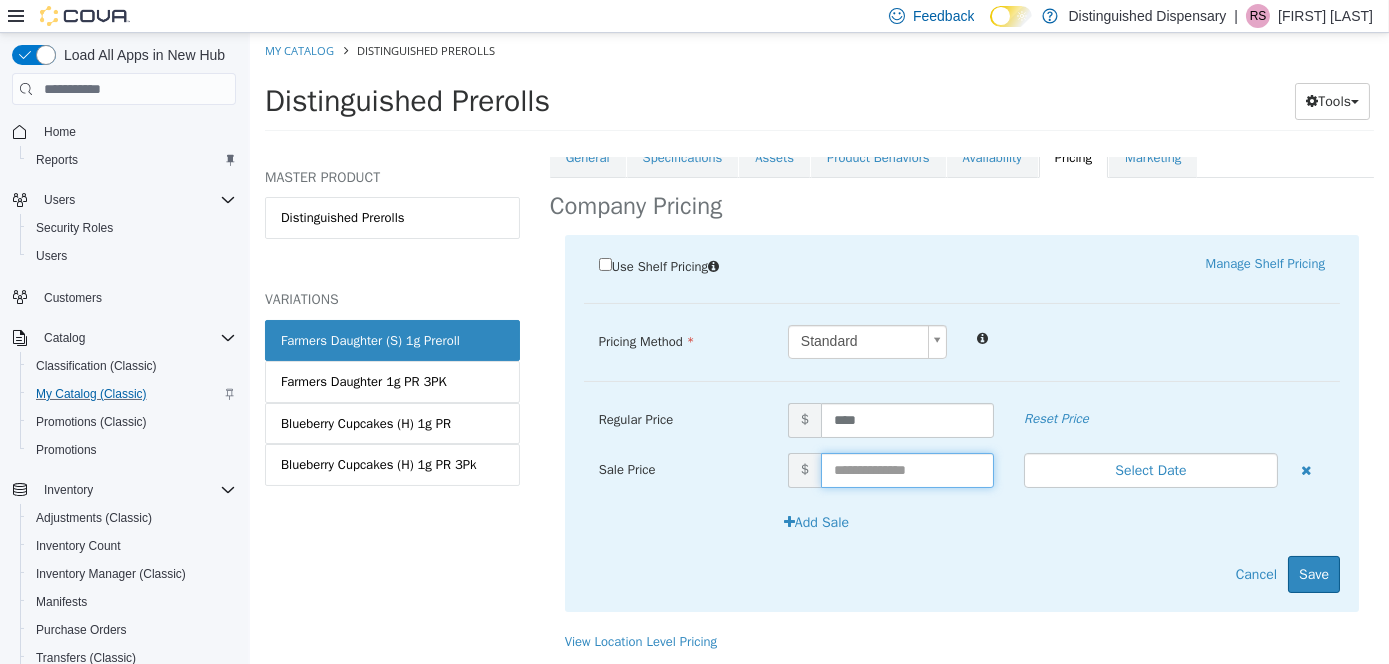 click at bounding box center (906, 470) 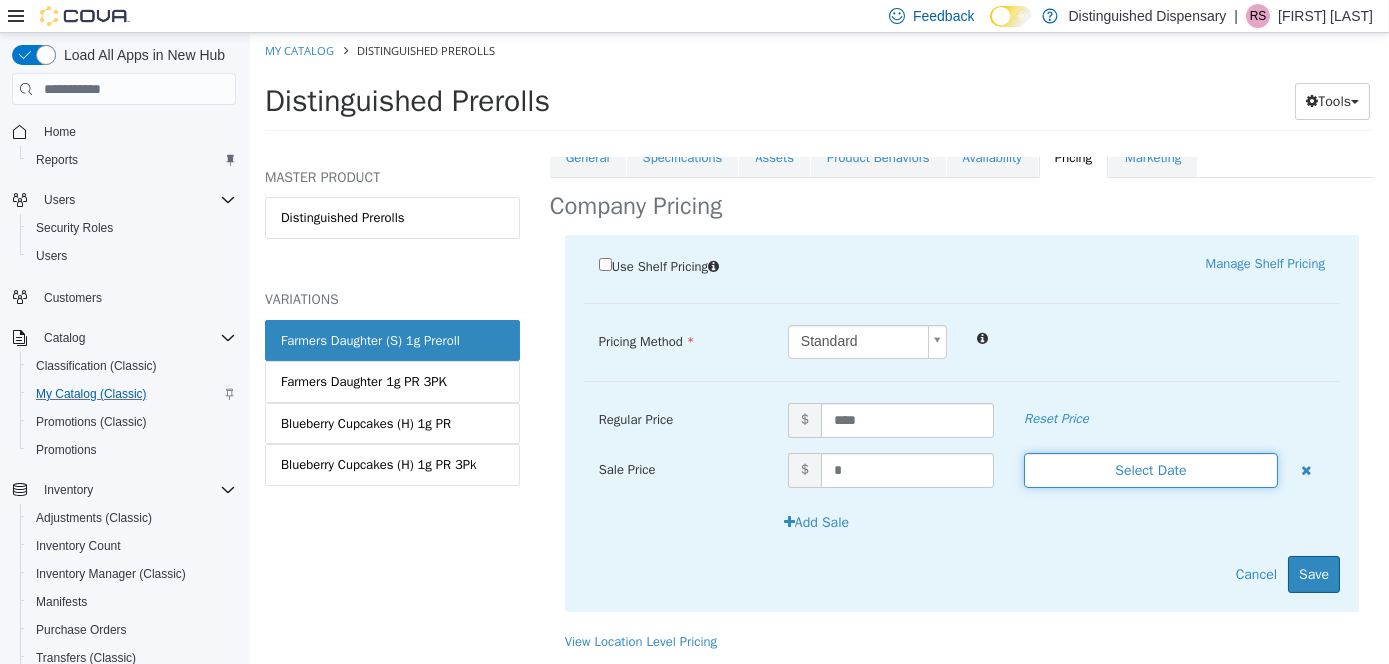 click on "Select Date" at bounding box center (1150, 470) 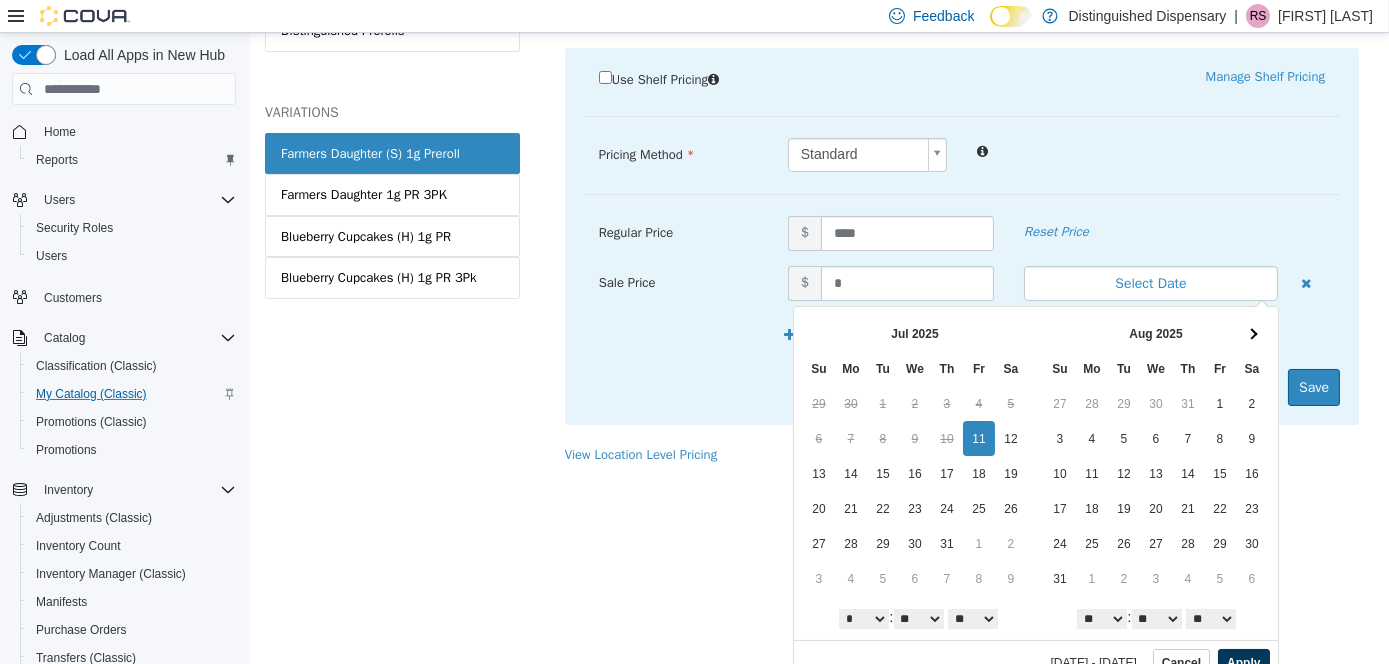scroll, scrollTop: 205, scrollLeft: 0, axis: vertical 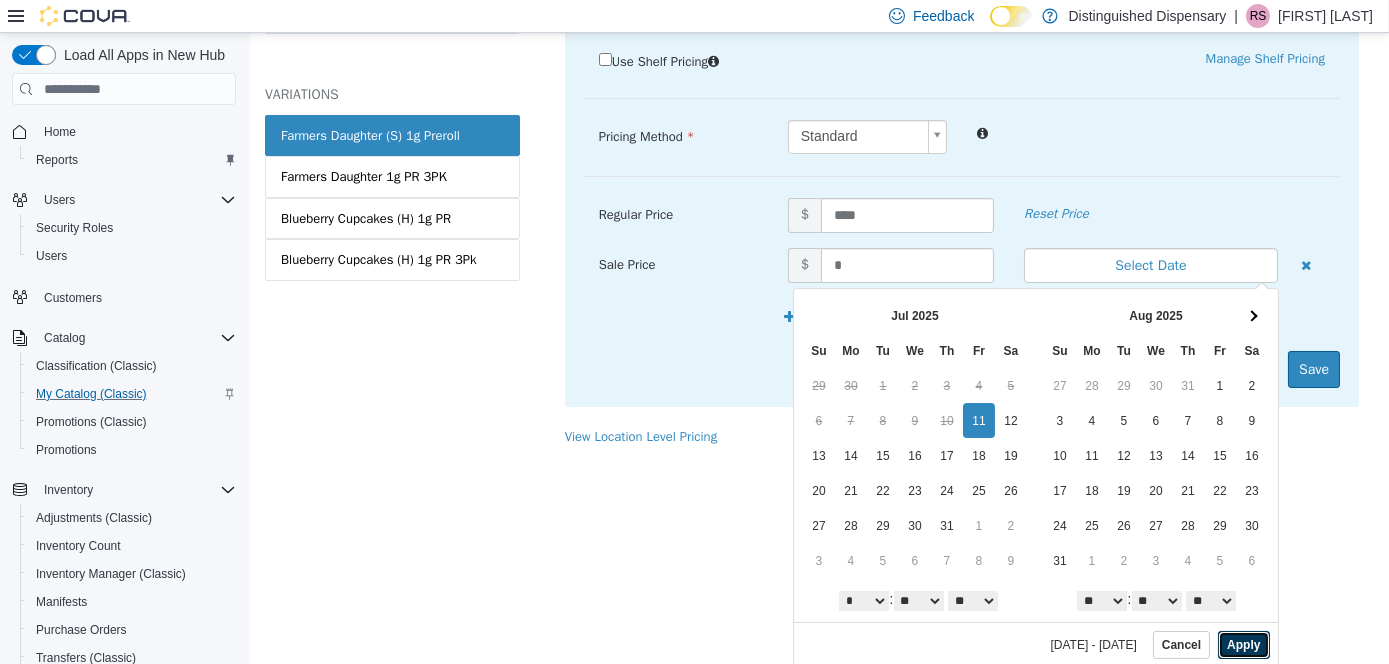 drag, startPoint x: 1223, startPoint y: 631, endPoint x: 1280, endPoint y: 599, distance: 65.36819 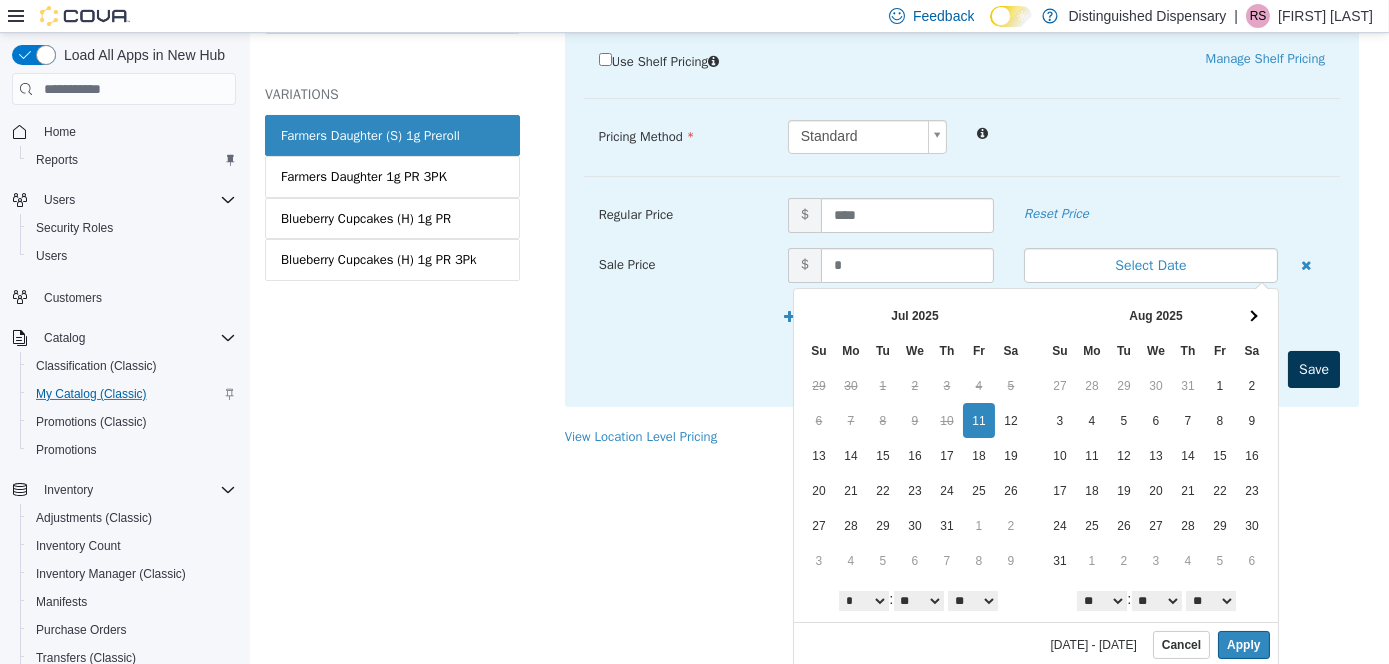 scroll, scrollTop: 0, scrollLeft: 0, axis: both 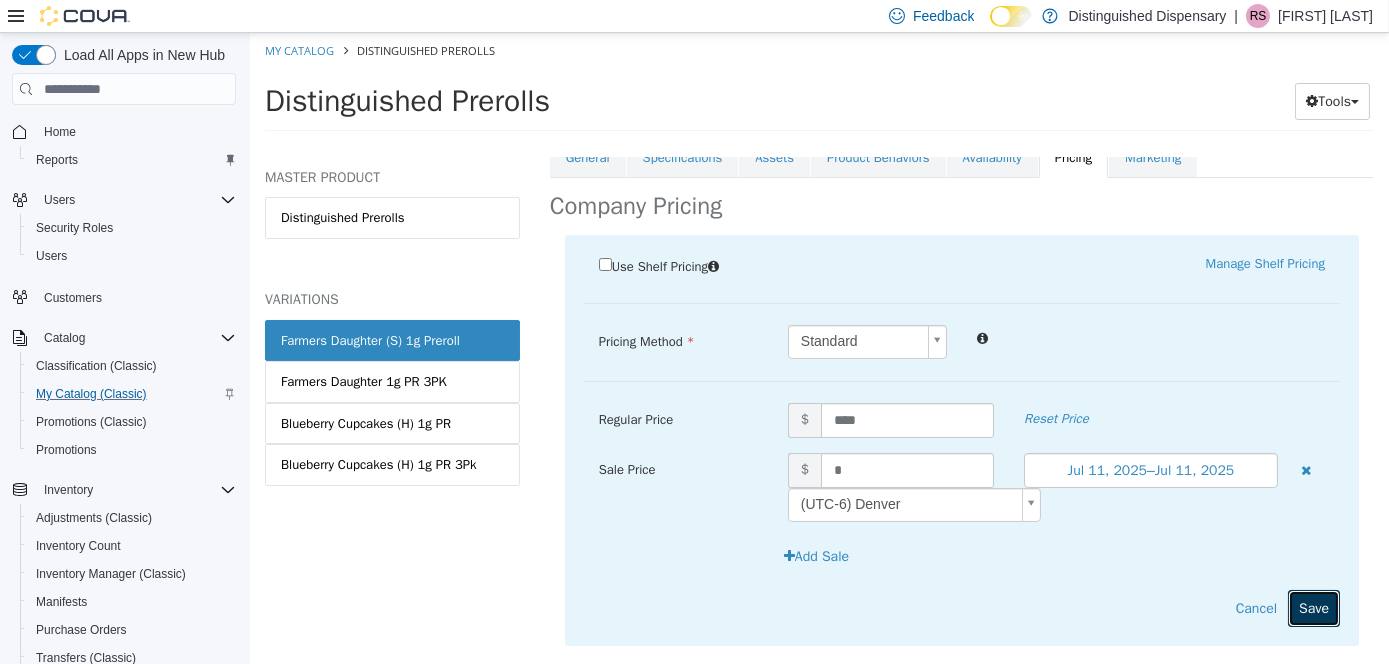 click on "Save" at bounding box center [1313, 608] 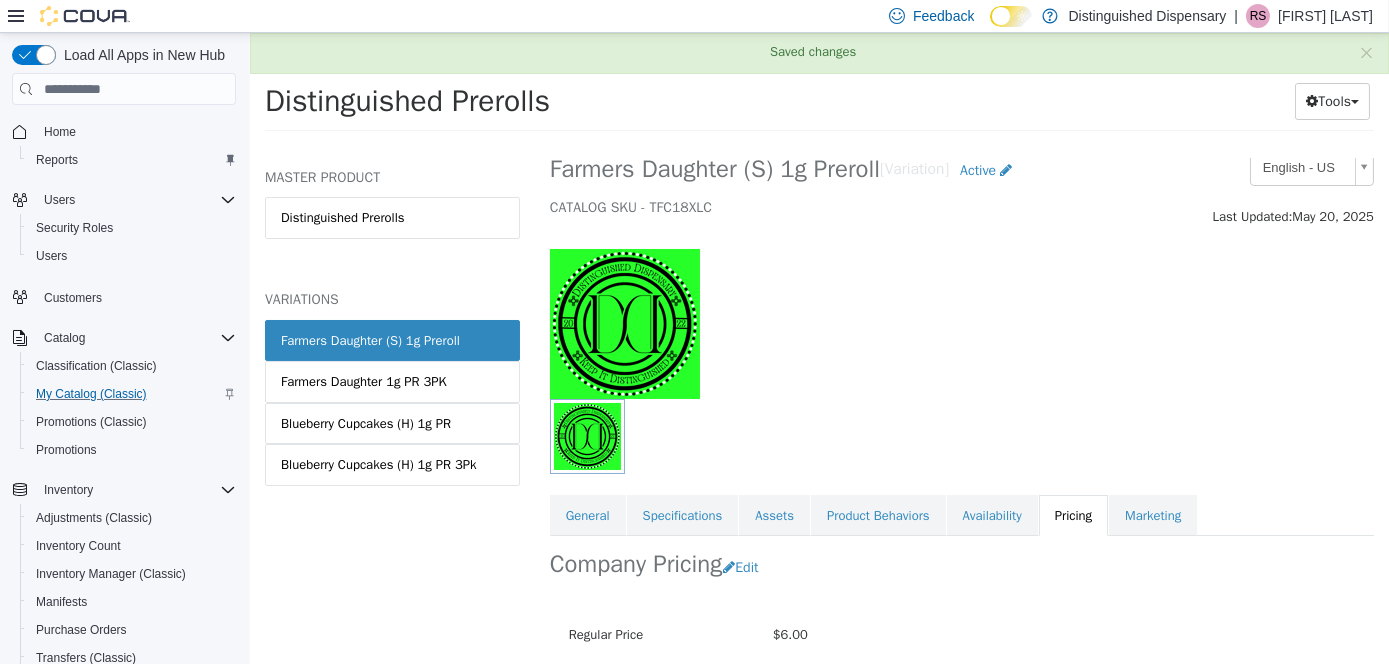scroll, scrollTop: 0, scrollLeft: 0, axis: both 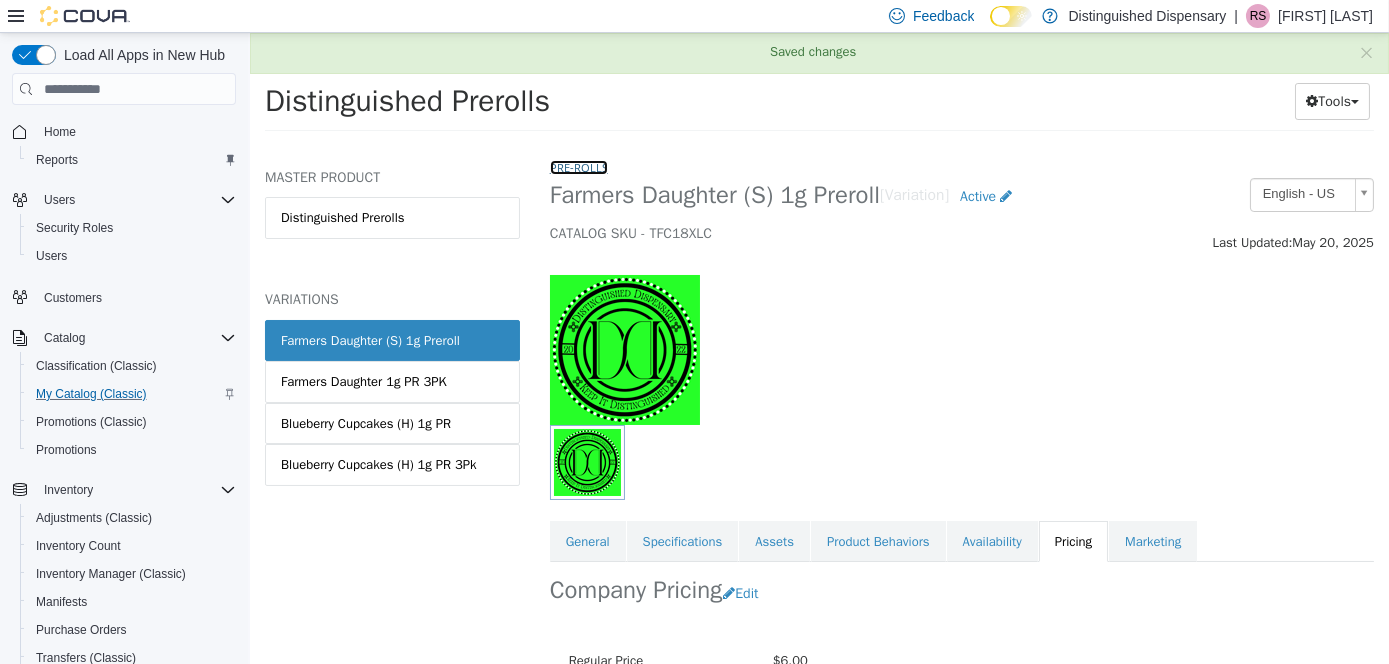click on "Pre-Rolls" at bounding box center [578, 167] 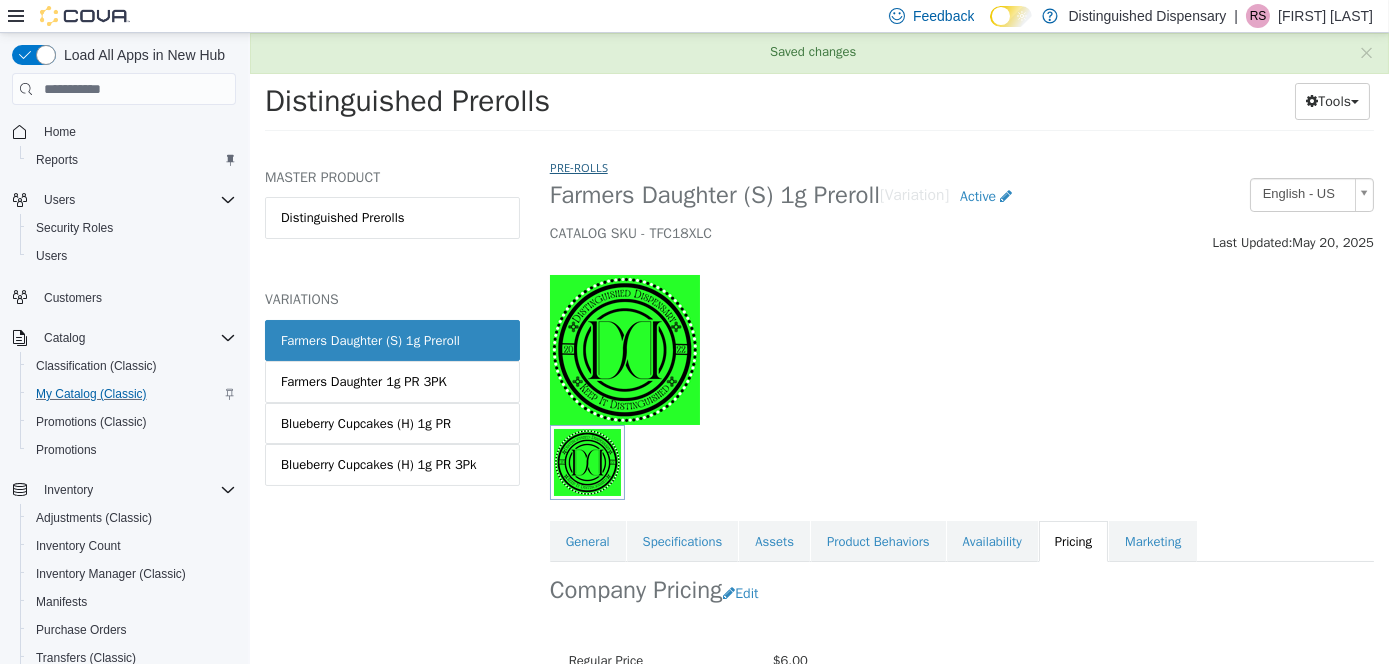 select on "**********" 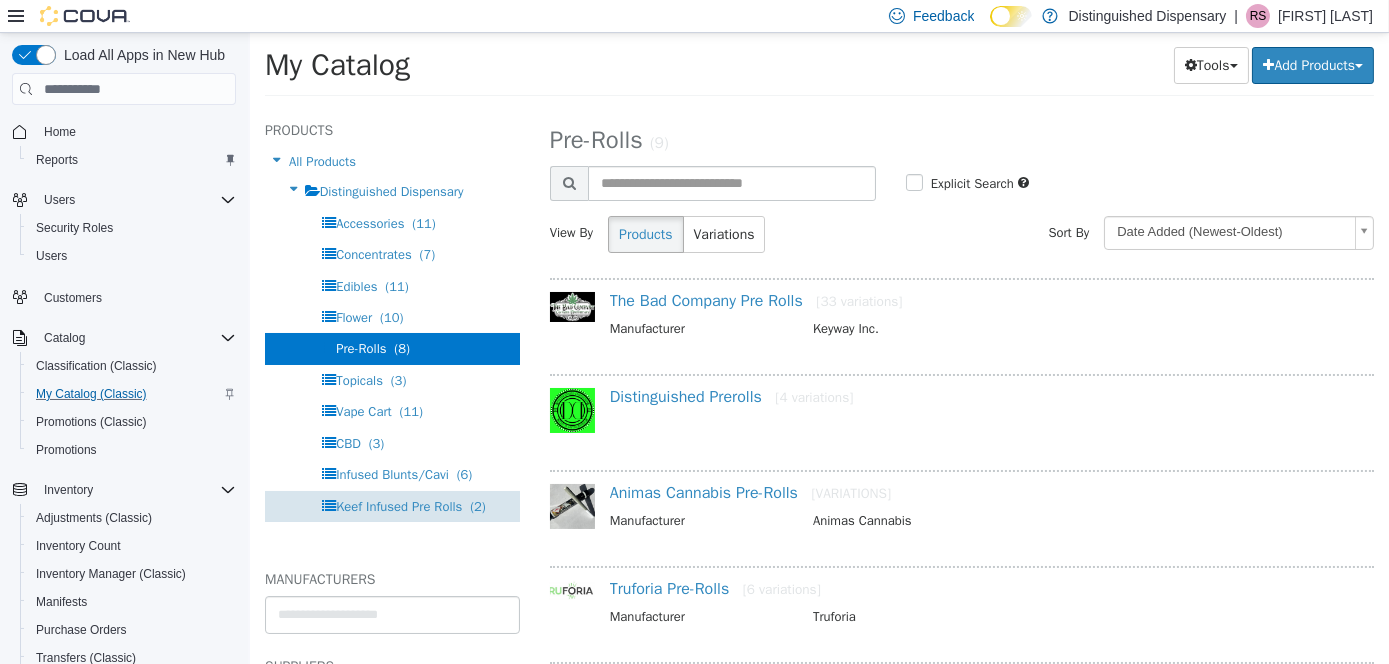 click on "Keef Infused Pre Rolls" at bounding box center [398, 506] 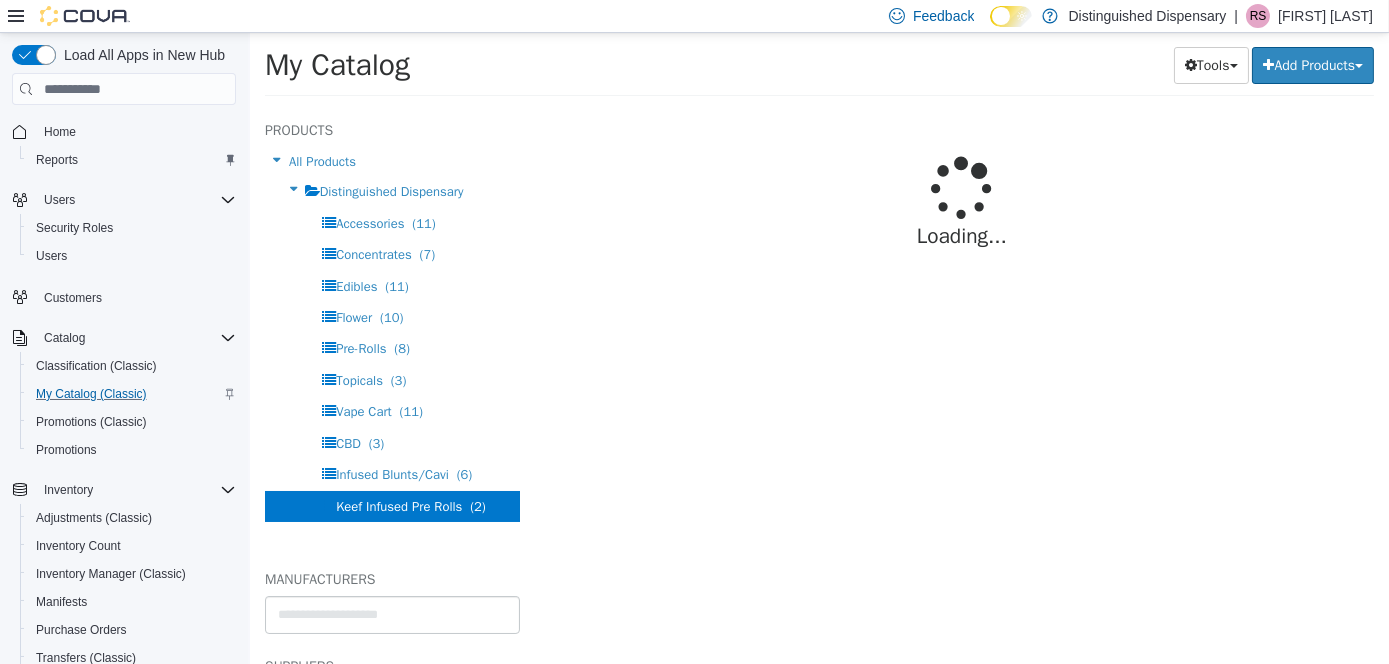 select on "**********" 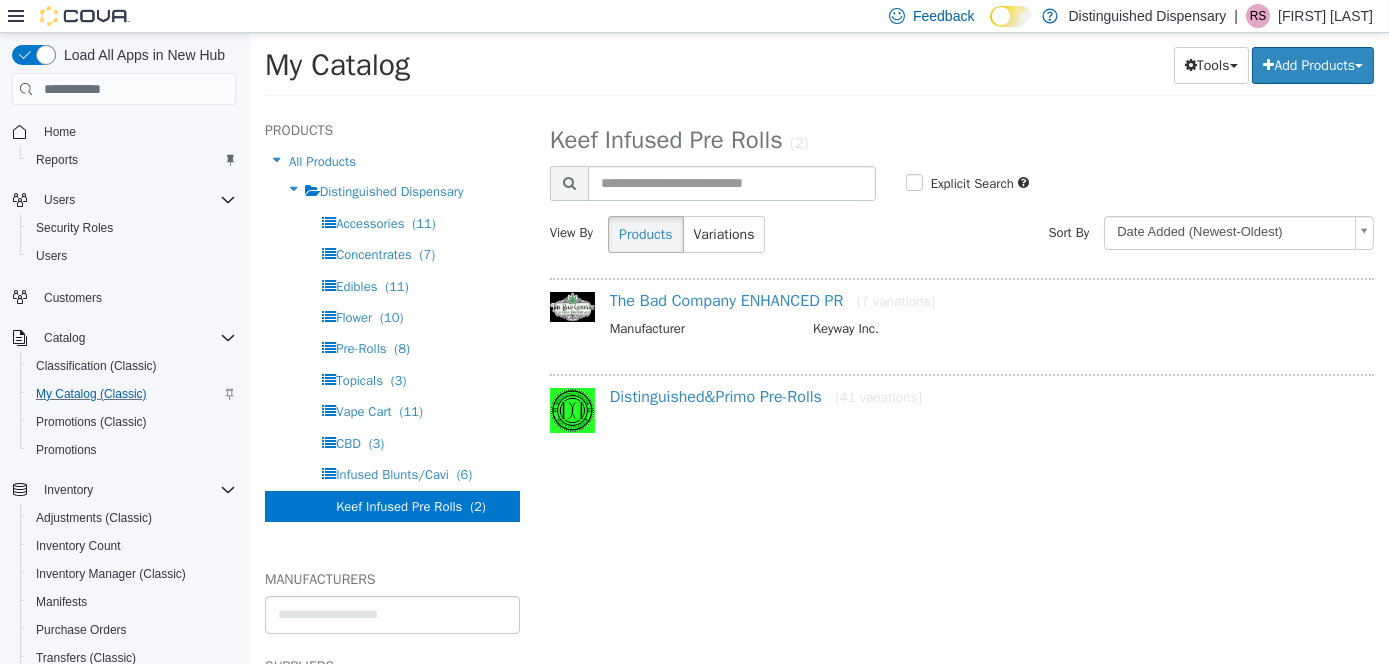 click on "Distinguished&Primo Pre-Rolls
[41 variations]" at bounding box center (961, 417) 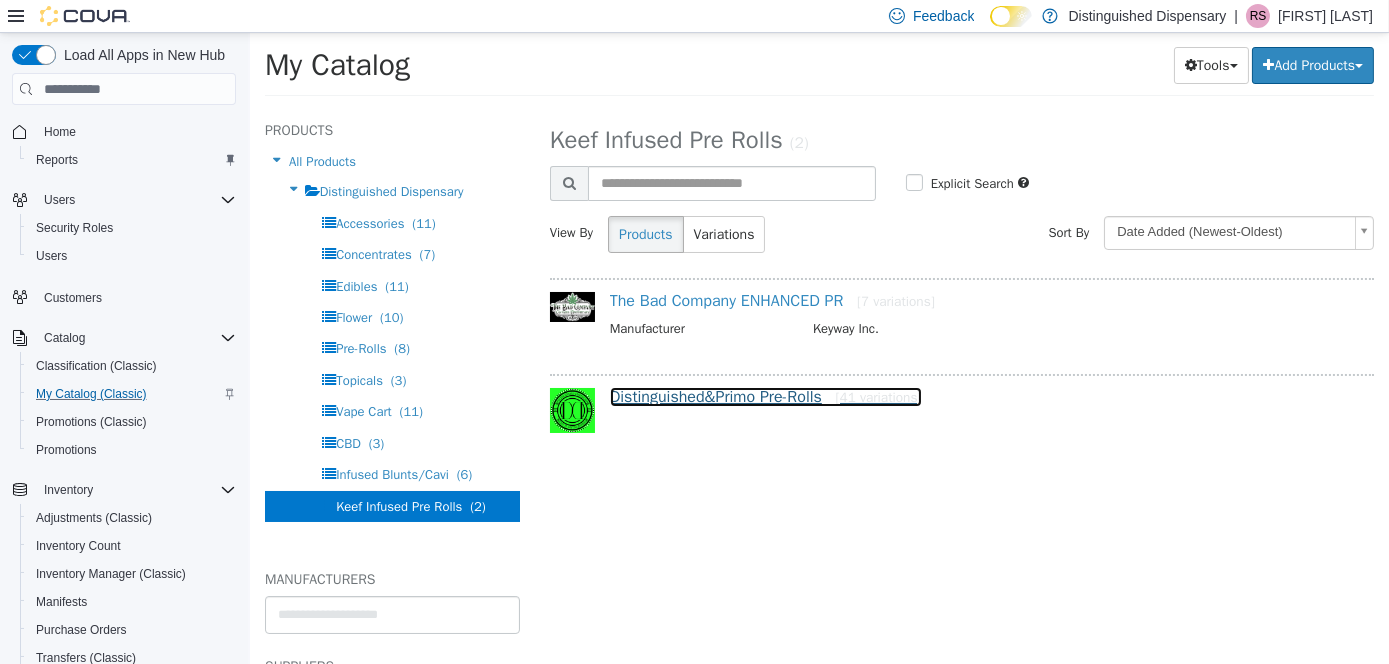 click on "Distinguished&Primo Pre-Rolls
[41 variations]" at bounding box center [765, 397] 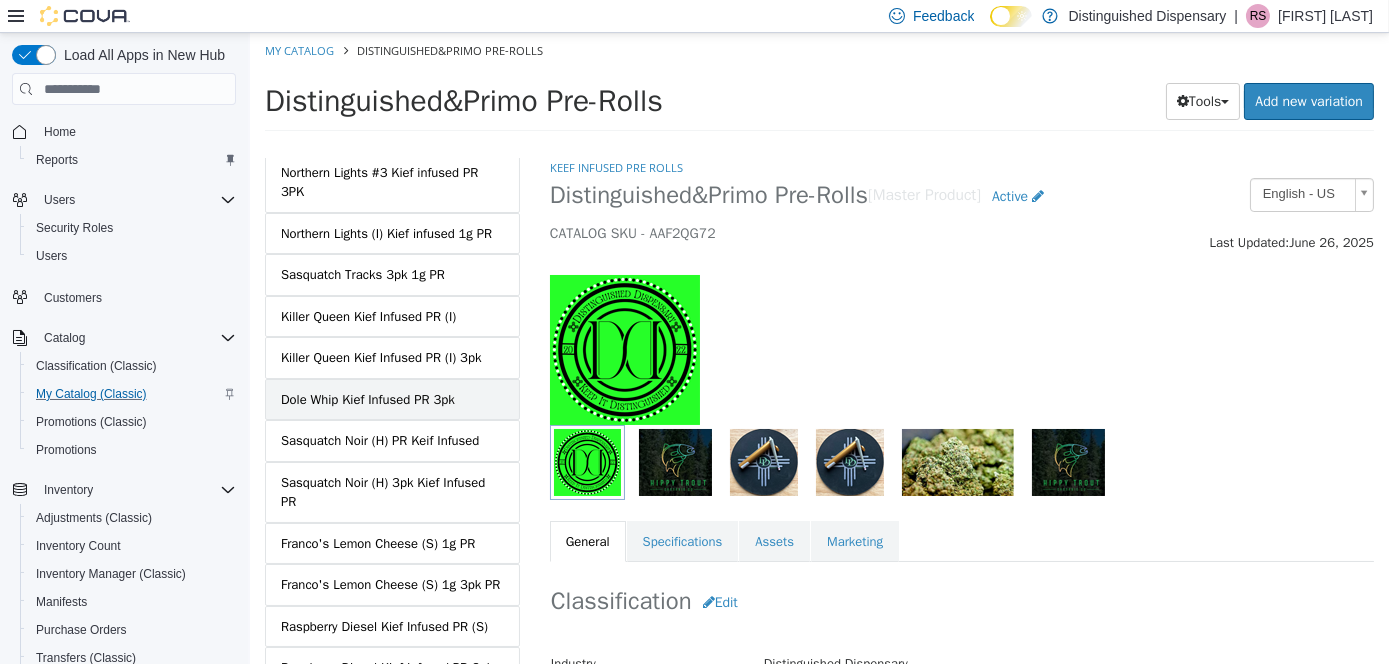 scroll, scrollTop: 700, scrollLeft: 0, axis: vertical 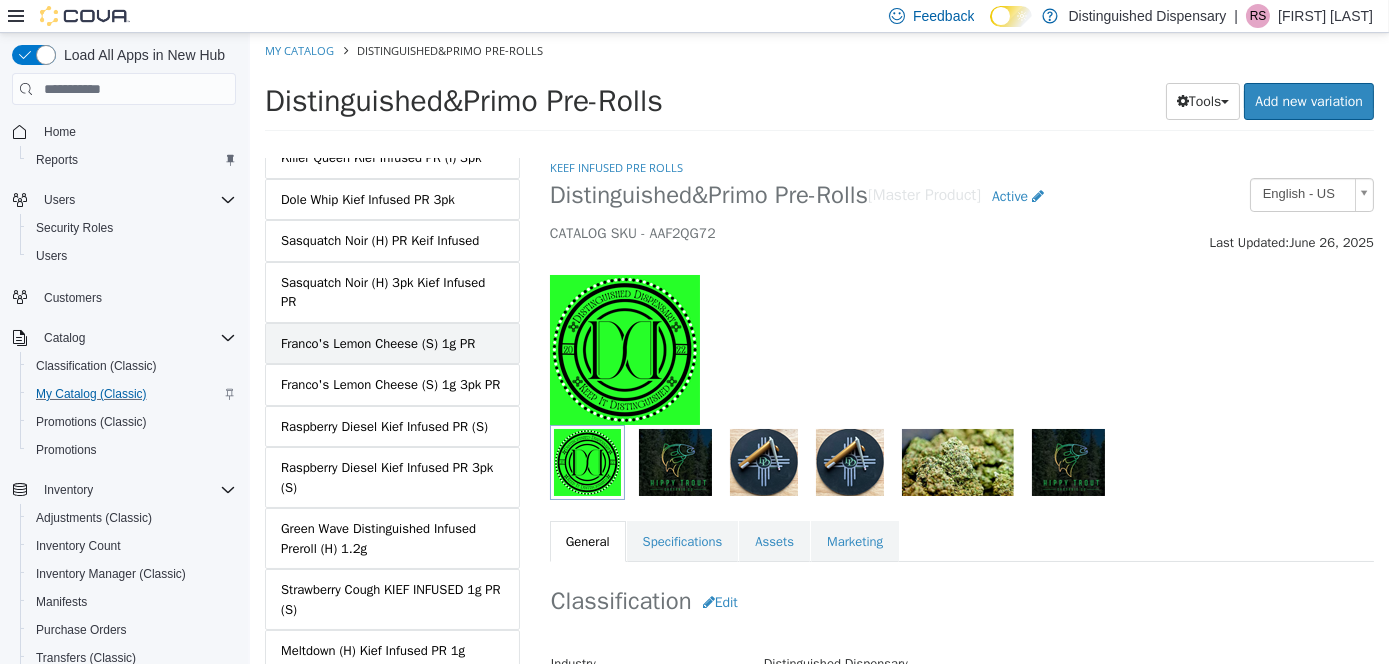 click on "Franco's Lemon Cheese (S) 1g PR" at bounding box center [391, 344] 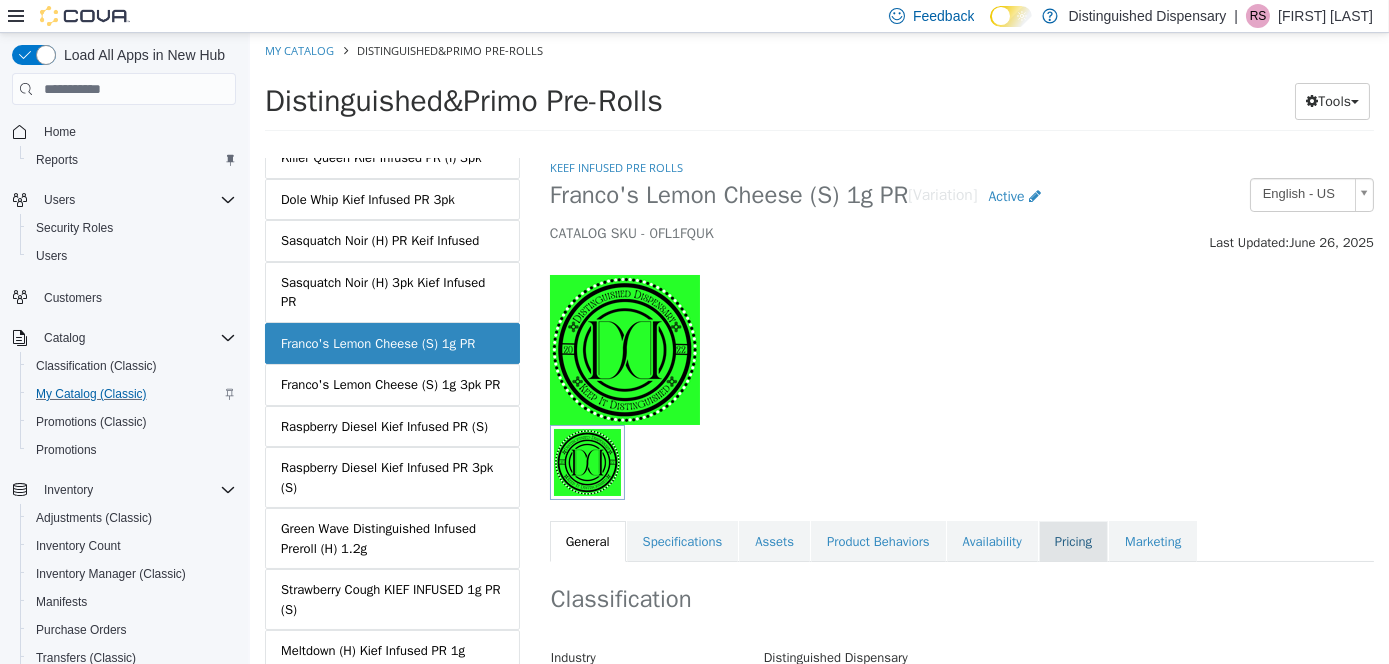 click on "Pricing" at bounding box center [1072, 542] 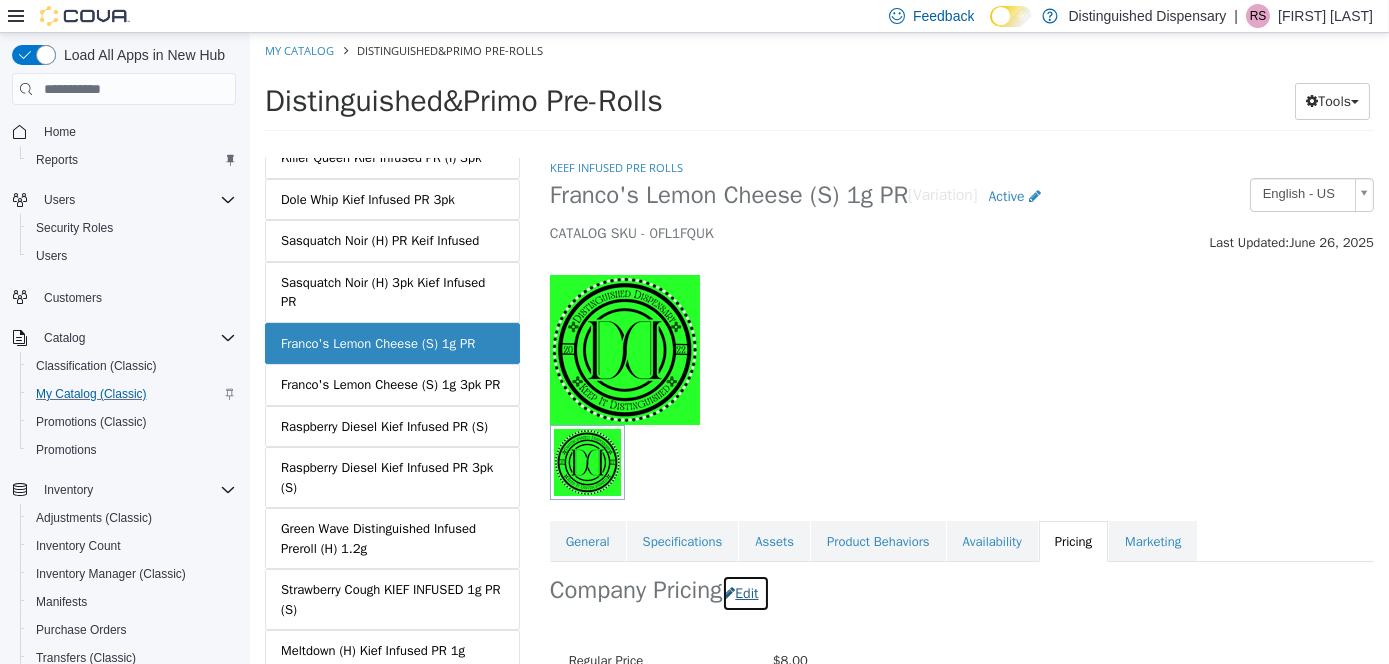 click at bounding box center (728, 593) 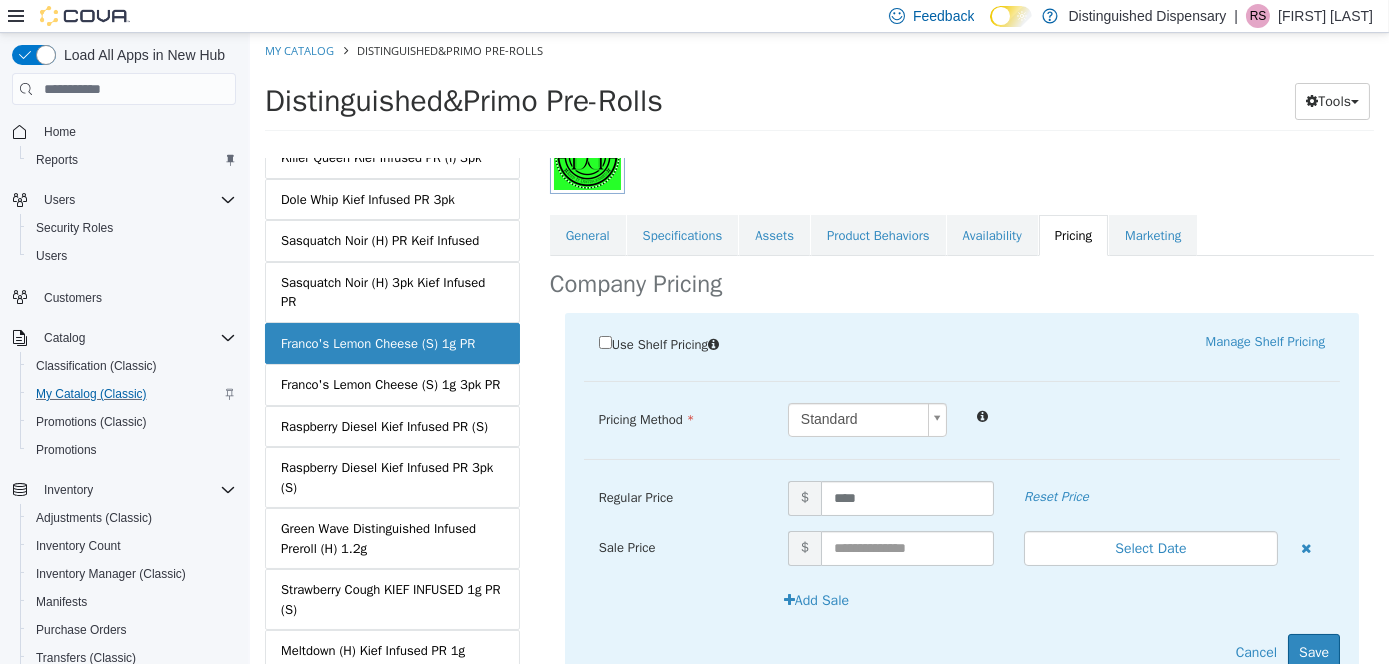 scroll, scrollTop: 384, scrollLeft: 0, axis: vertical 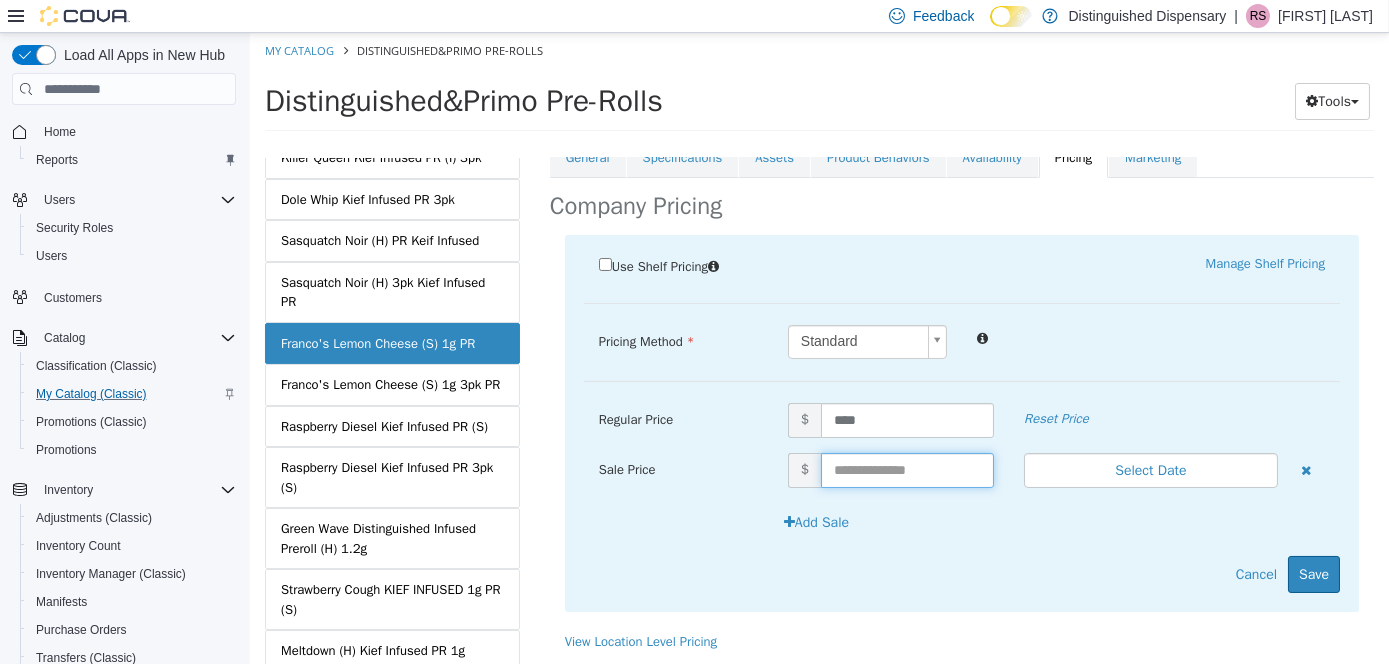 click at bounding box center (906, 470) 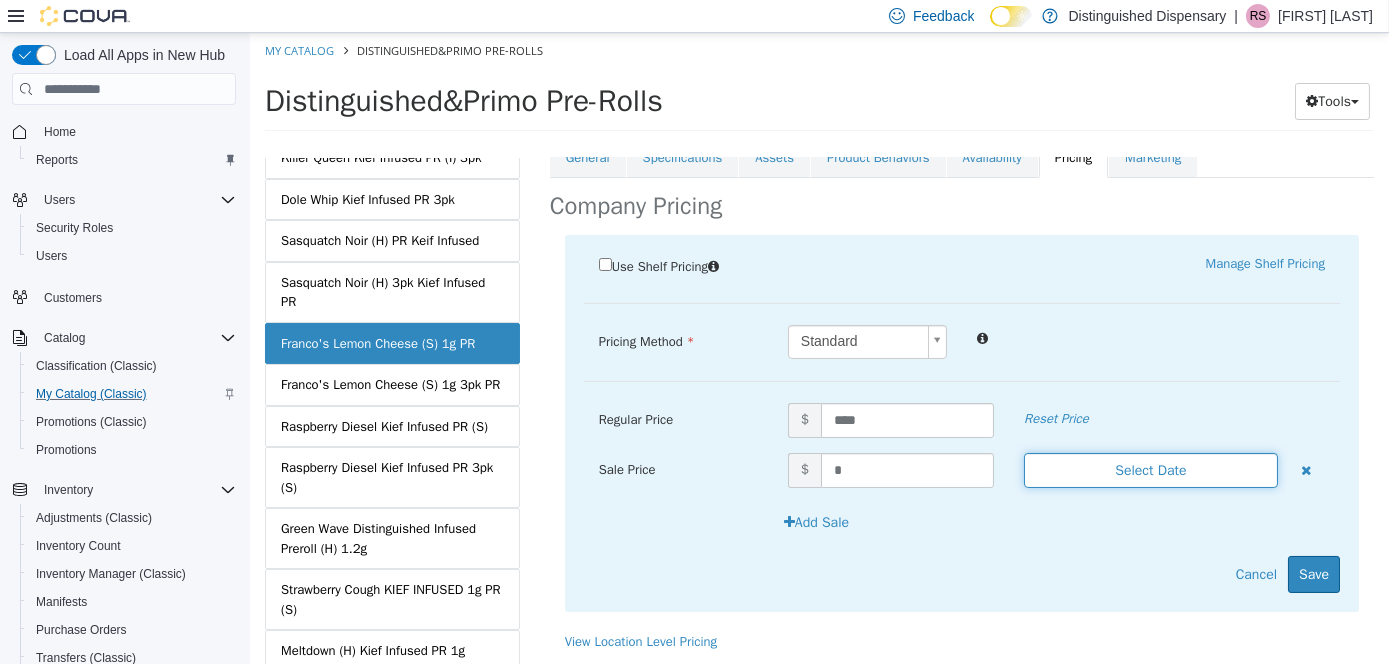 click on "Select Date" at bounding box center [1150, 470] 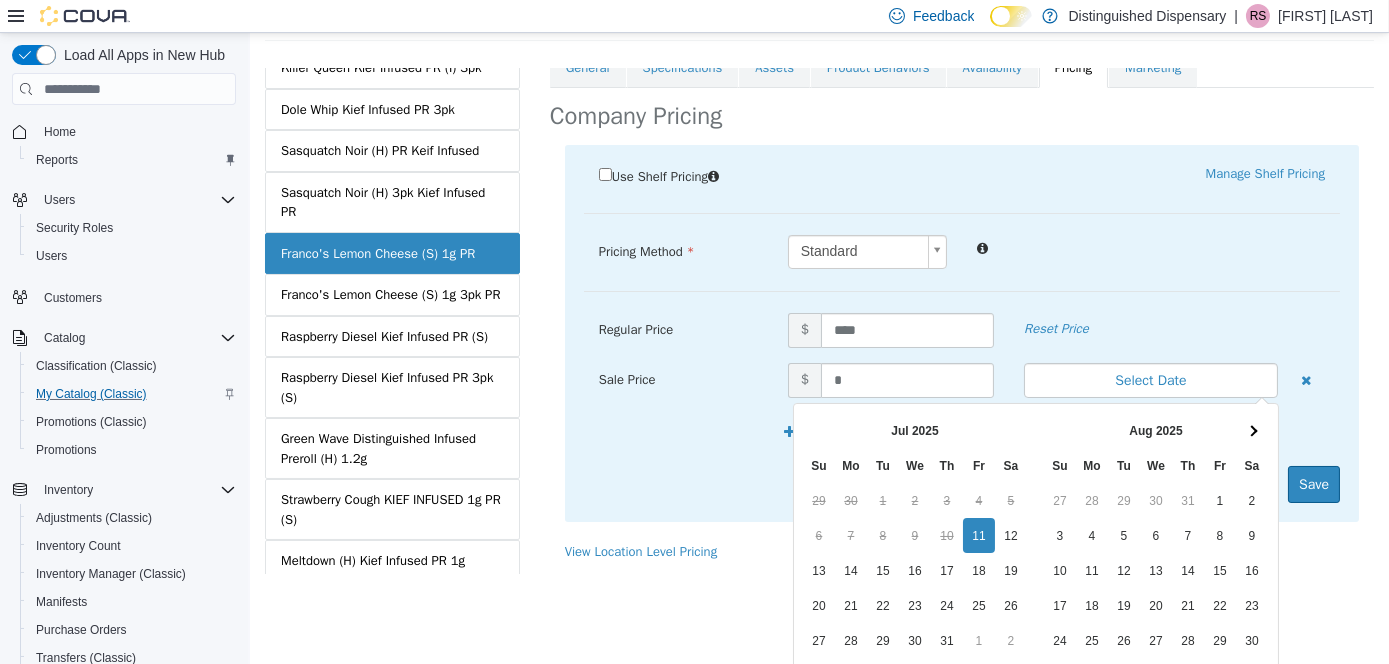 scroll, scrollTop: 205, scrollLeft: 0, axis: vertical 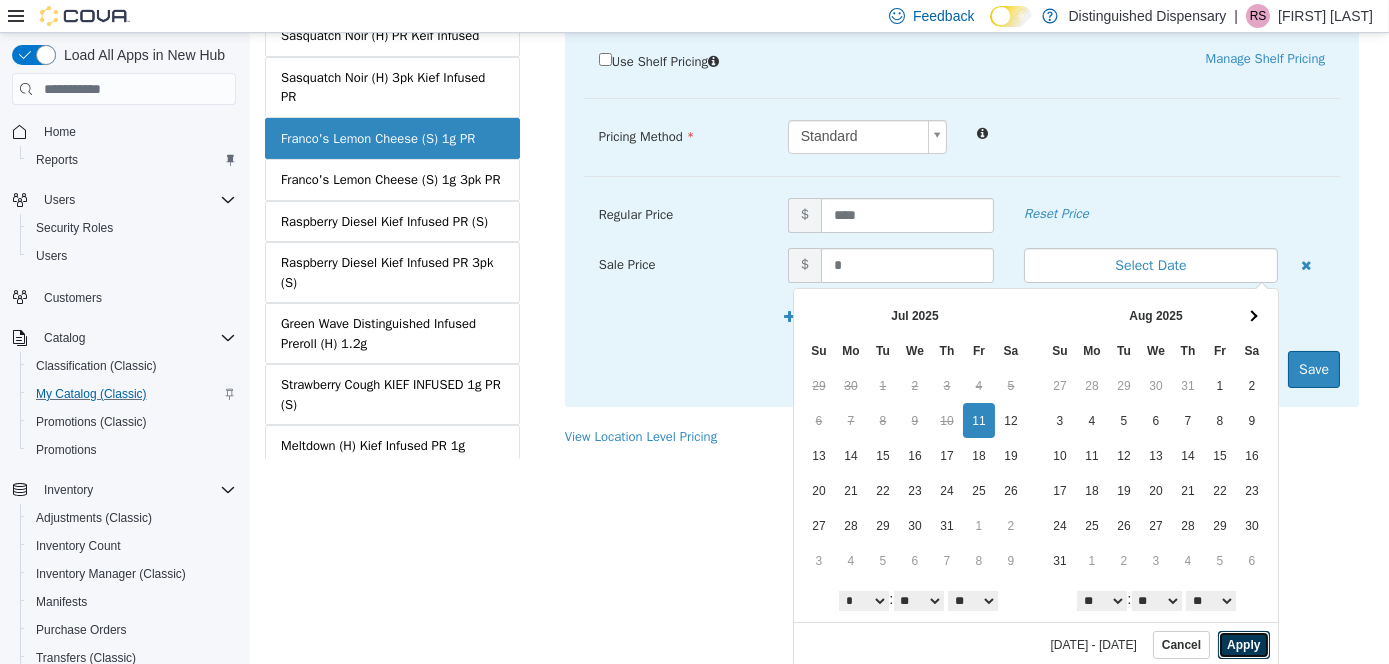 click on "Apply" at bounding box center [1242, 645] 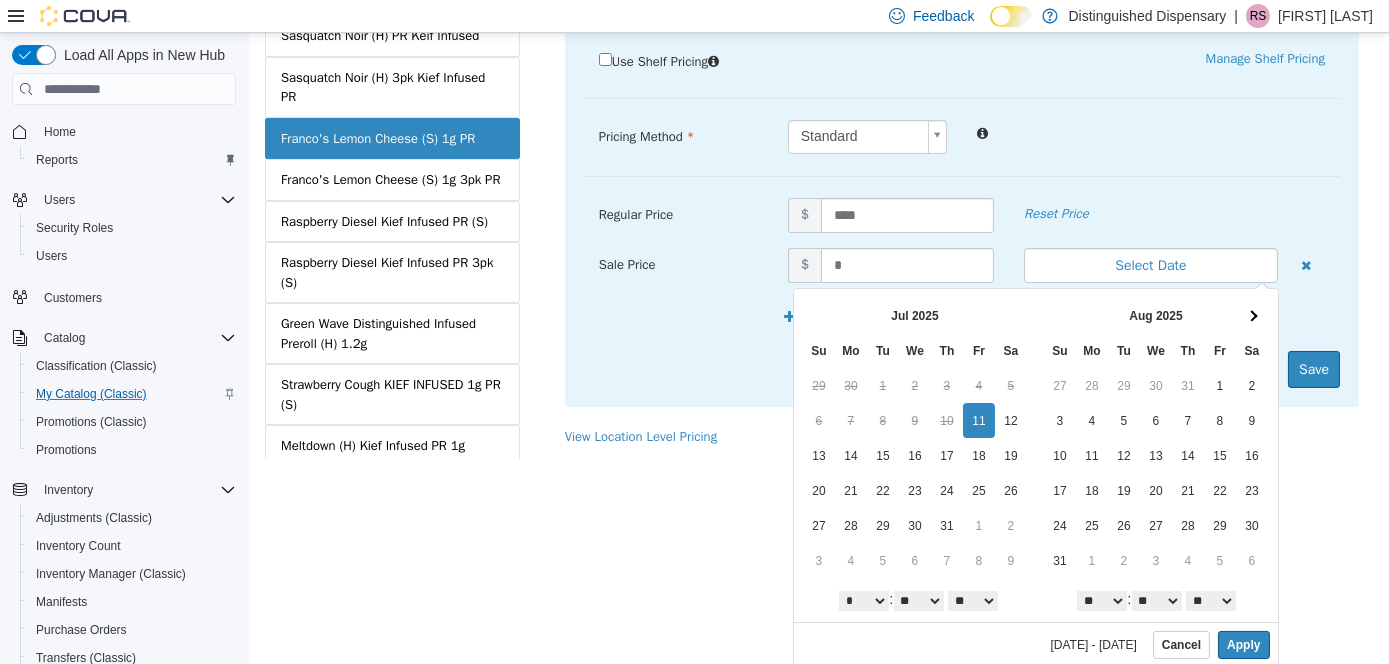 scroll, scrollTop: 0, scrollLeft: 0, axis: both 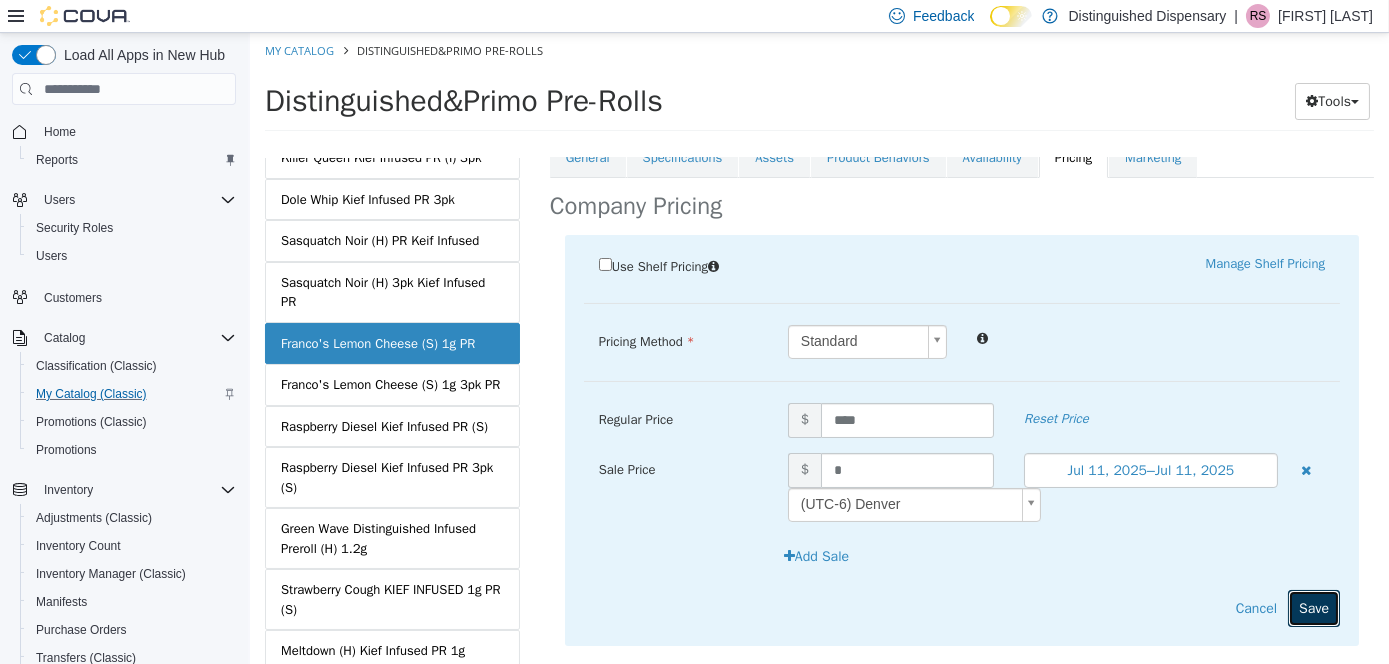 click on "Save" at bounding box center [1313, 608] 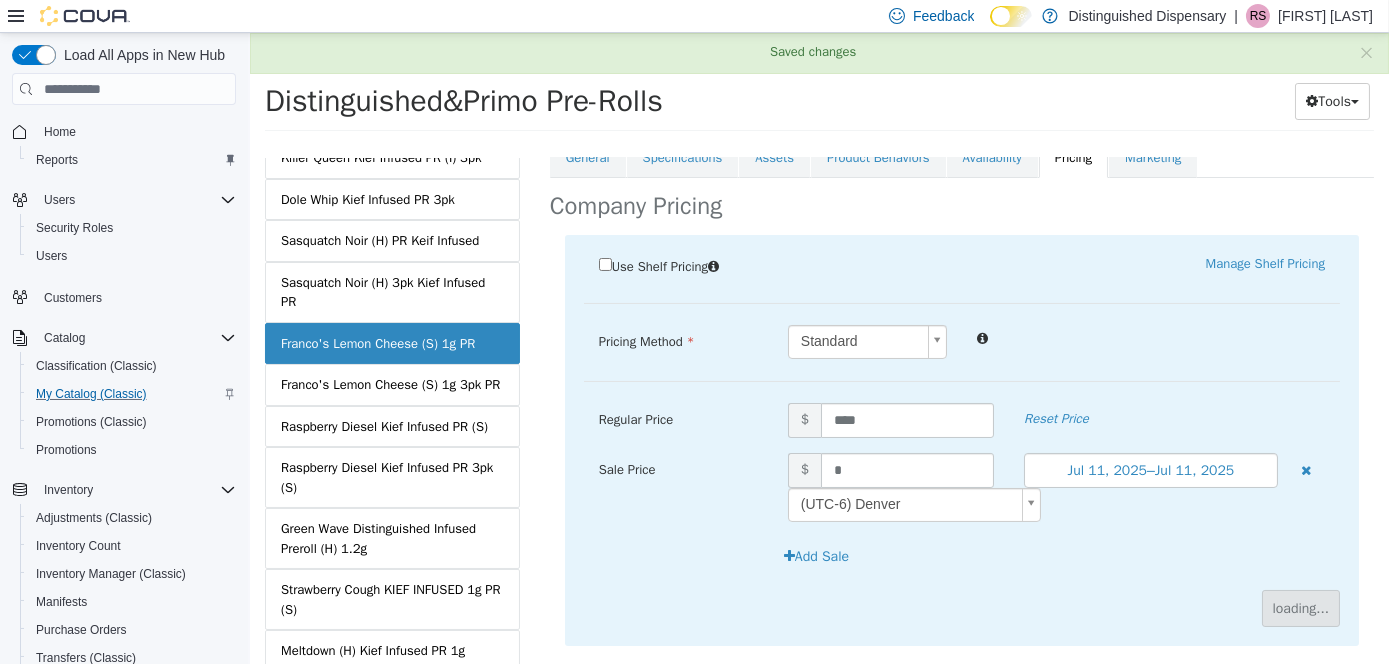 scroll, scrollTop: 256, scrollLeft: 0, axis: vertical 